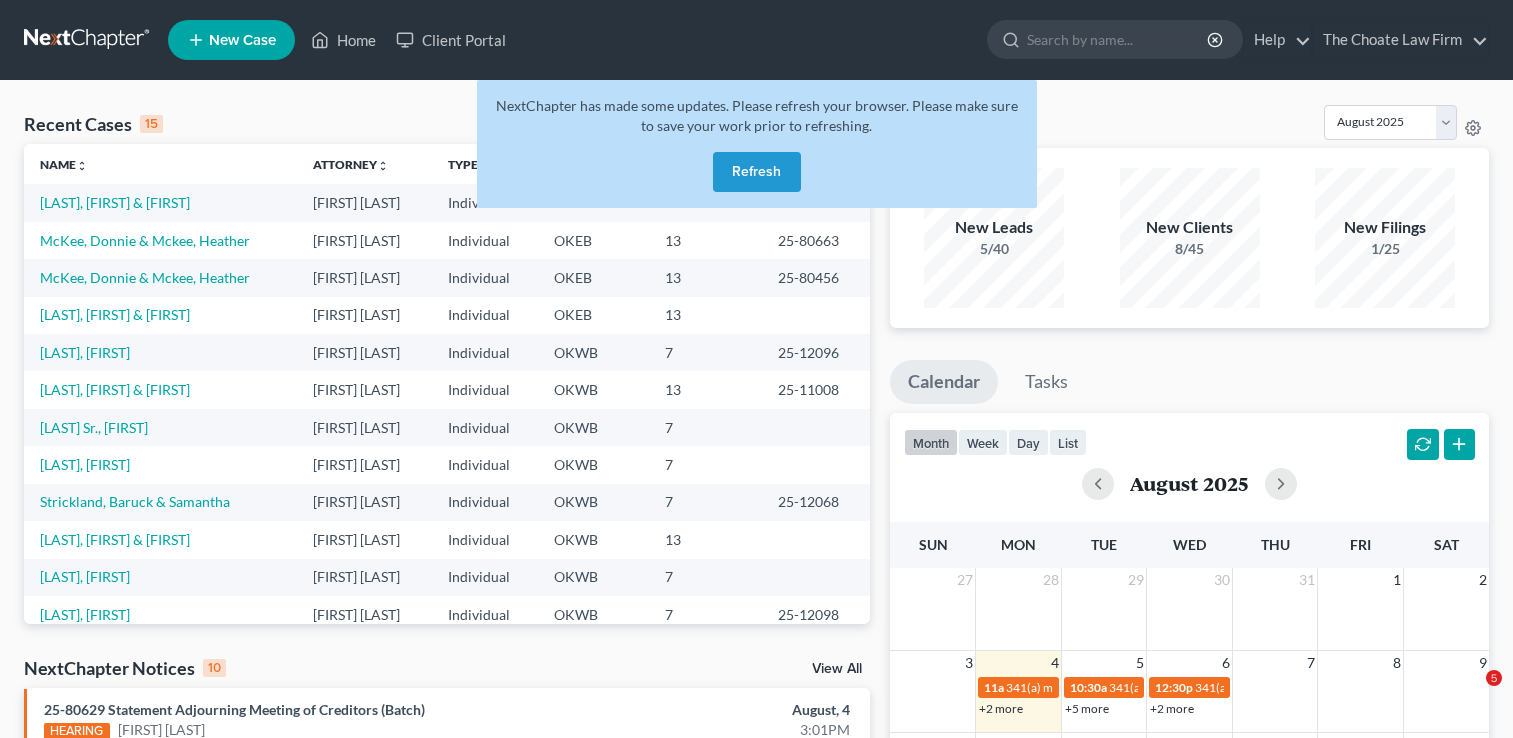 scroll, scrollTop: 200, scrollLeft: 0, axis: vertical 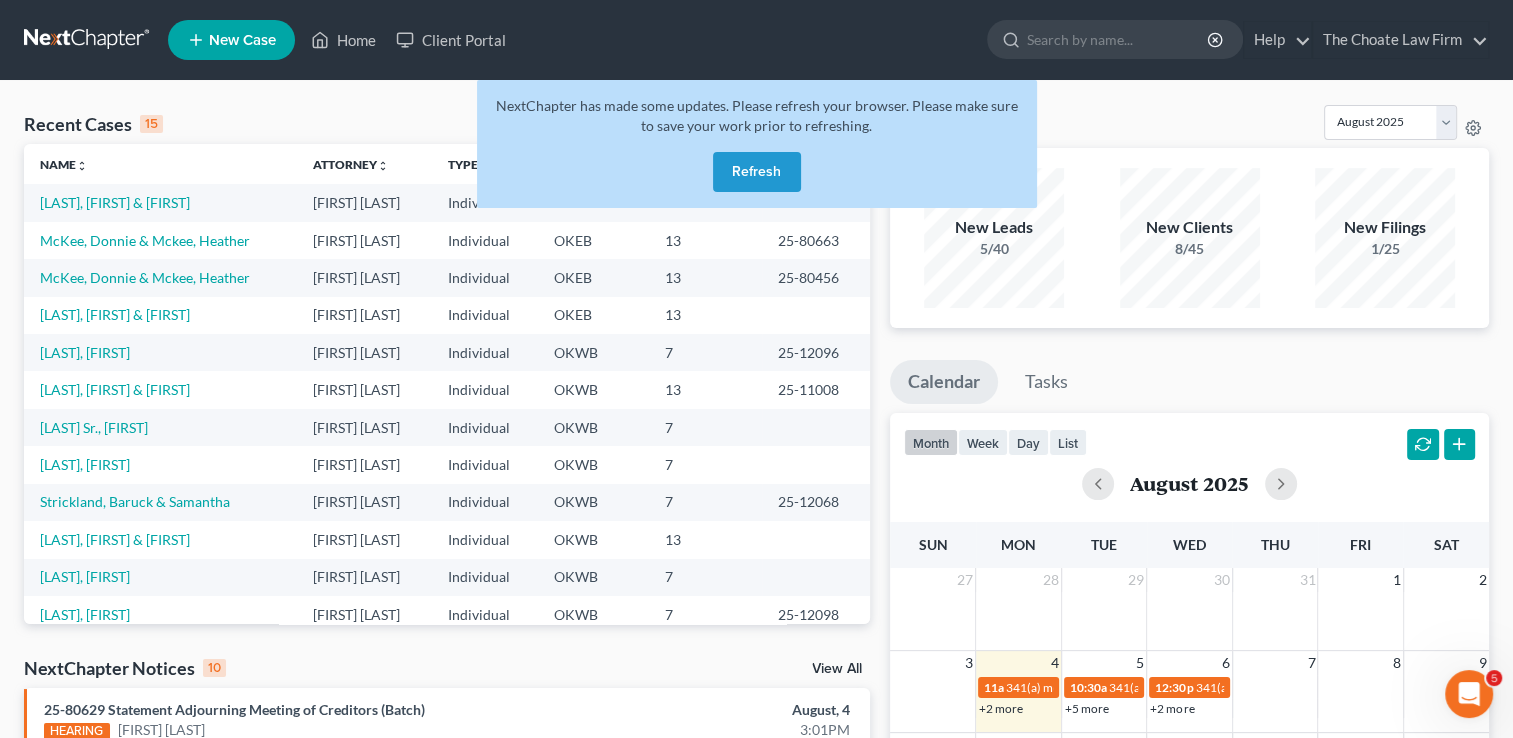 click at bounding box center (88, 40) 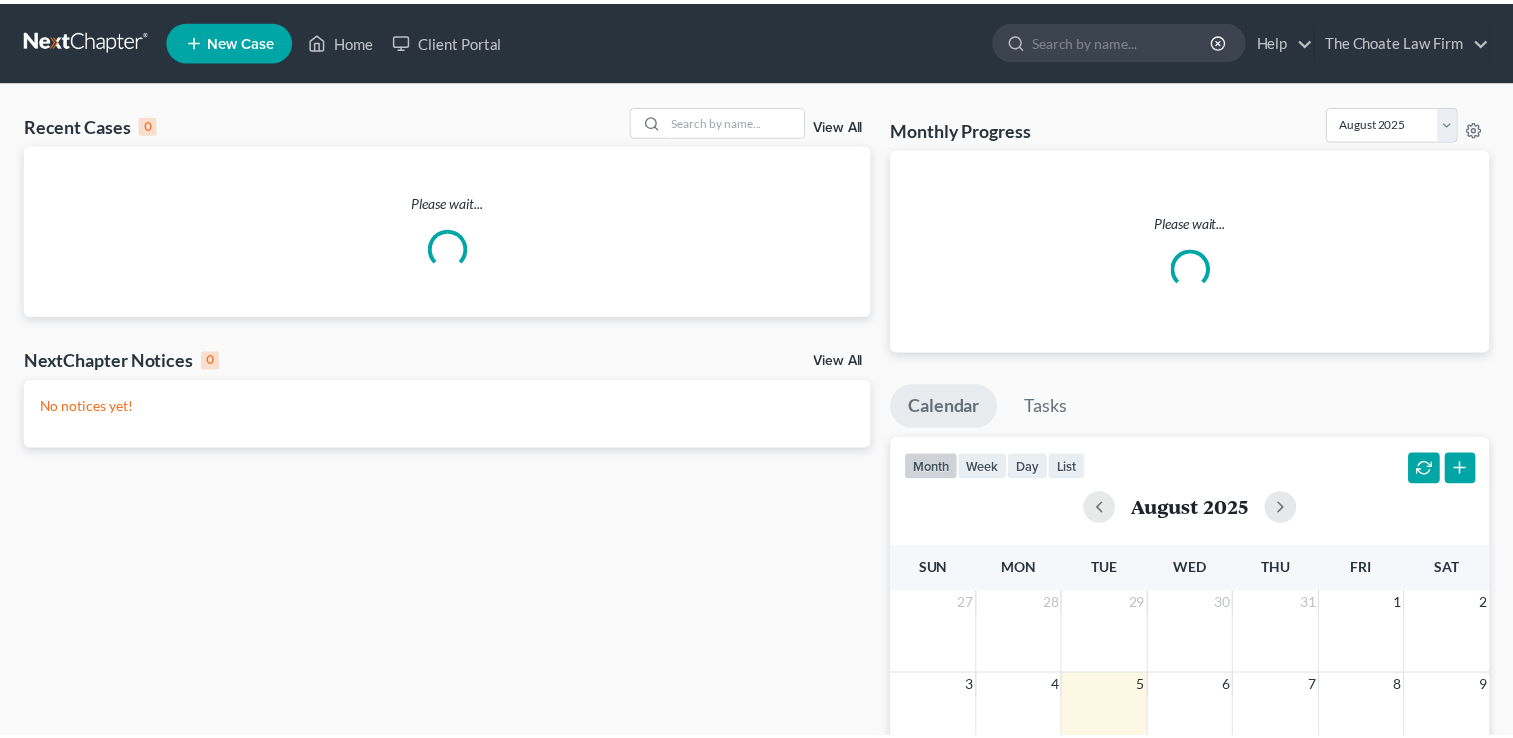 scroll, scrollTop: 0, scrollLeft: 0, axis: both 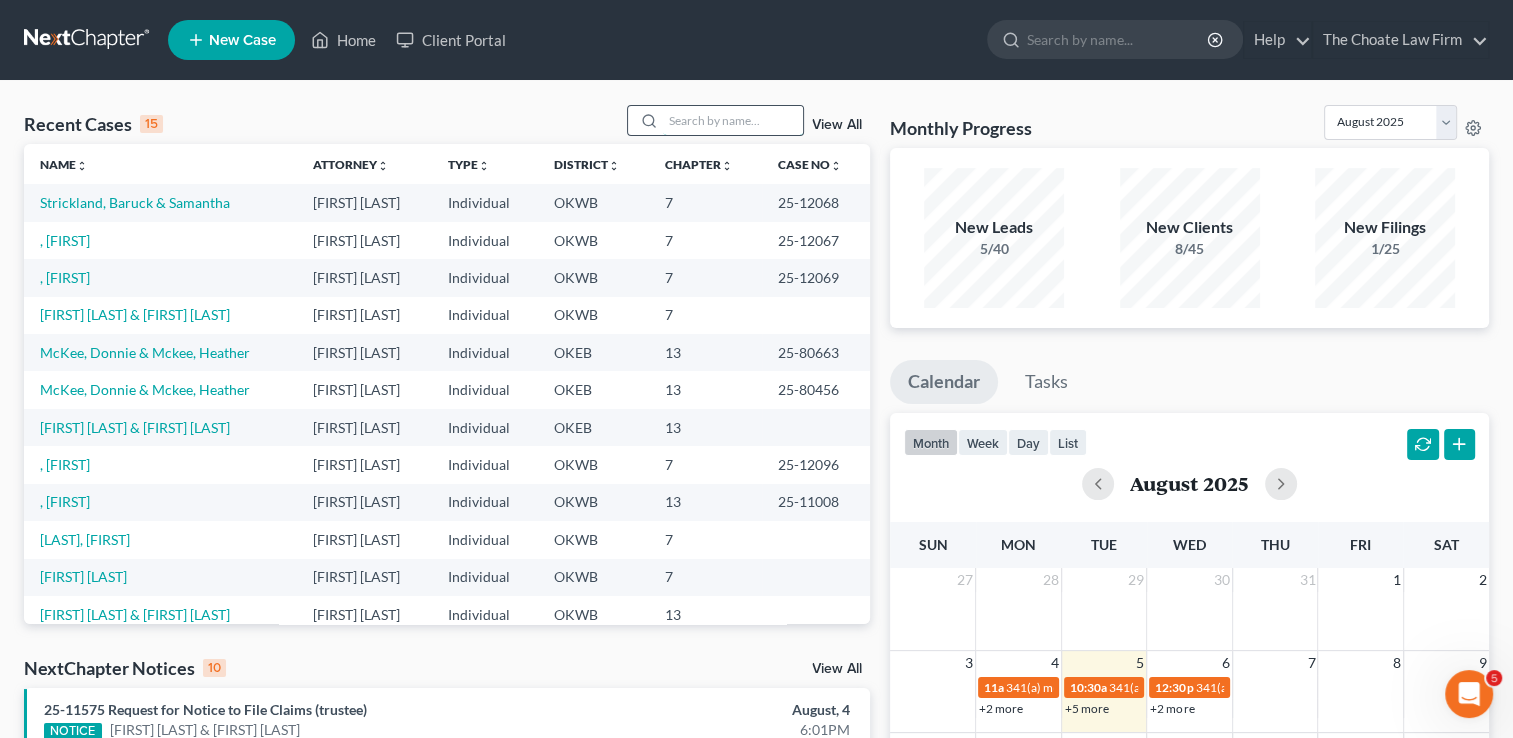 click at bounding box center [733, 120] 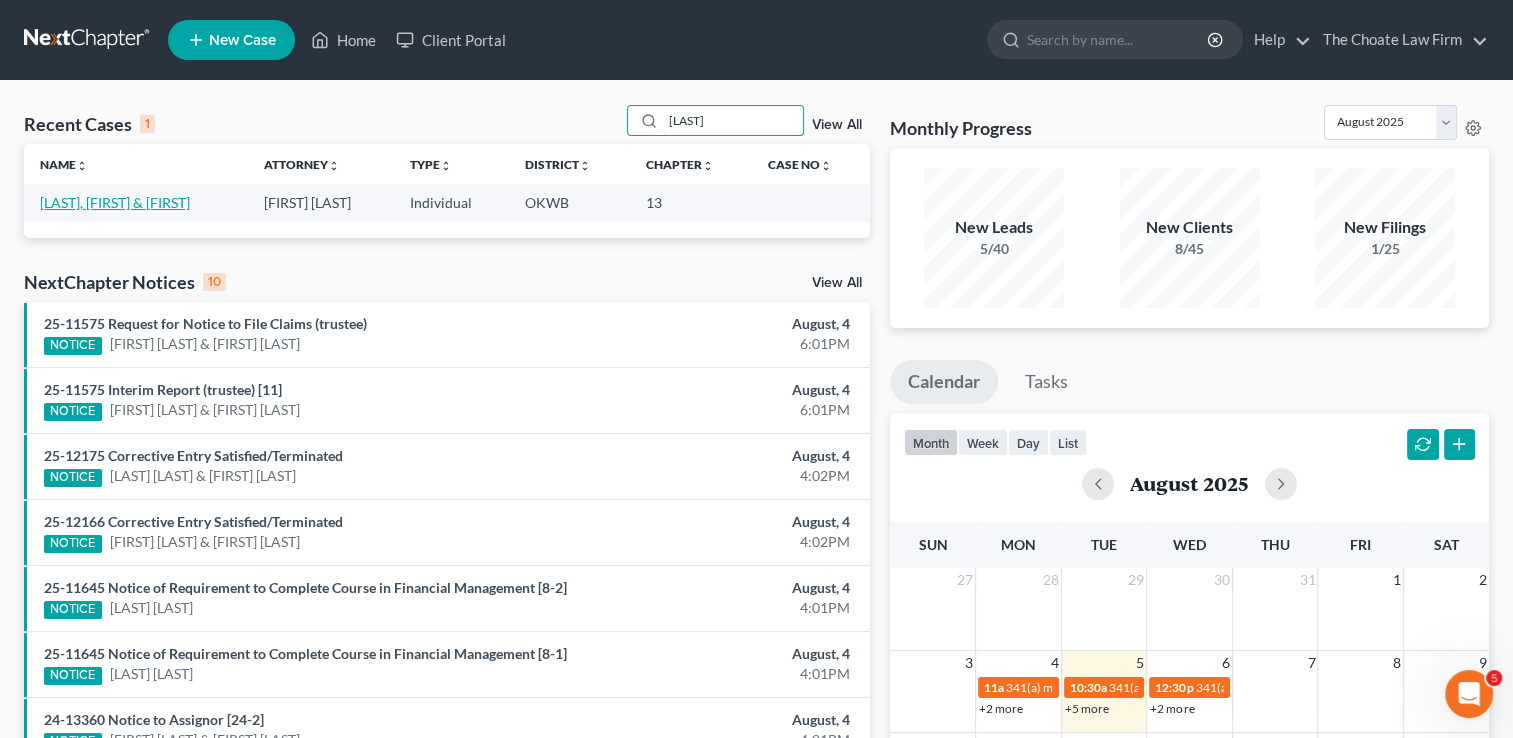 type on "[LAST]" 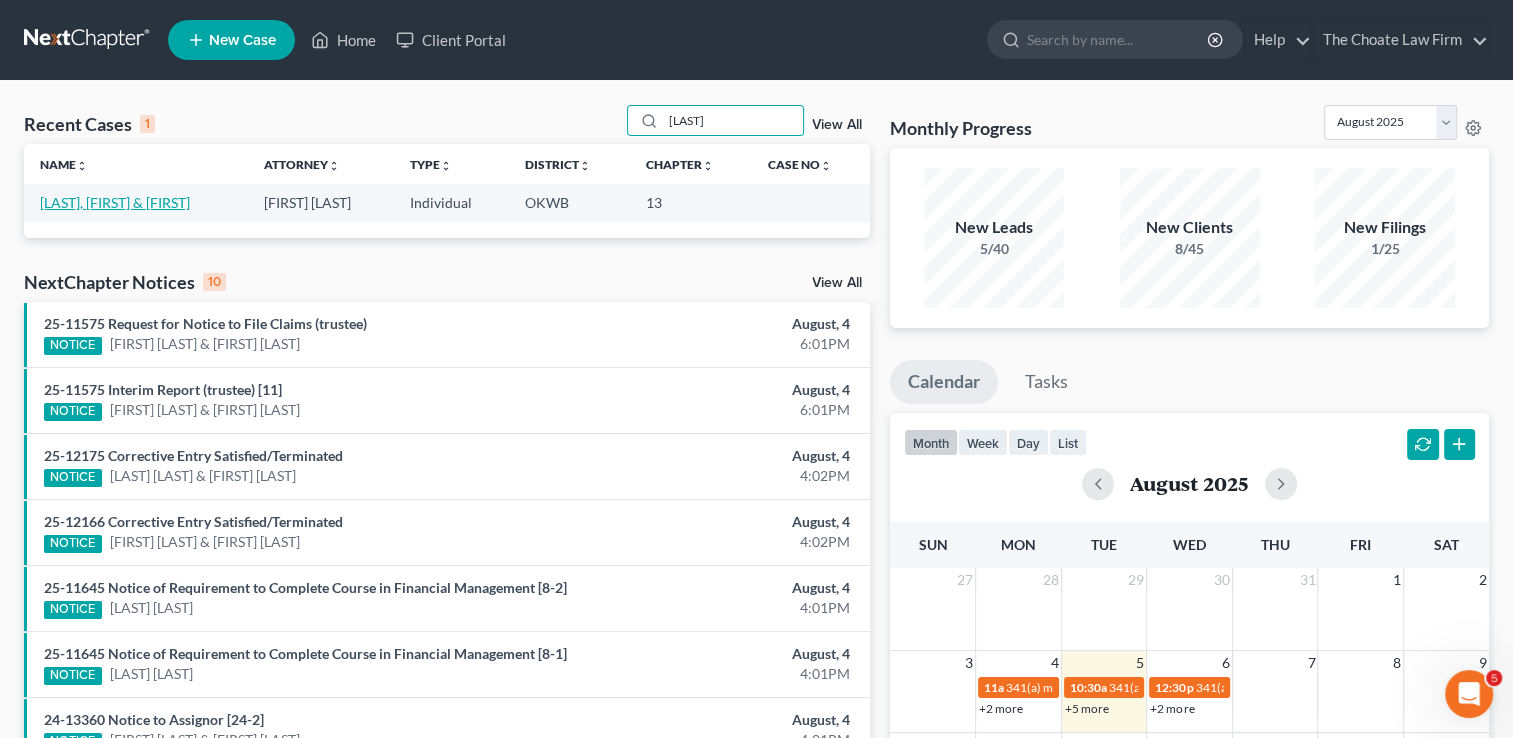 click on "[LAST], [FIRST] & [FIRST]" at bounding box center [115, 202] 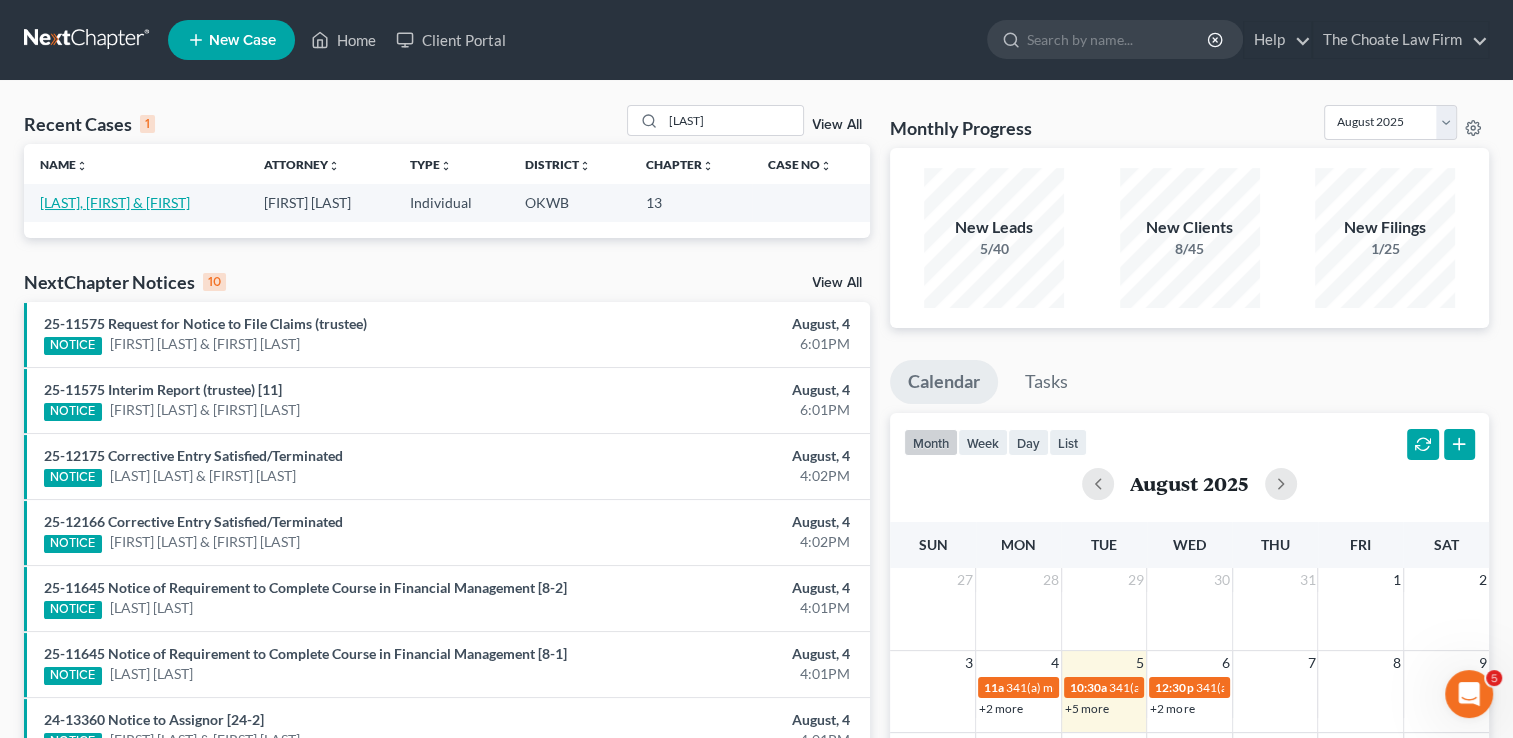 select on "1" 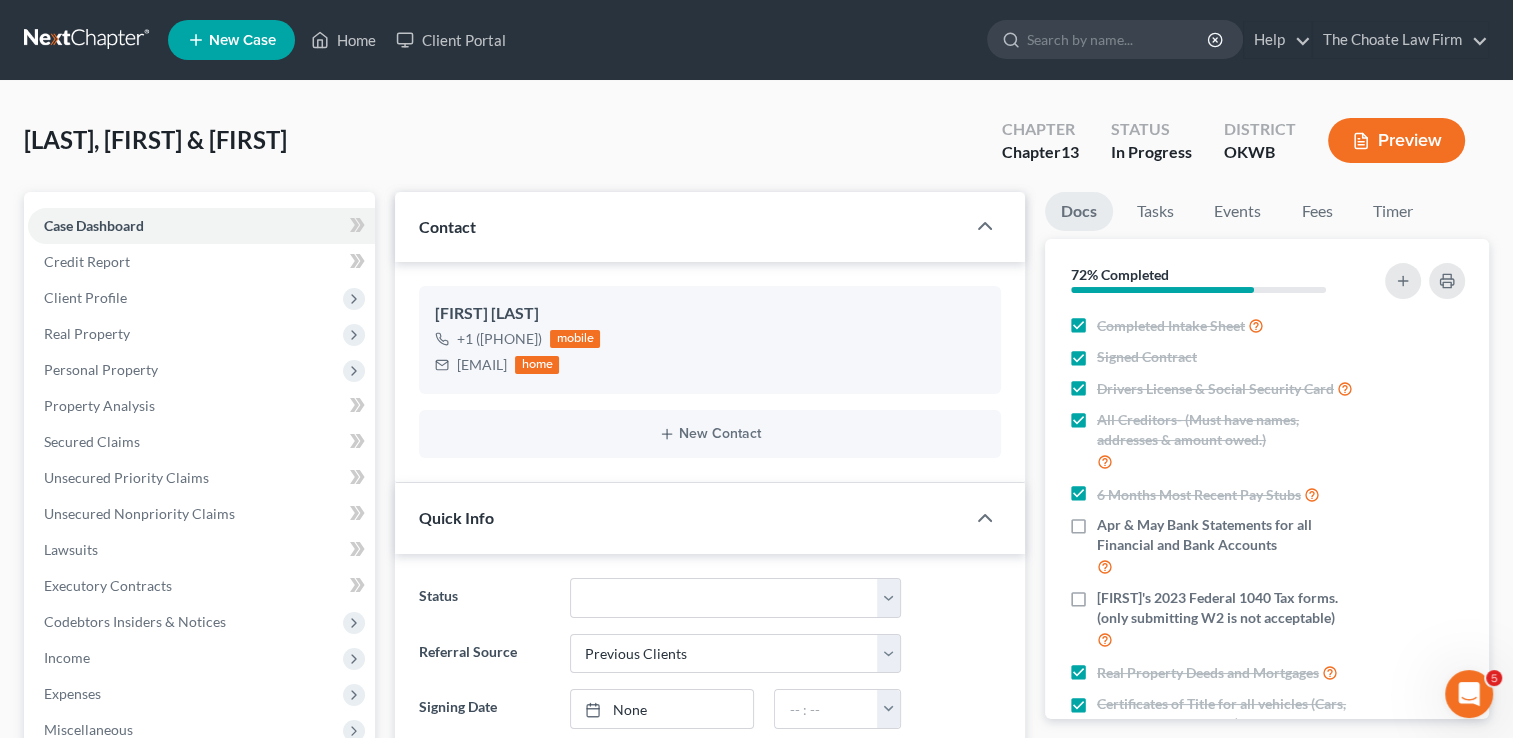 scroll, scrollTop: 2373, scrollLeft: 0, axis: vertical 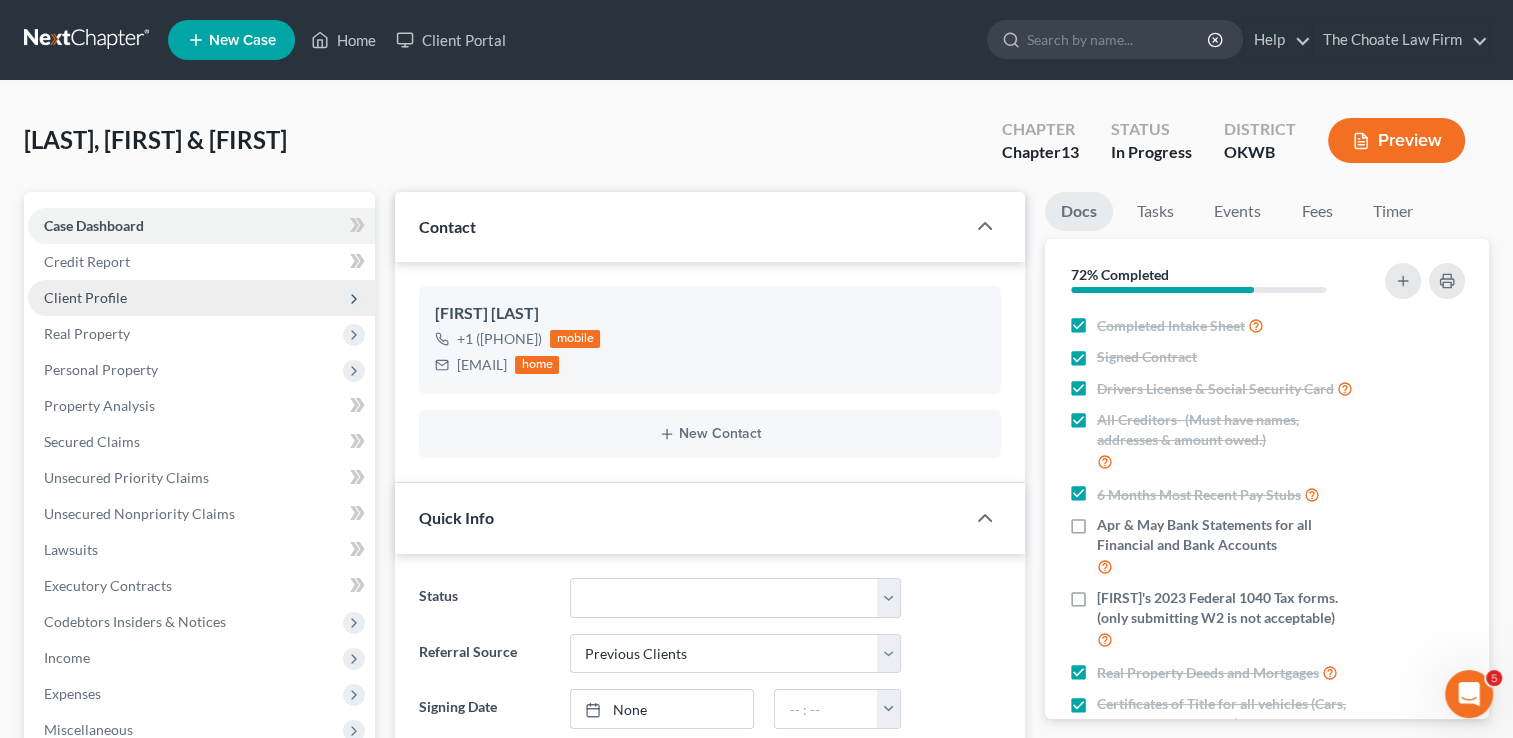 click on "Client Profile" at bounding box center [85, 297] 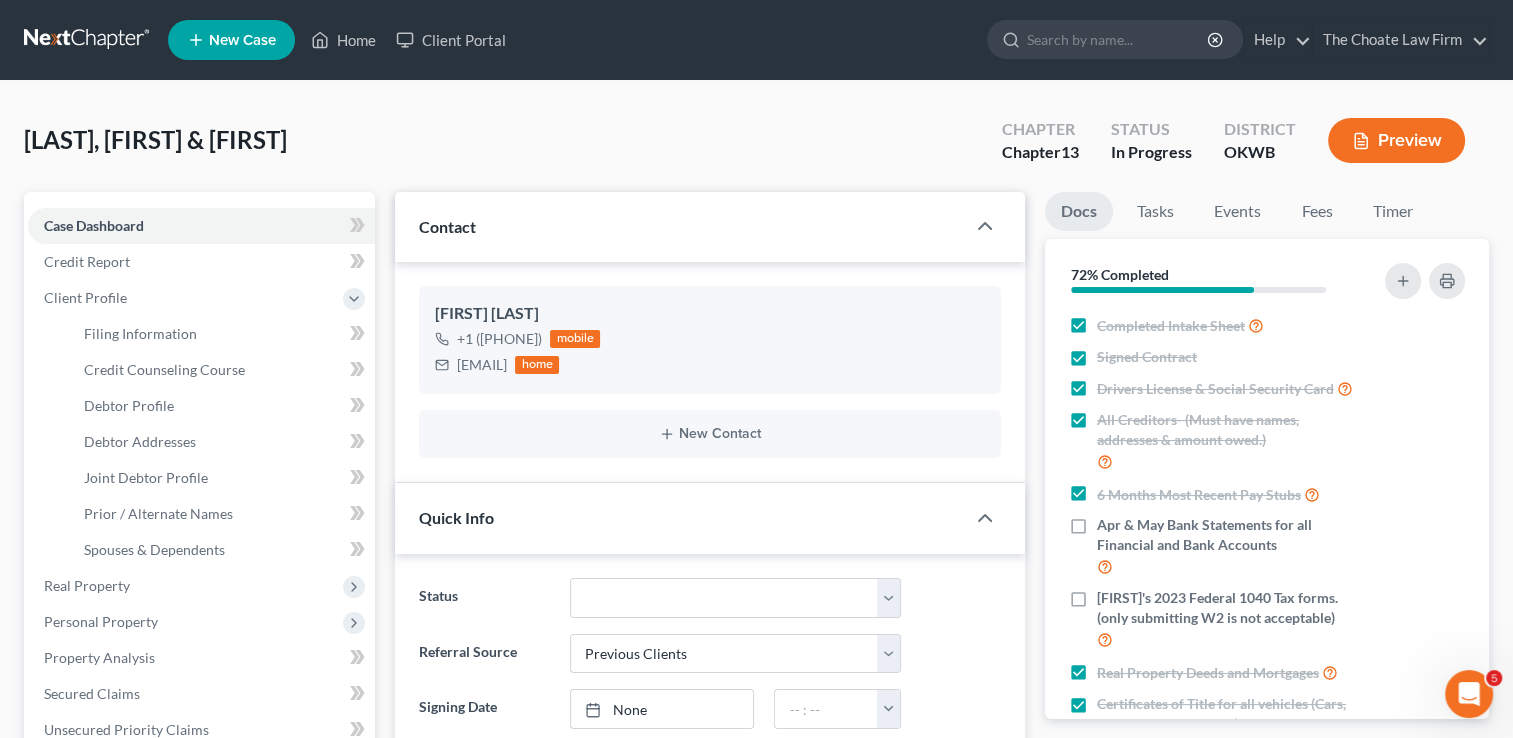 click on "[LAST], [FIRST] & [FIRST] [LAST] Chapter Chapter 13 Status In Progress District OKWB Preview" at bounding box center (756, 148) 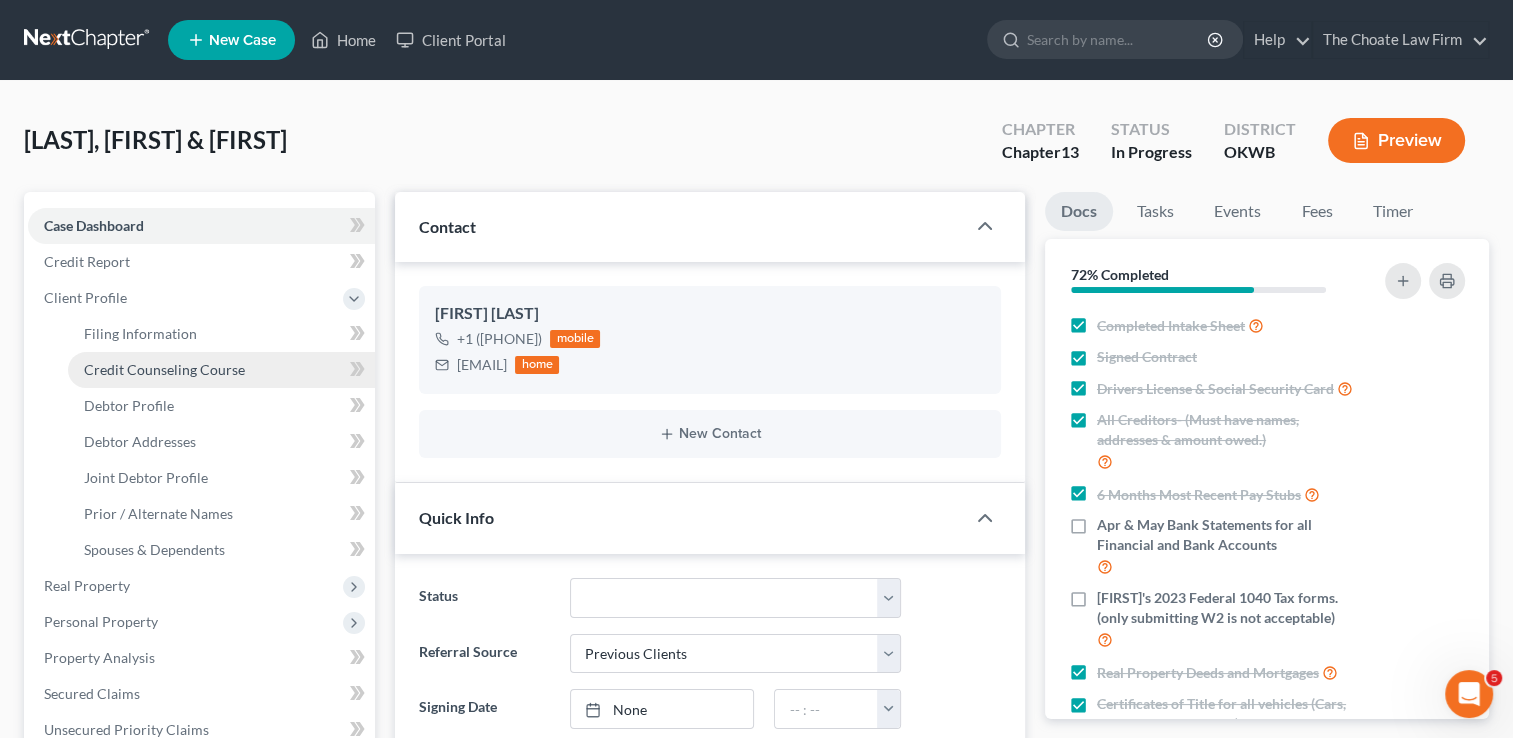 click on "Credit Counseling Course" at bounding box center (221, 370) 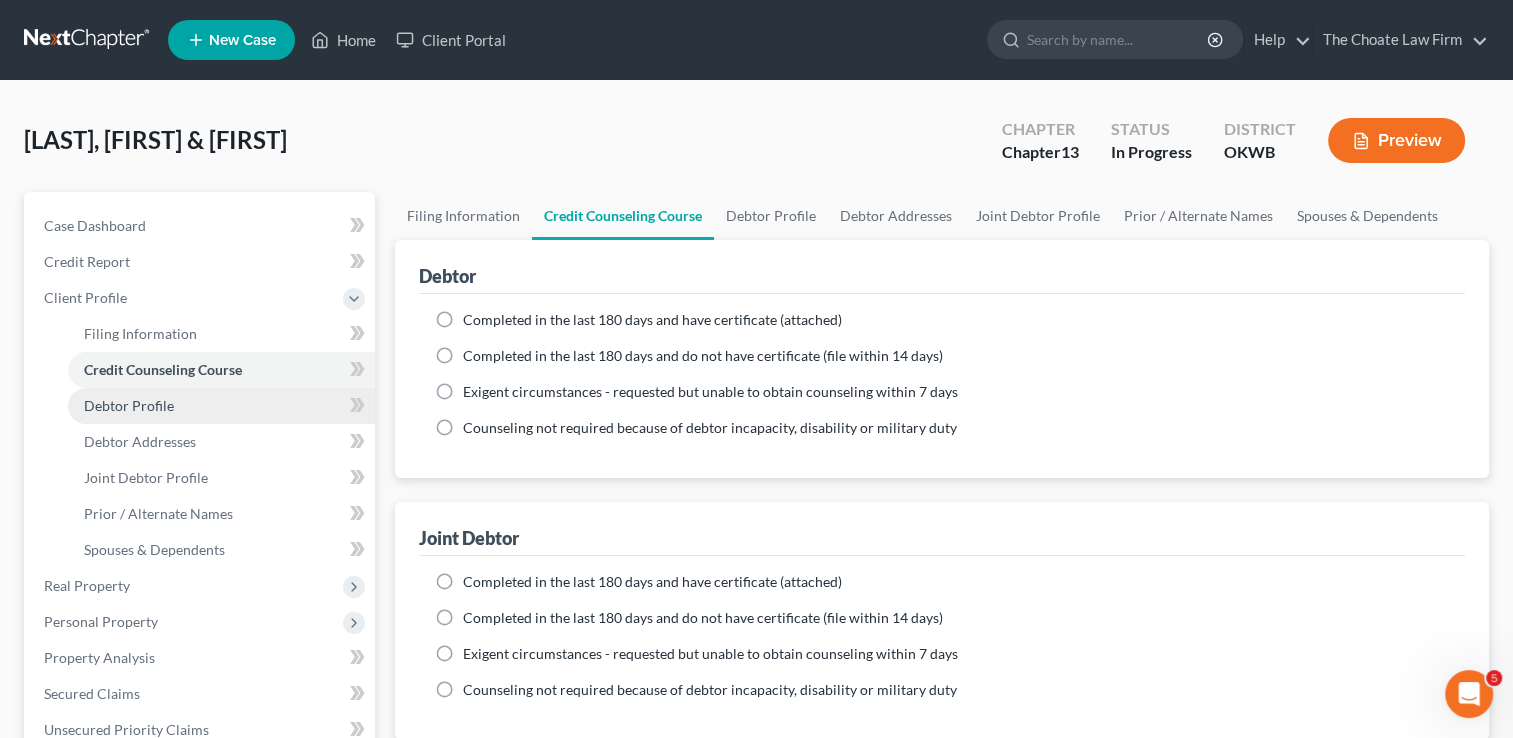 click on "Debtor Profile" at bounding box center [221, 406] 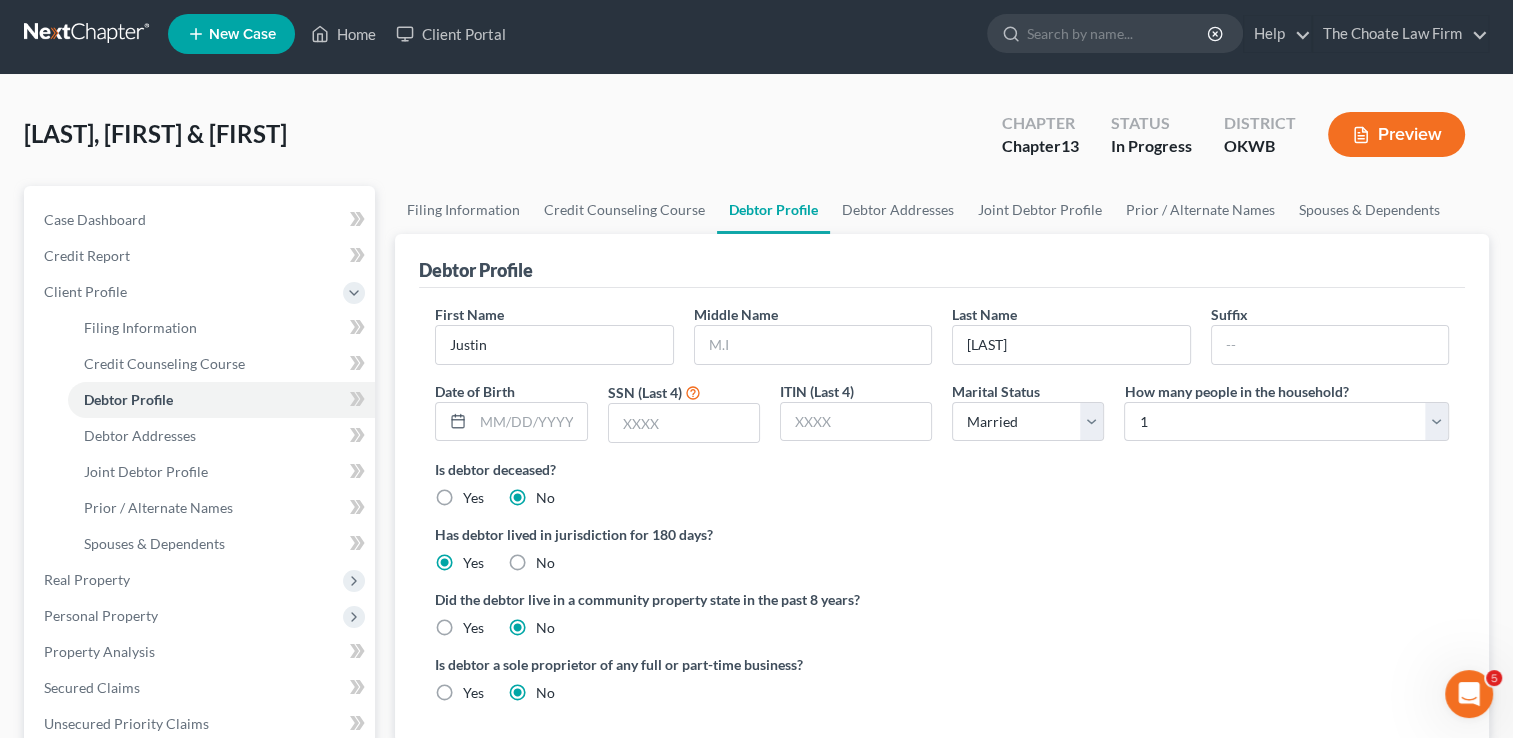 scroll, scrollTop: 0, scrollLeft: 0, axis: both 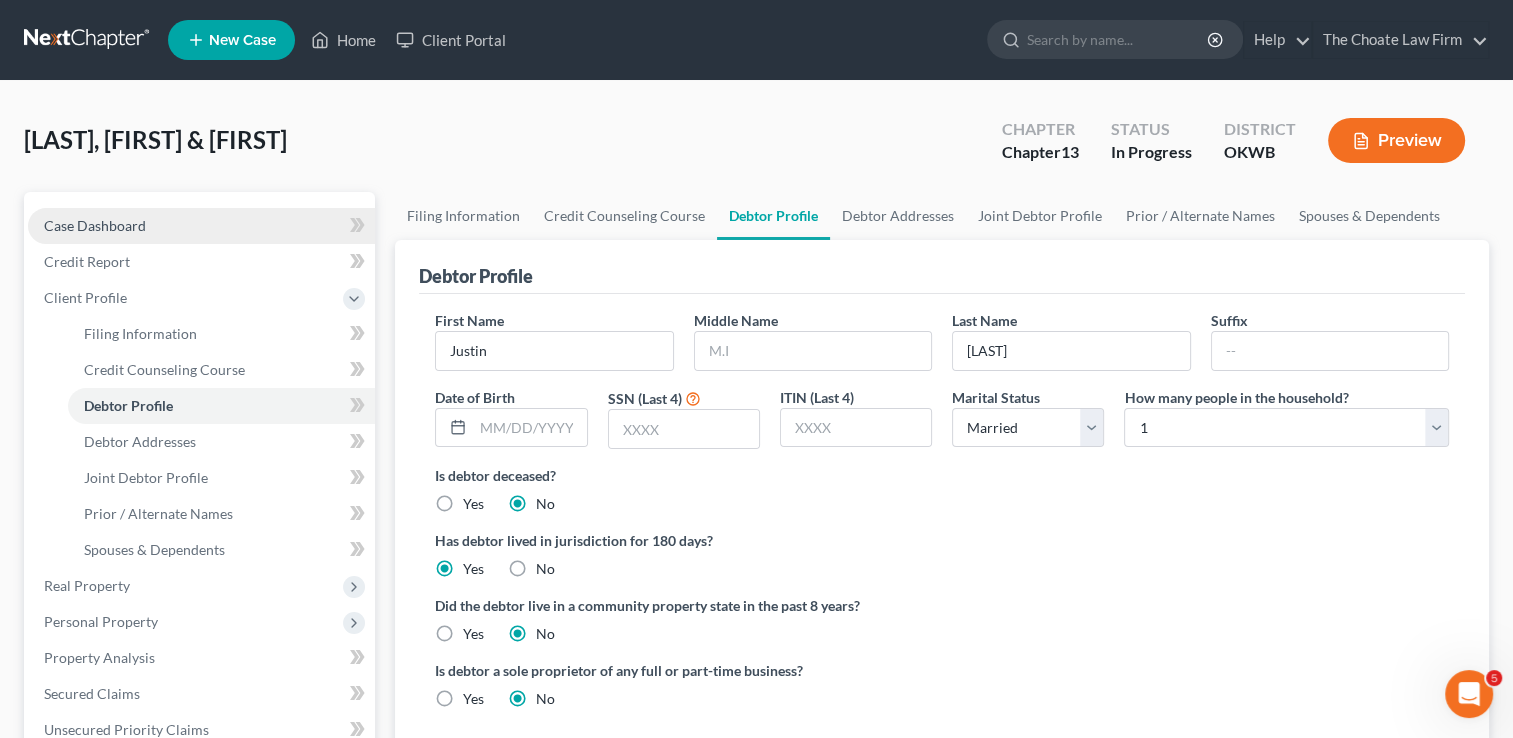 click on "Case Dashboard" at bounding box center (95, 225) 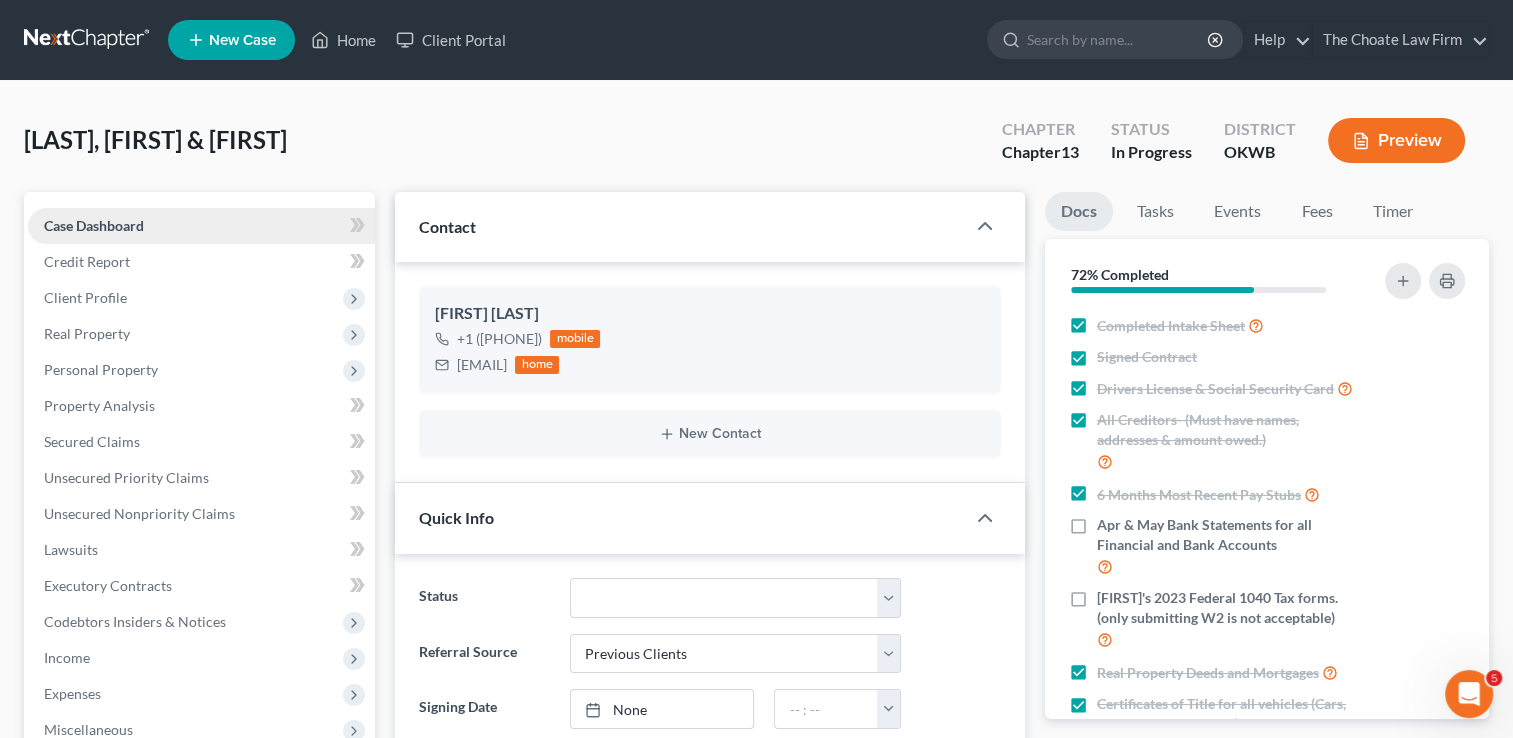 scroll, scrollTop: 2373, scrollLeft: 0, axis: vertical 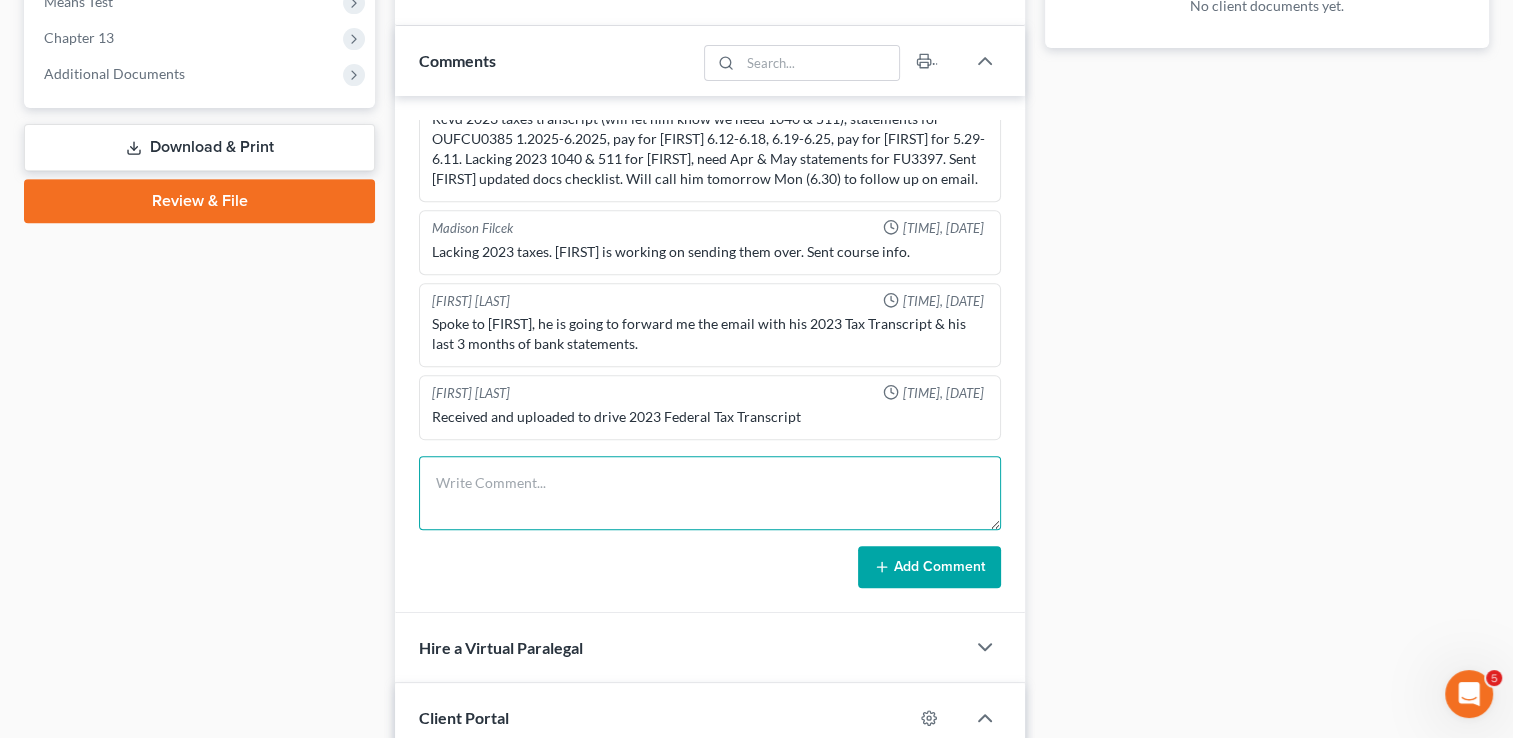 click at bounding box center (710, 493) 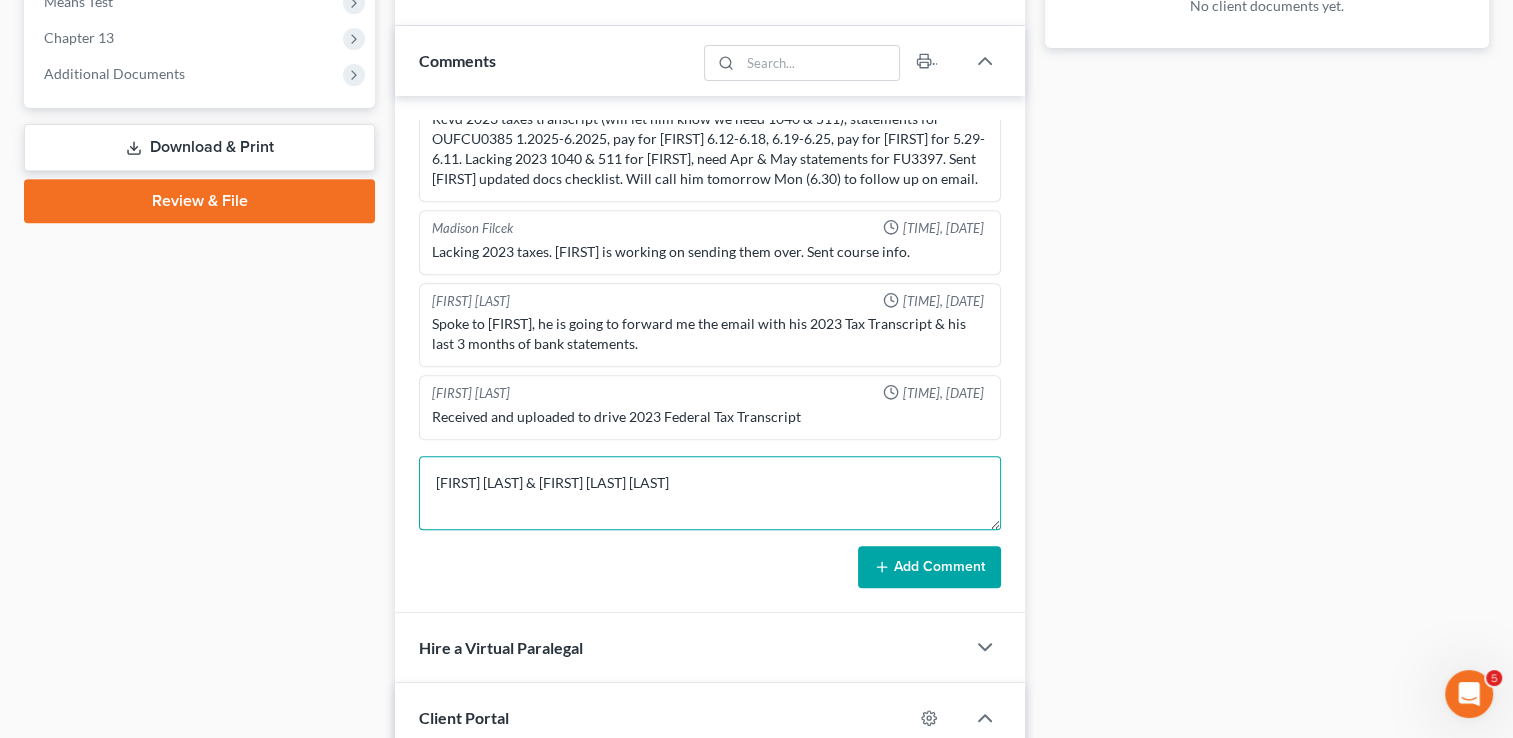 type on "[FIRST] [LAST] & [FIRST] [LAST] [LAST]" 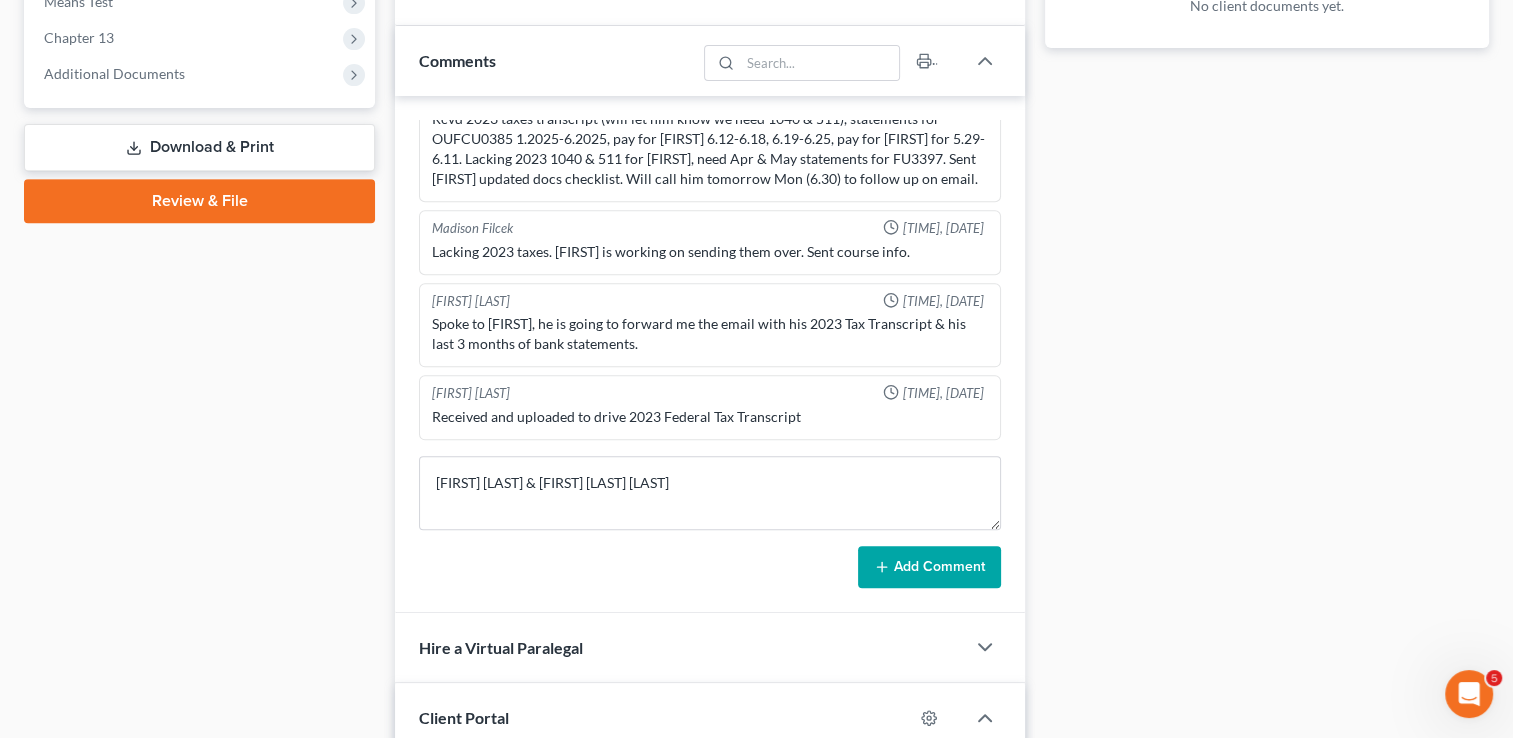 click on "Add Comment" at bounding box center [929, 567] 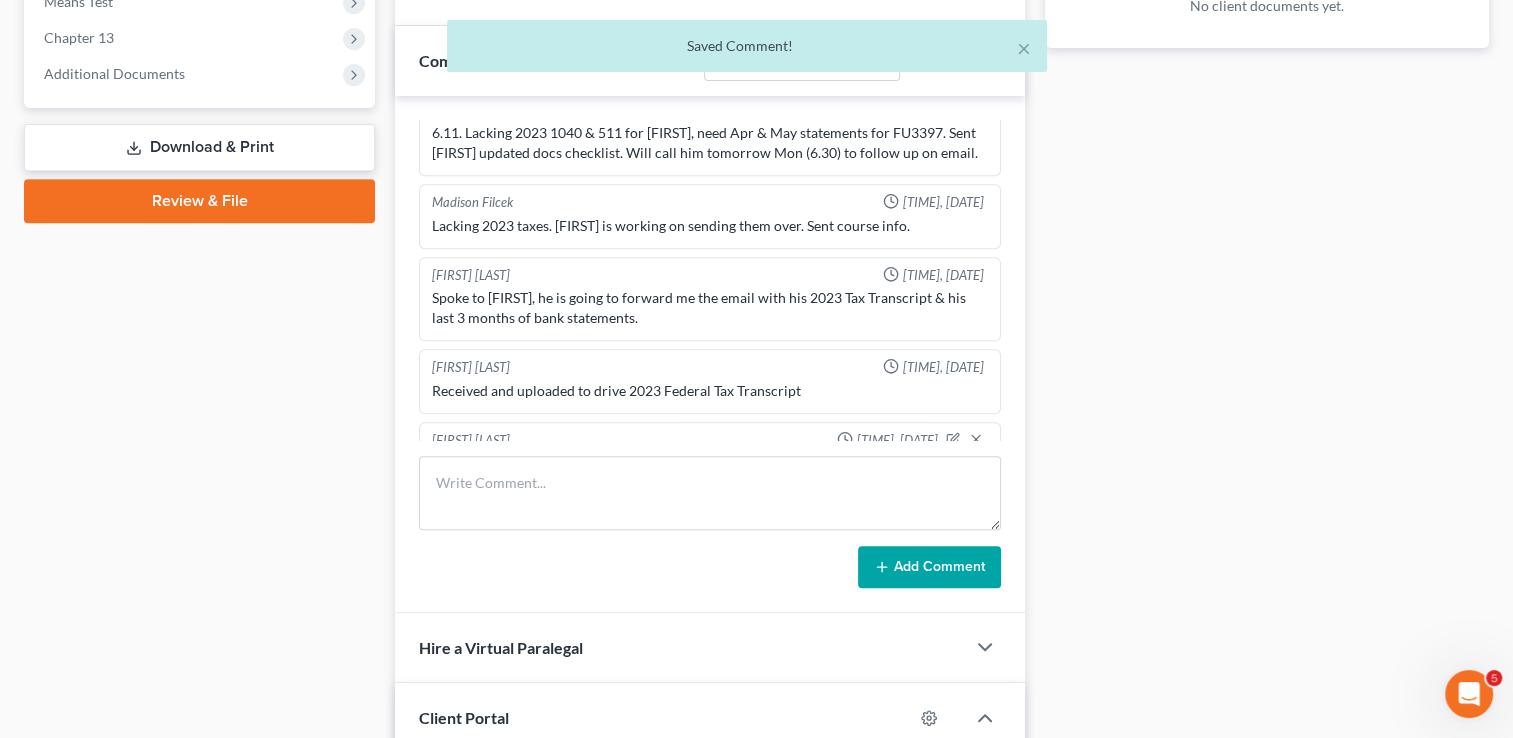 scroll, scrollTop: 2447, scrollLeft: 0, axis: vertical 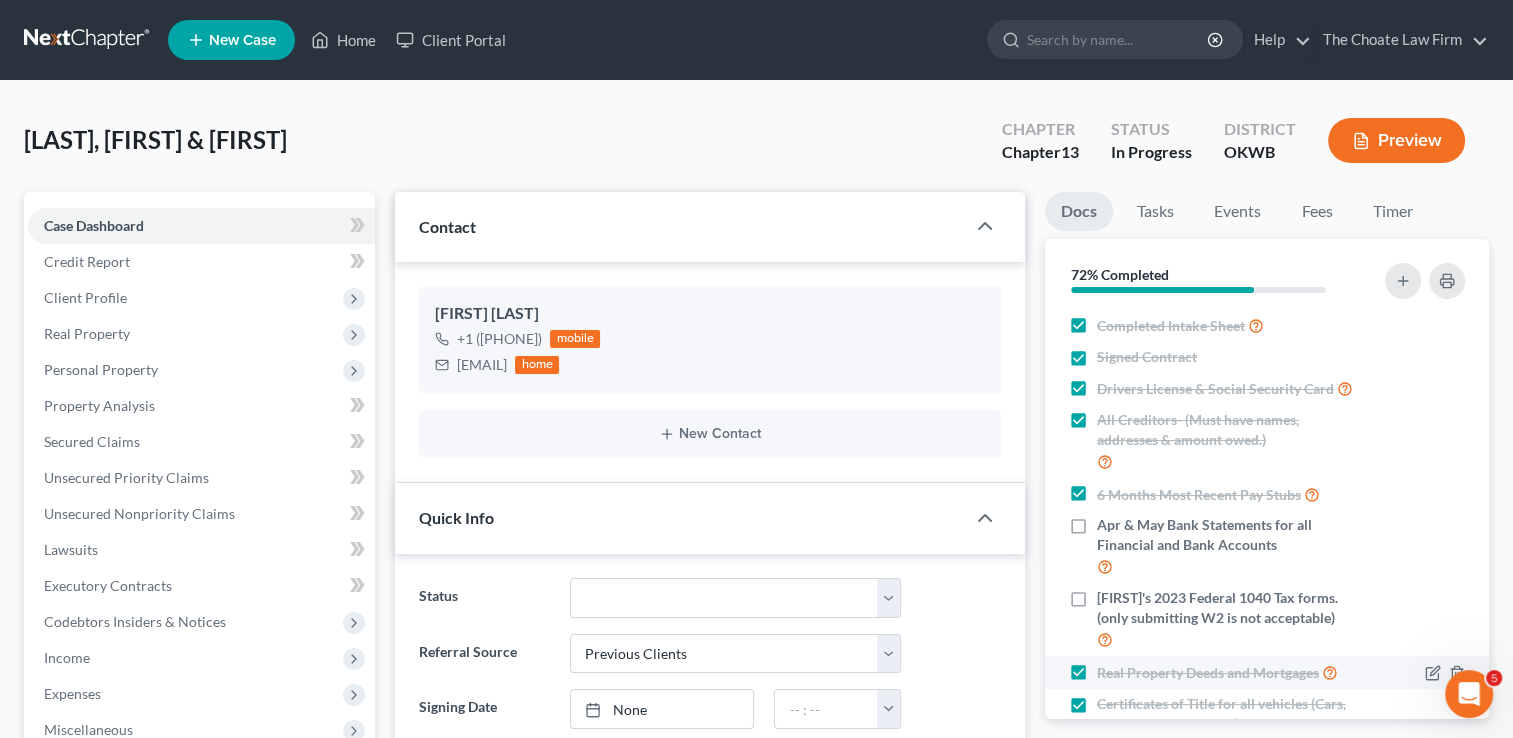 click on "Apr & May Bank Statements for all Financial and Bank Accounts" at bounding box center [1229, 546] 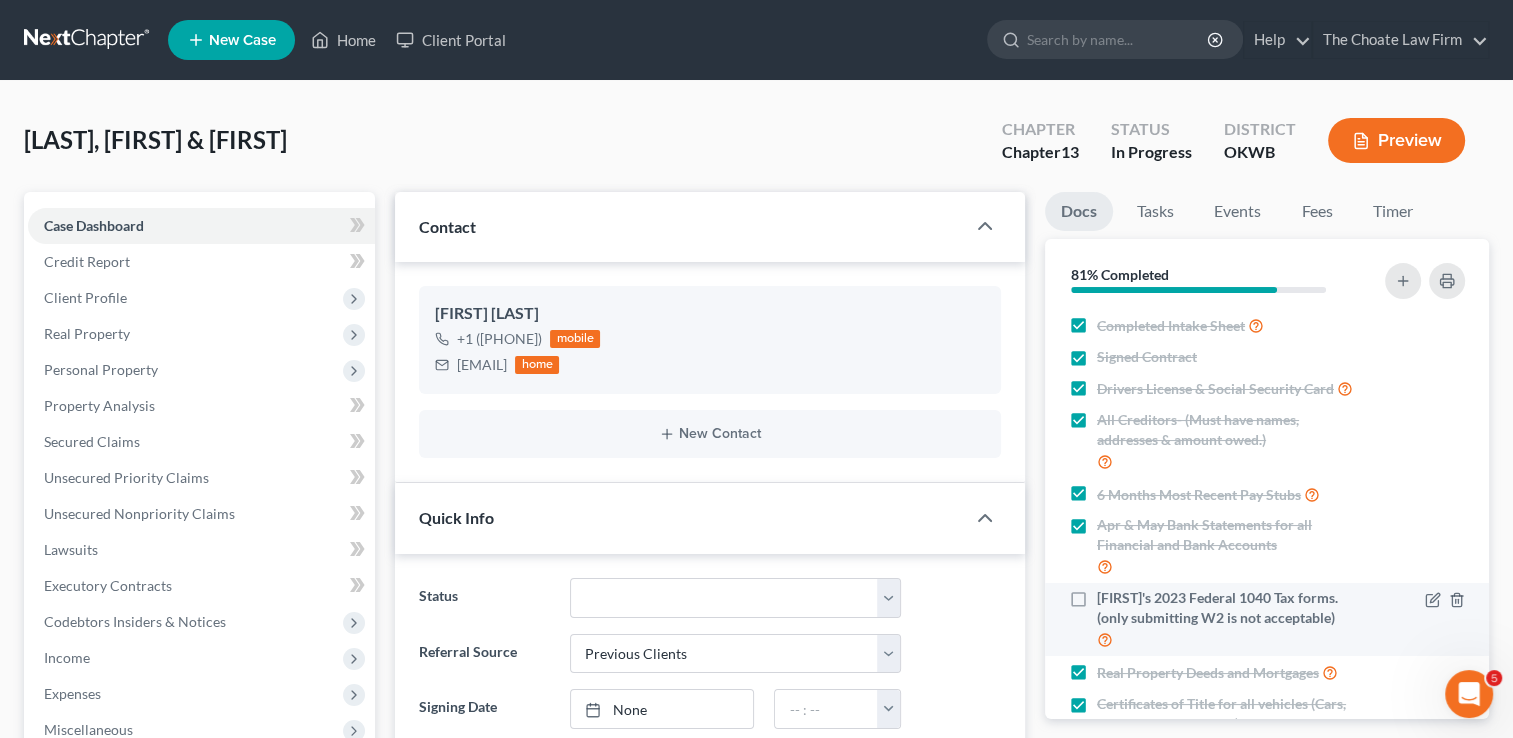 click on "[FIRST]'s 2023 Federal 1040 Tax forms. (only submitting W2 is not acceptable)" at bounding box center [1229, 619] 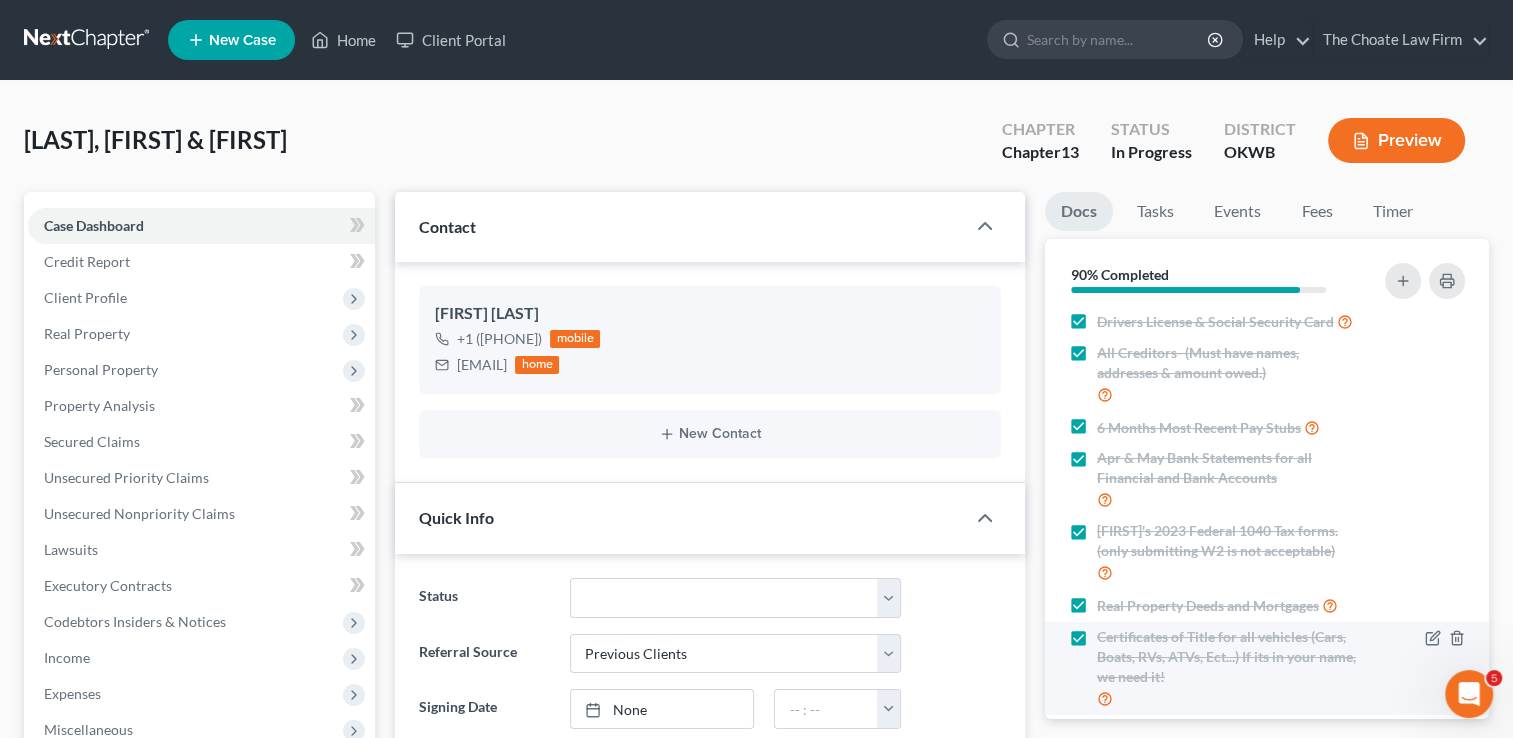 scroll, scrollTop: 195, scrollLeft: 0, axis: vertical 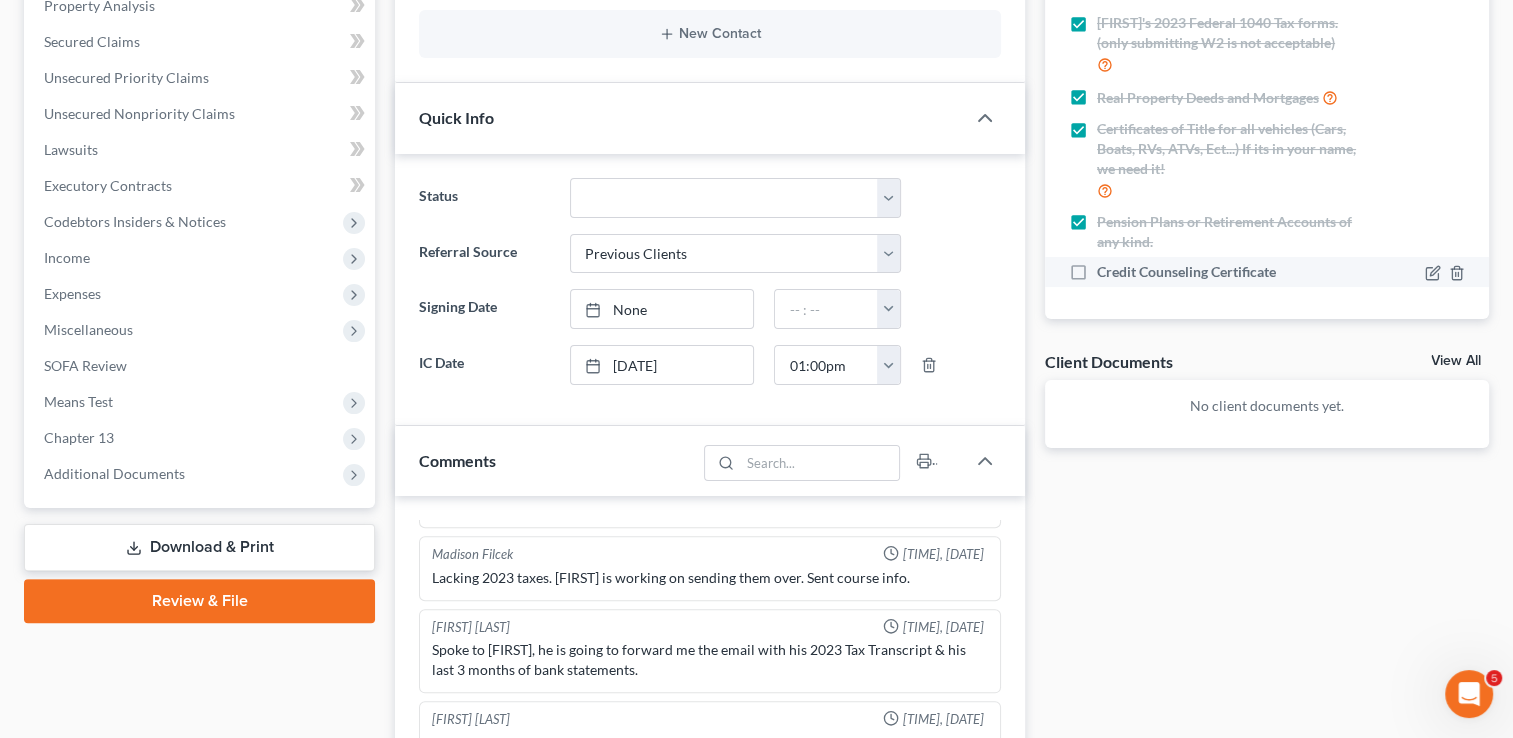 click on "Credit Counseling Certificate" at bounding box center (1186, 272) 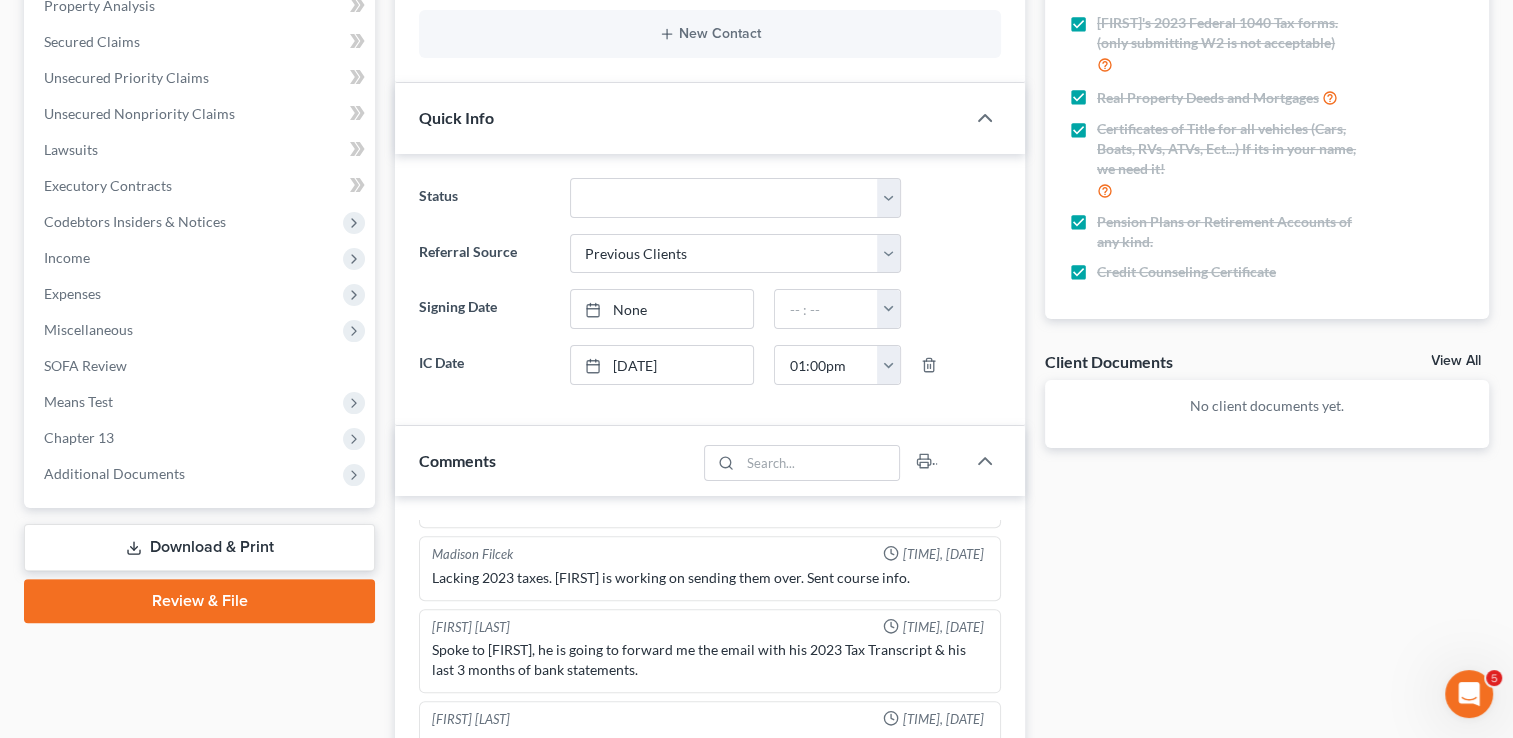 scroll, scrollTop: 0, scrollLeft: 0, axis: both 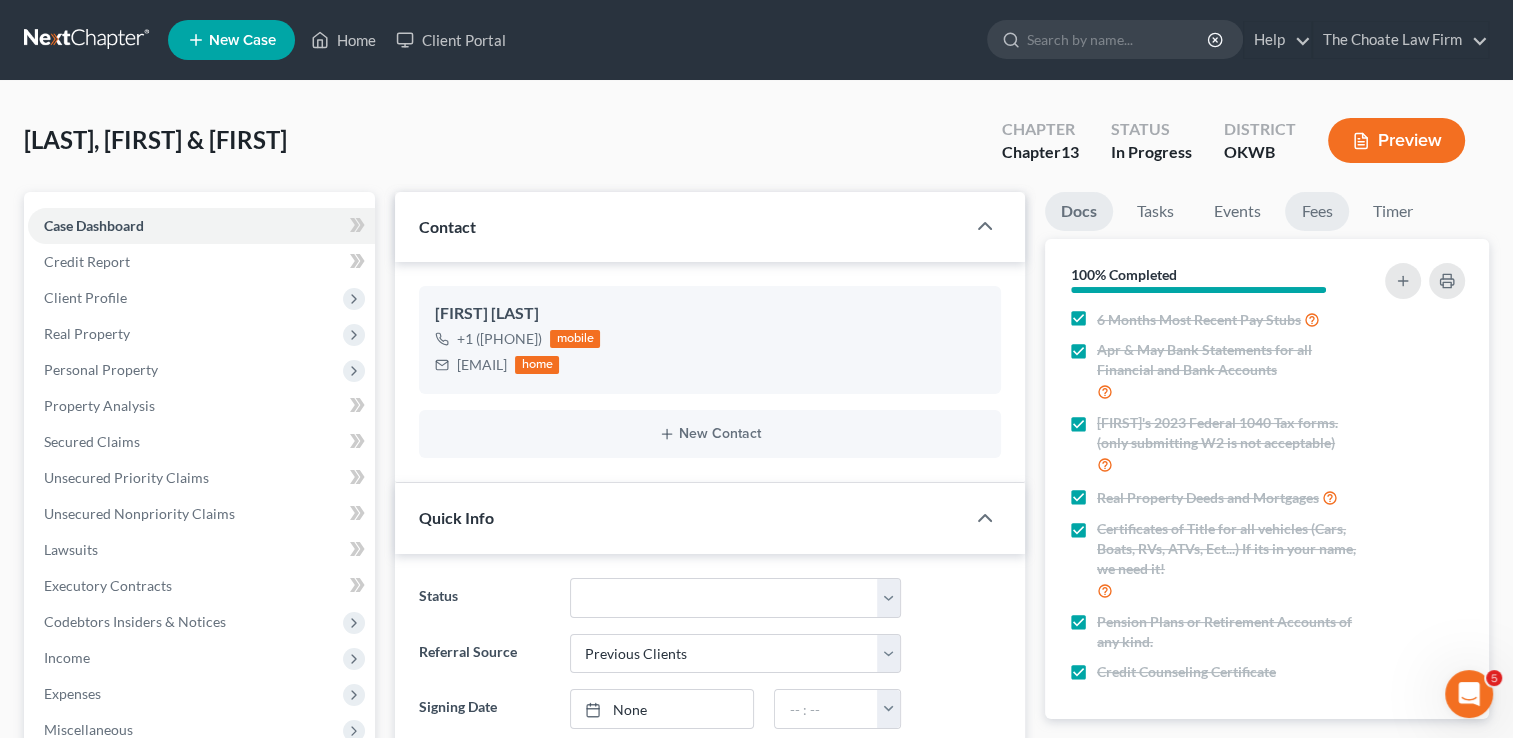 click on "Fees" at bounding box center [1317, 211] 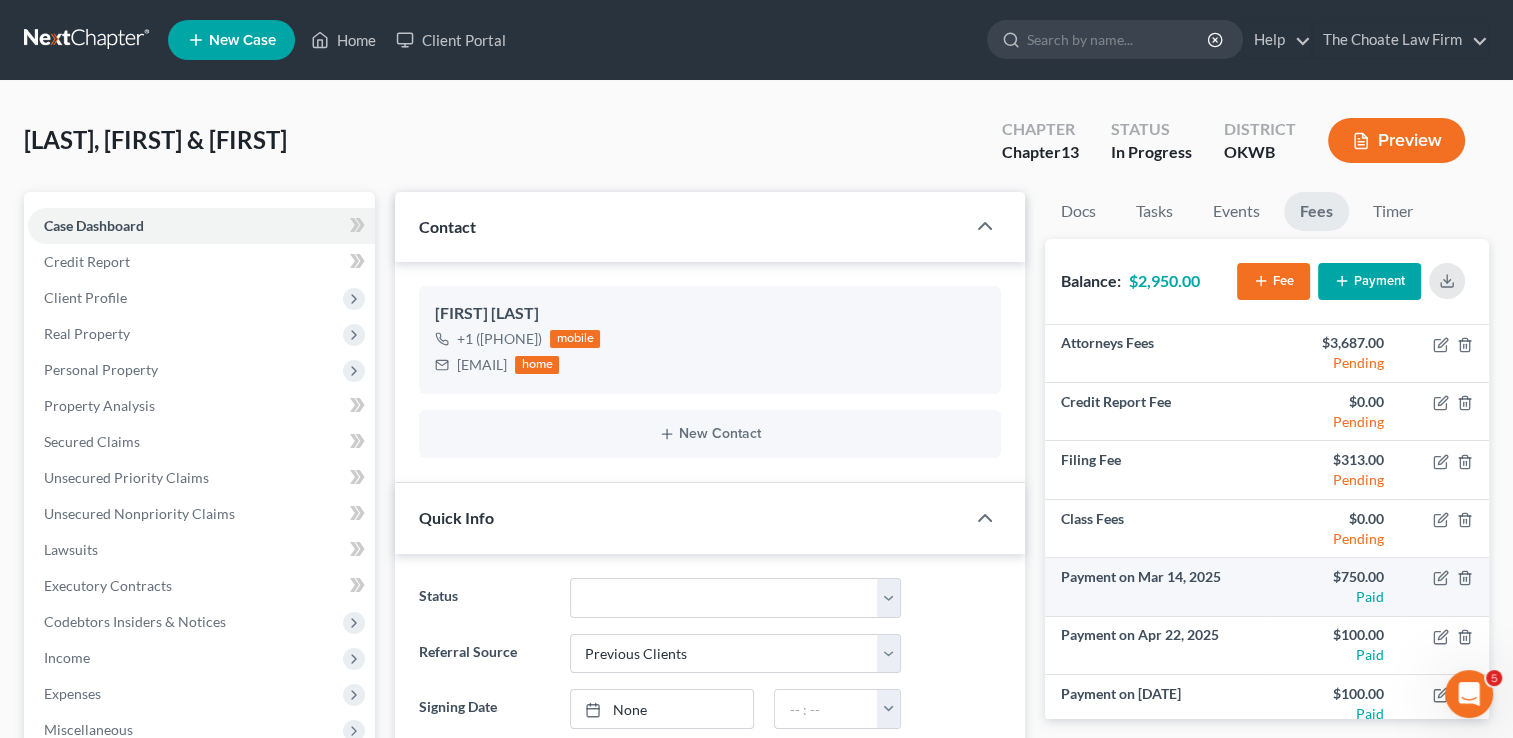 scroll, scrollTop: 70, scrollLeft: 0, axis: vertical 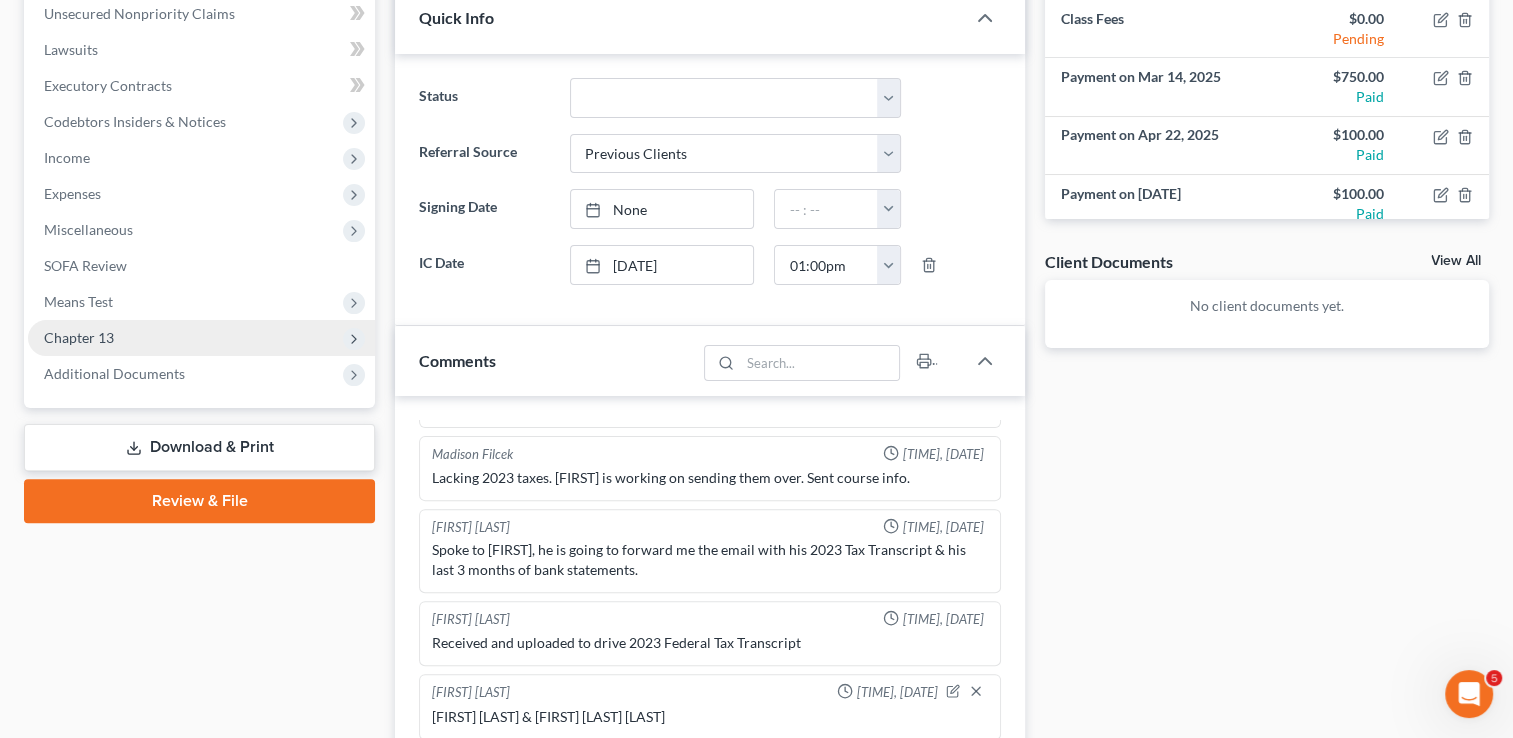 click on "Chapter 13" at bounding box center (79, 337) 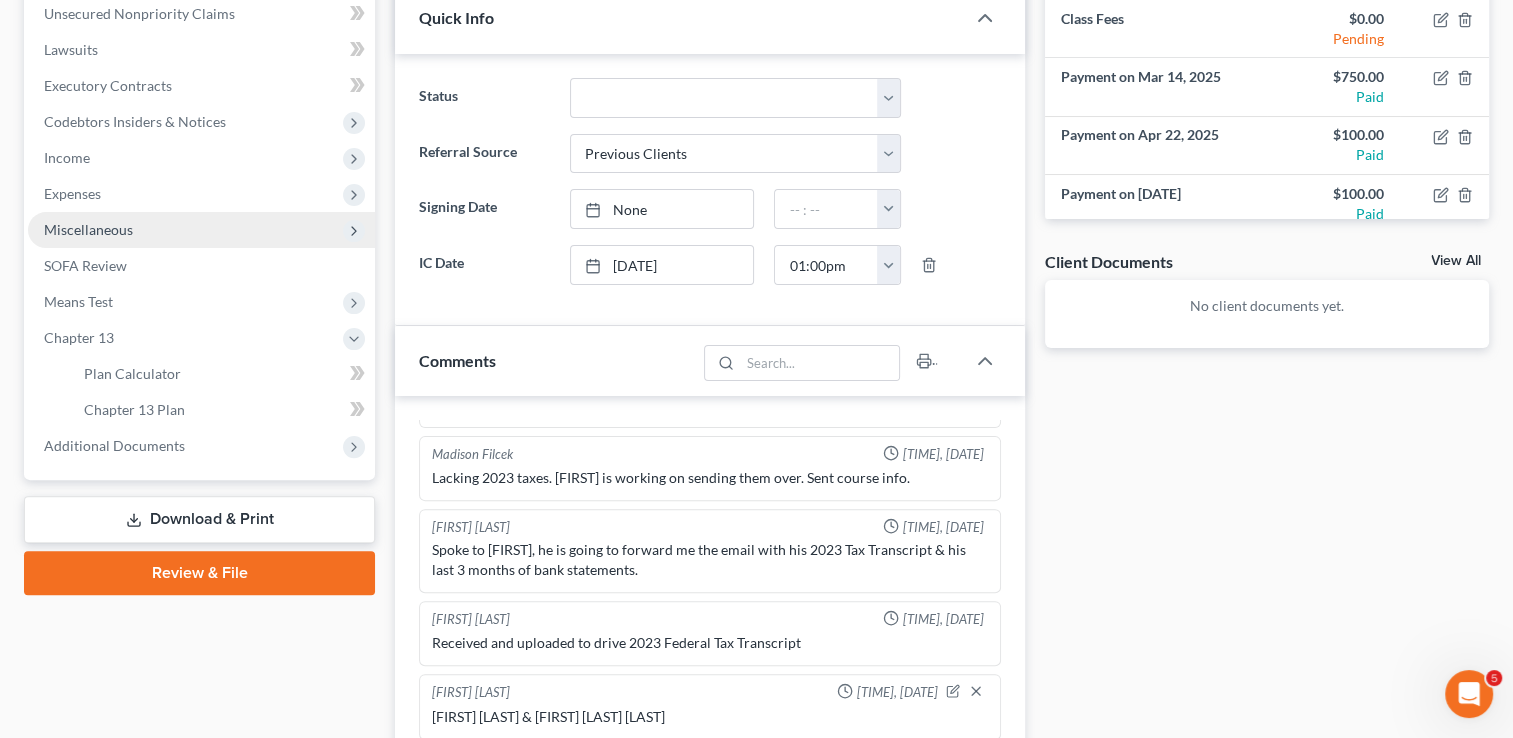 click on "Miscellaneous" at bounding box center [201, 230] 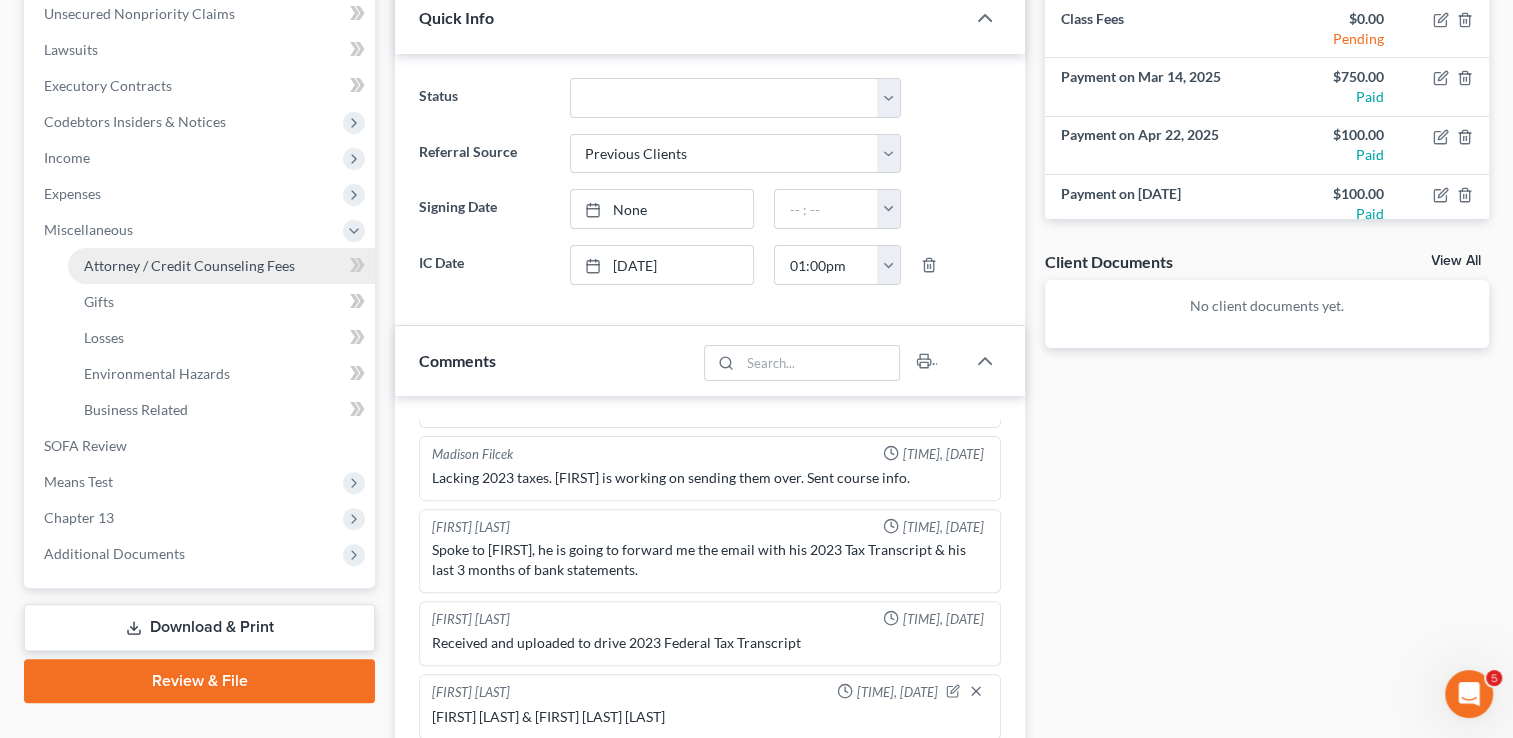 click on "Attorney / Credit Counseling Fees" at bounding box center (189, 265) 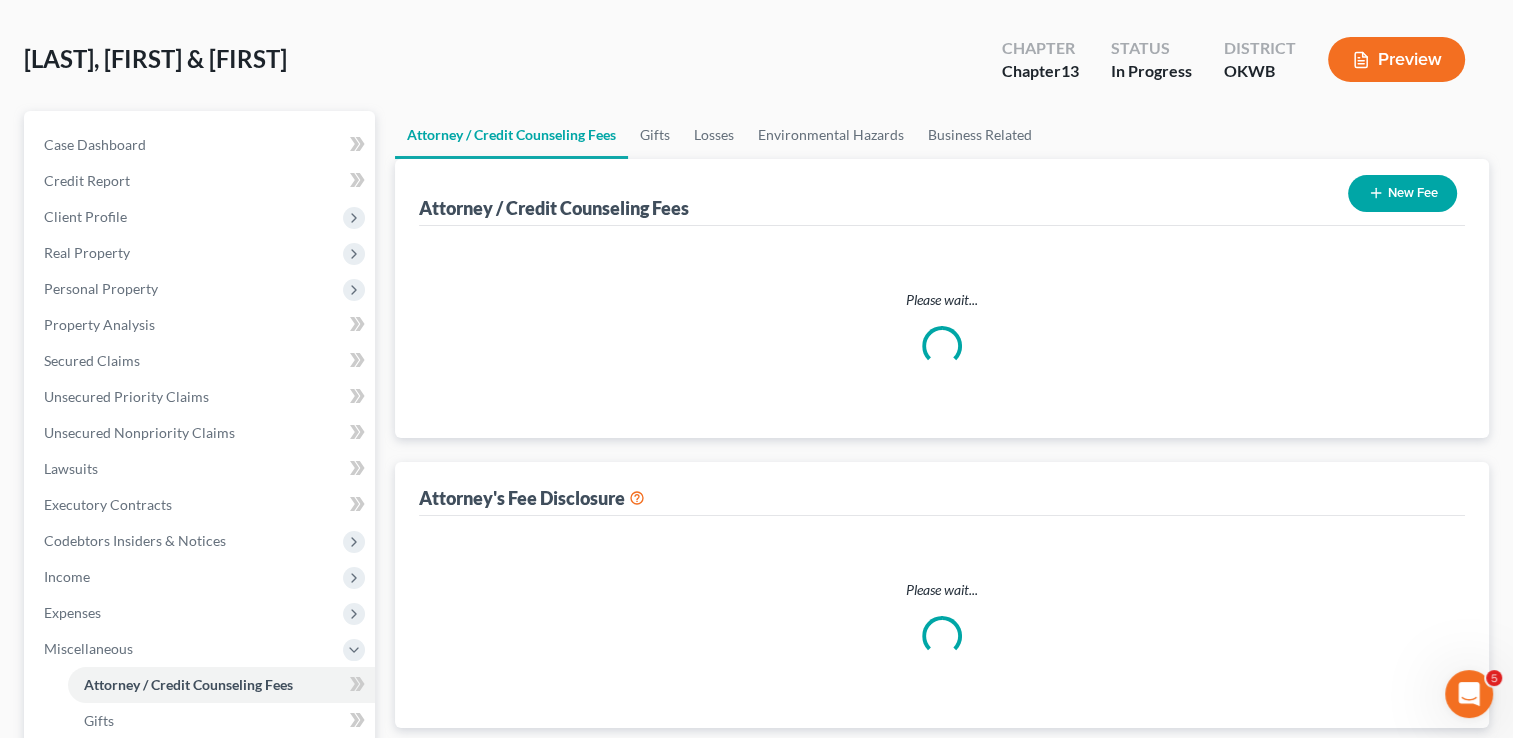 scroll, scrollTop: 0, scrollLeft: 0, axis: both 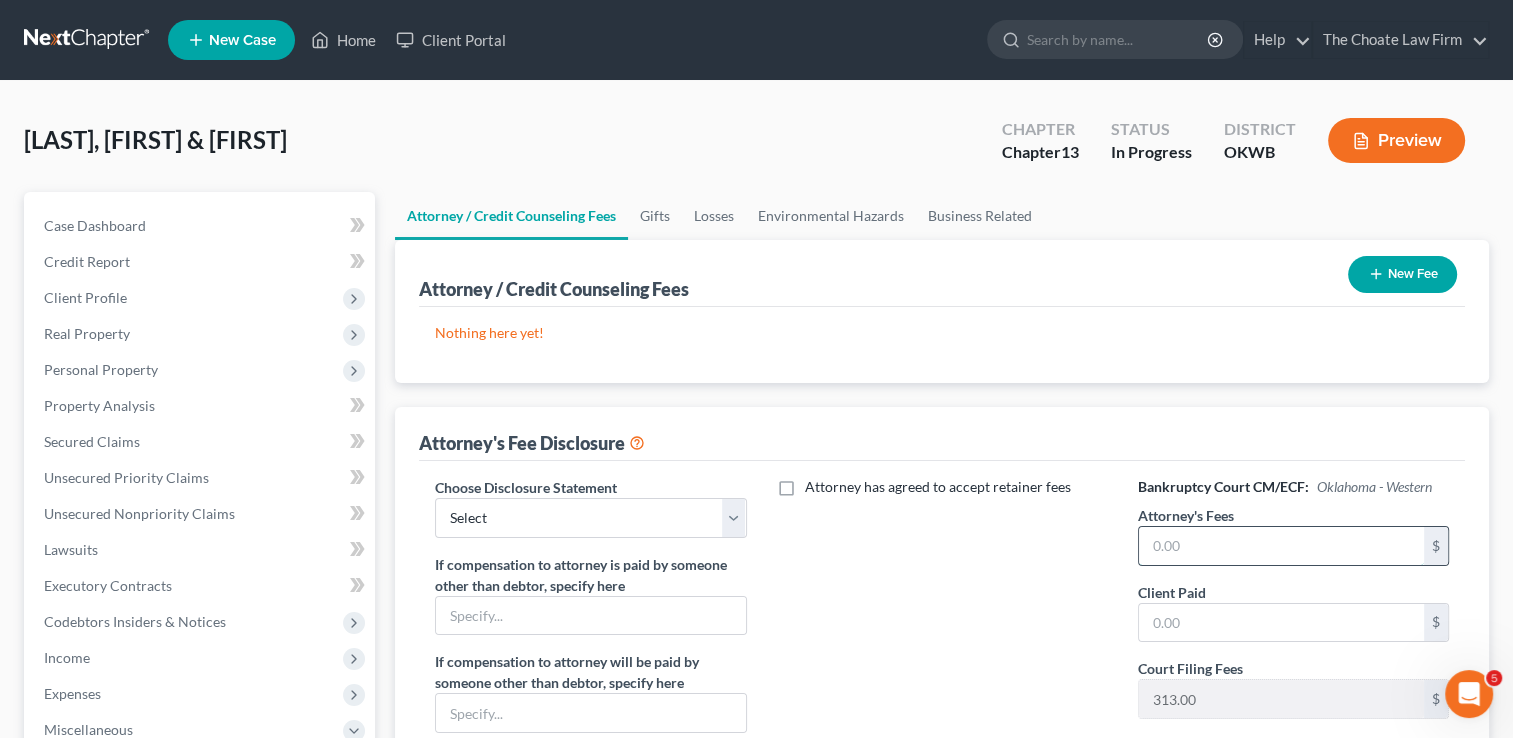 click at bounding box center (1281, 546) 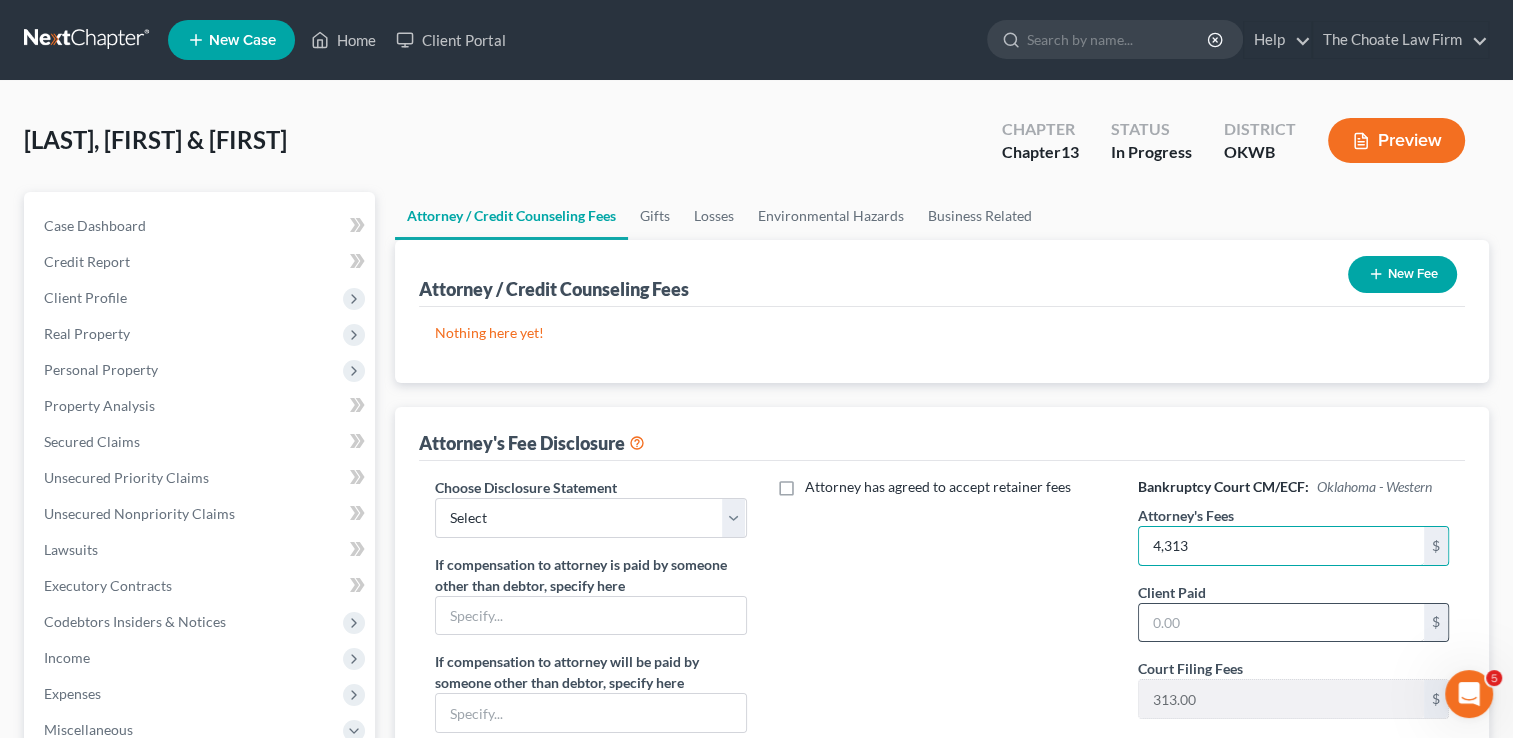 type on "4,313" 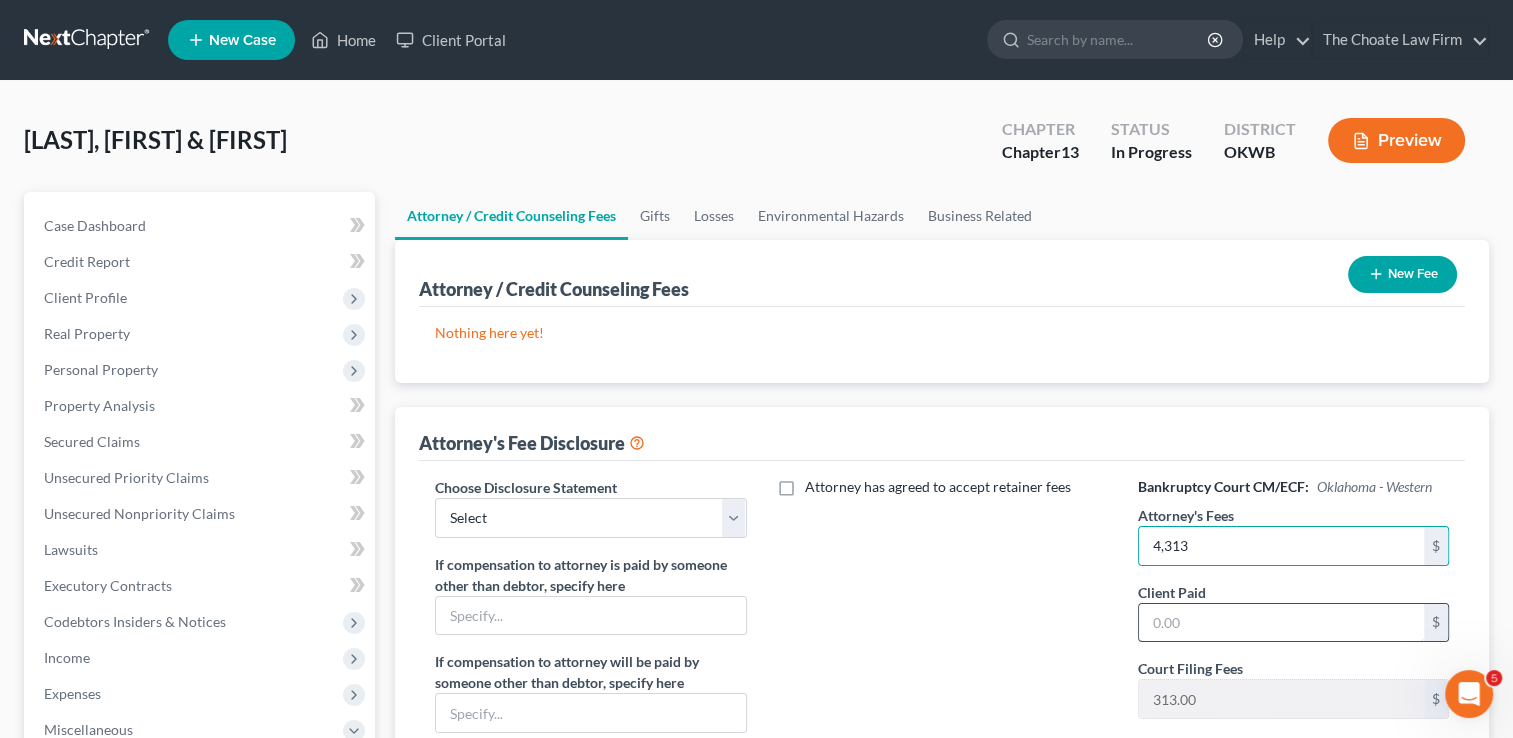 click at bounding box center [1281, 623] 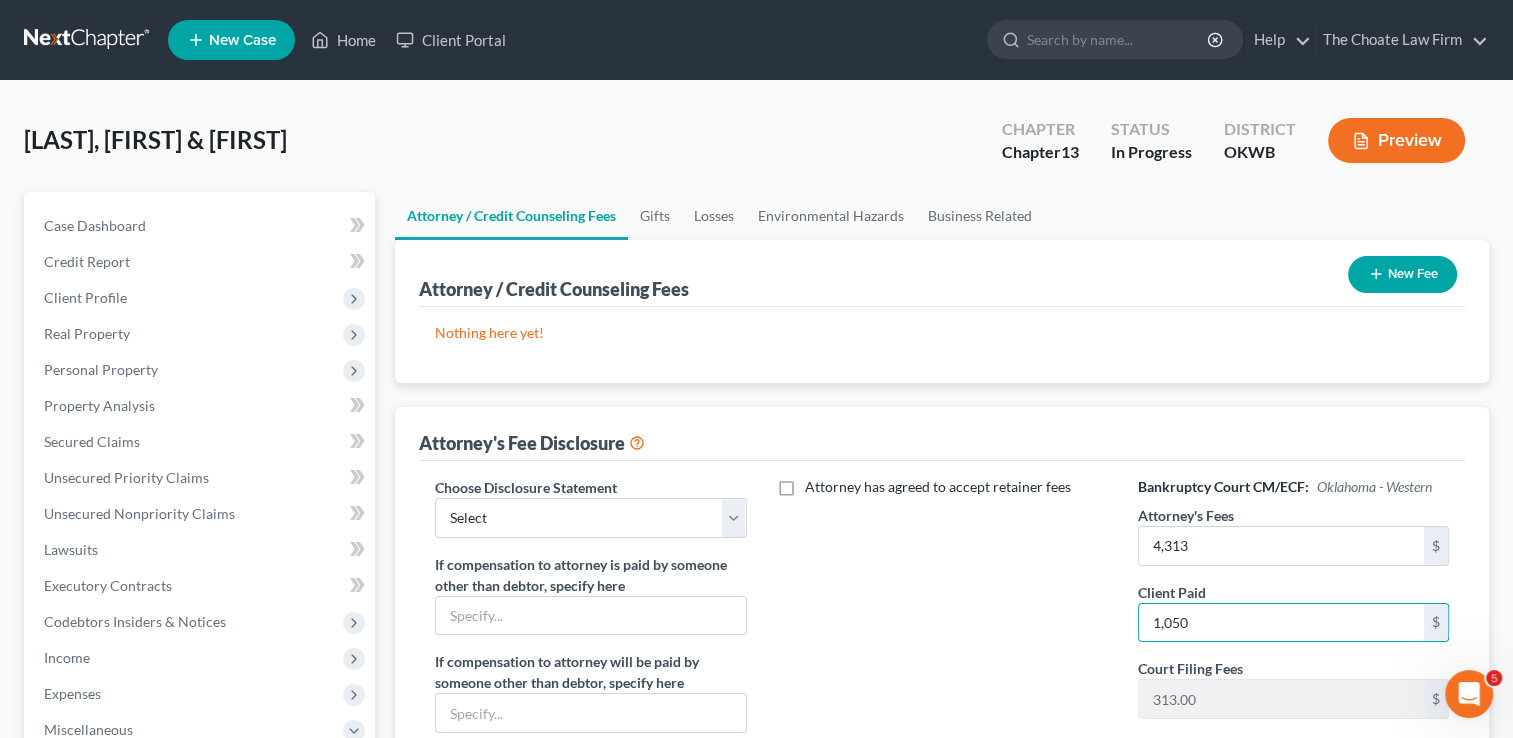 type on "1,050" 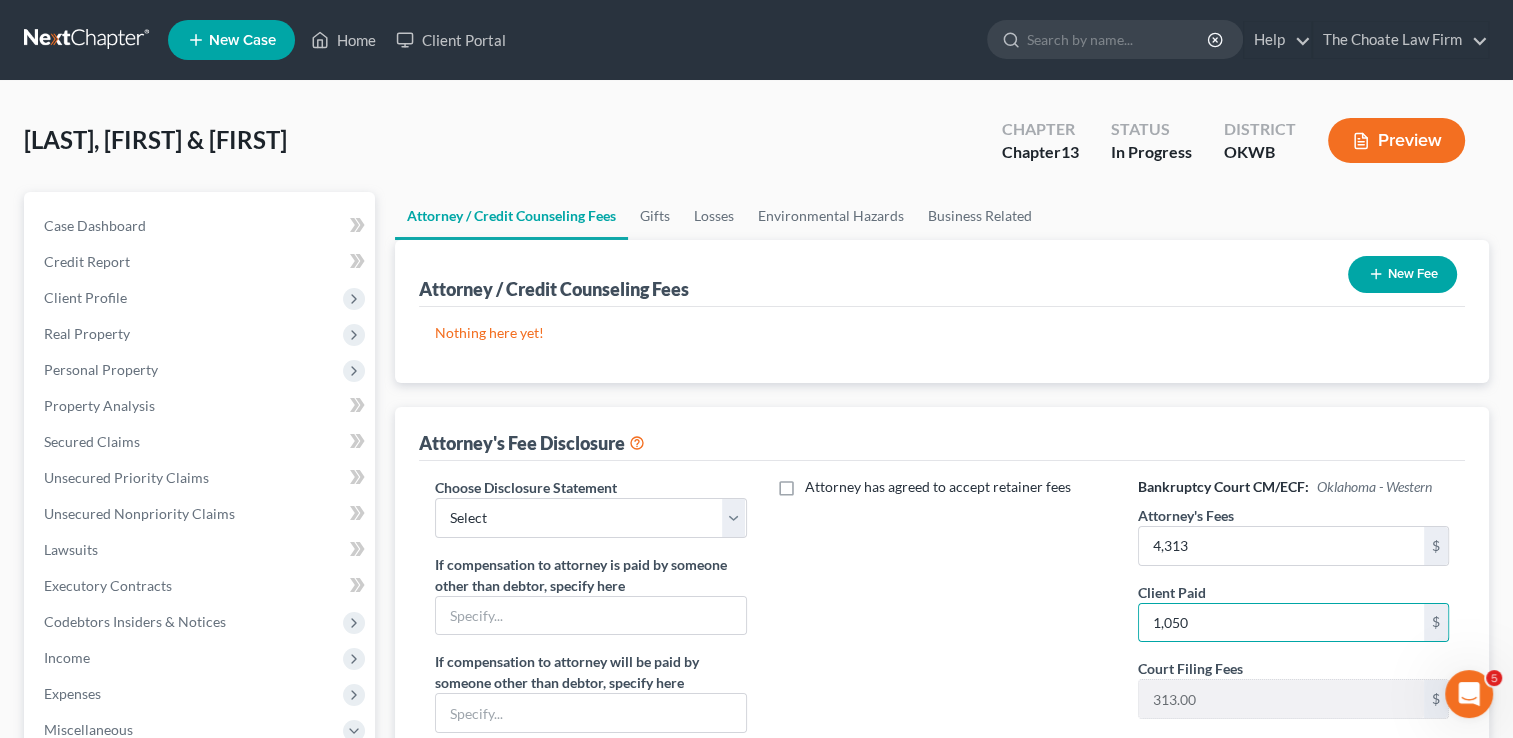 click on "Attorney has agreed to accept retainer fees" at bounding box center [942, 662] 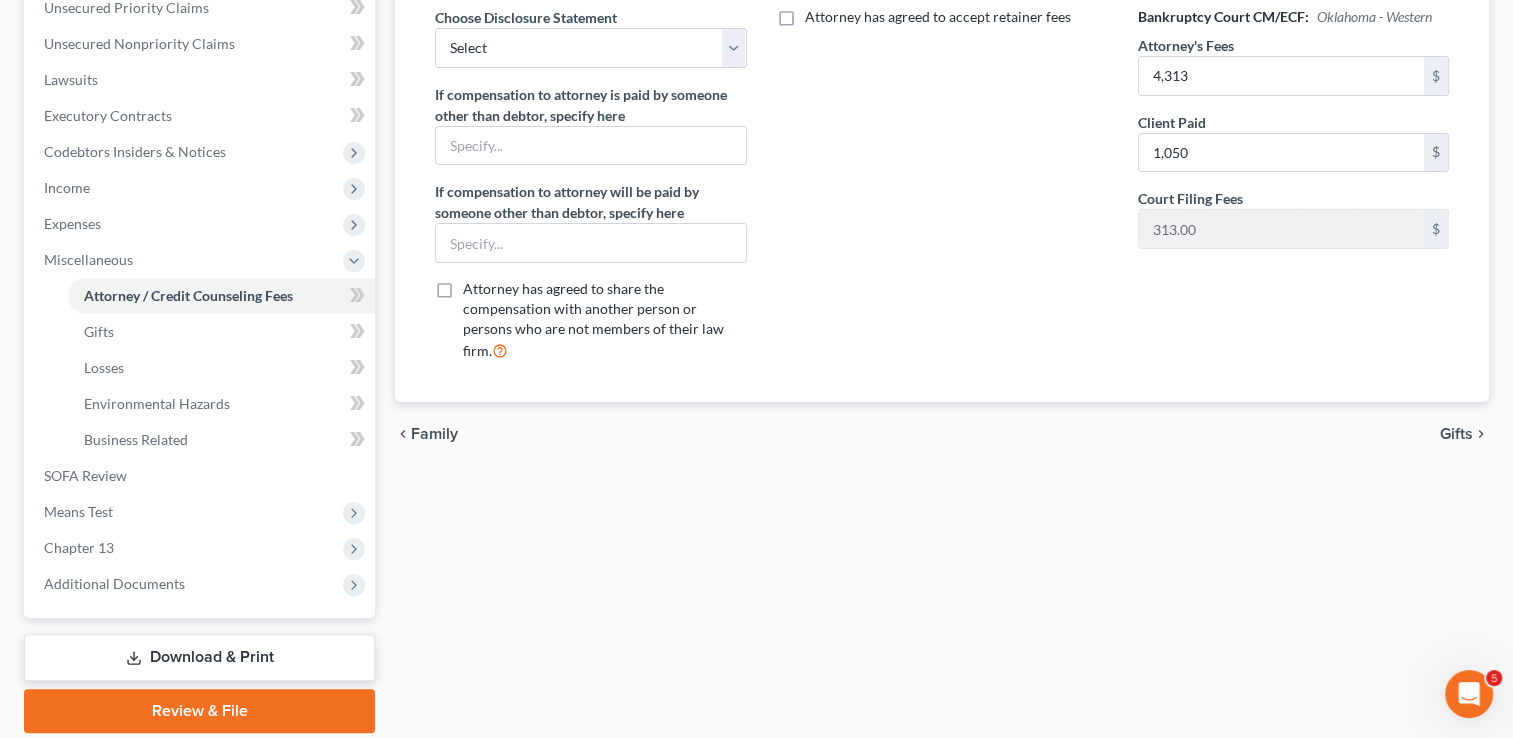 scroll, scrollTop: 500, scrollLeft: 0, axis: vertical 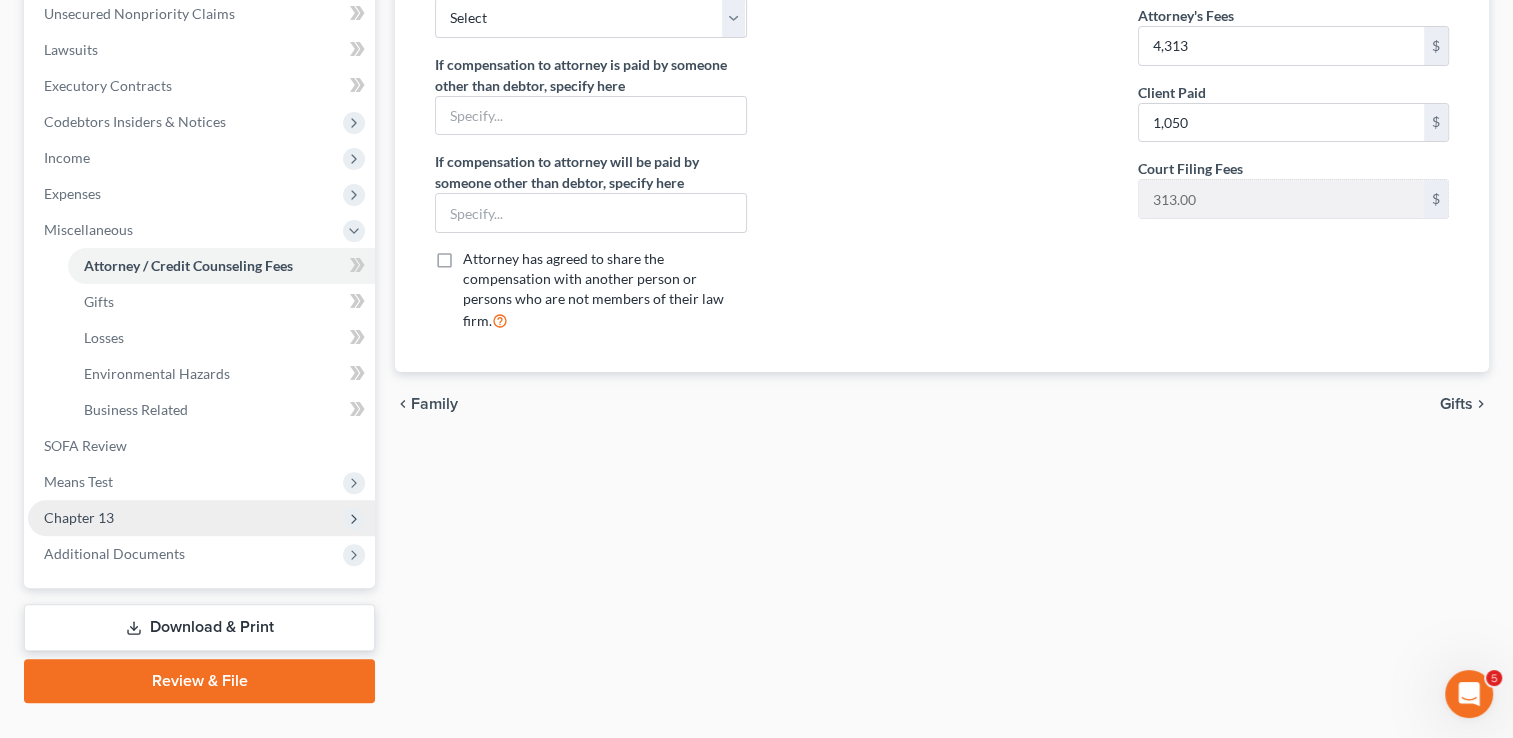 click on "Chapter 13" at bounding box center (201, 518) 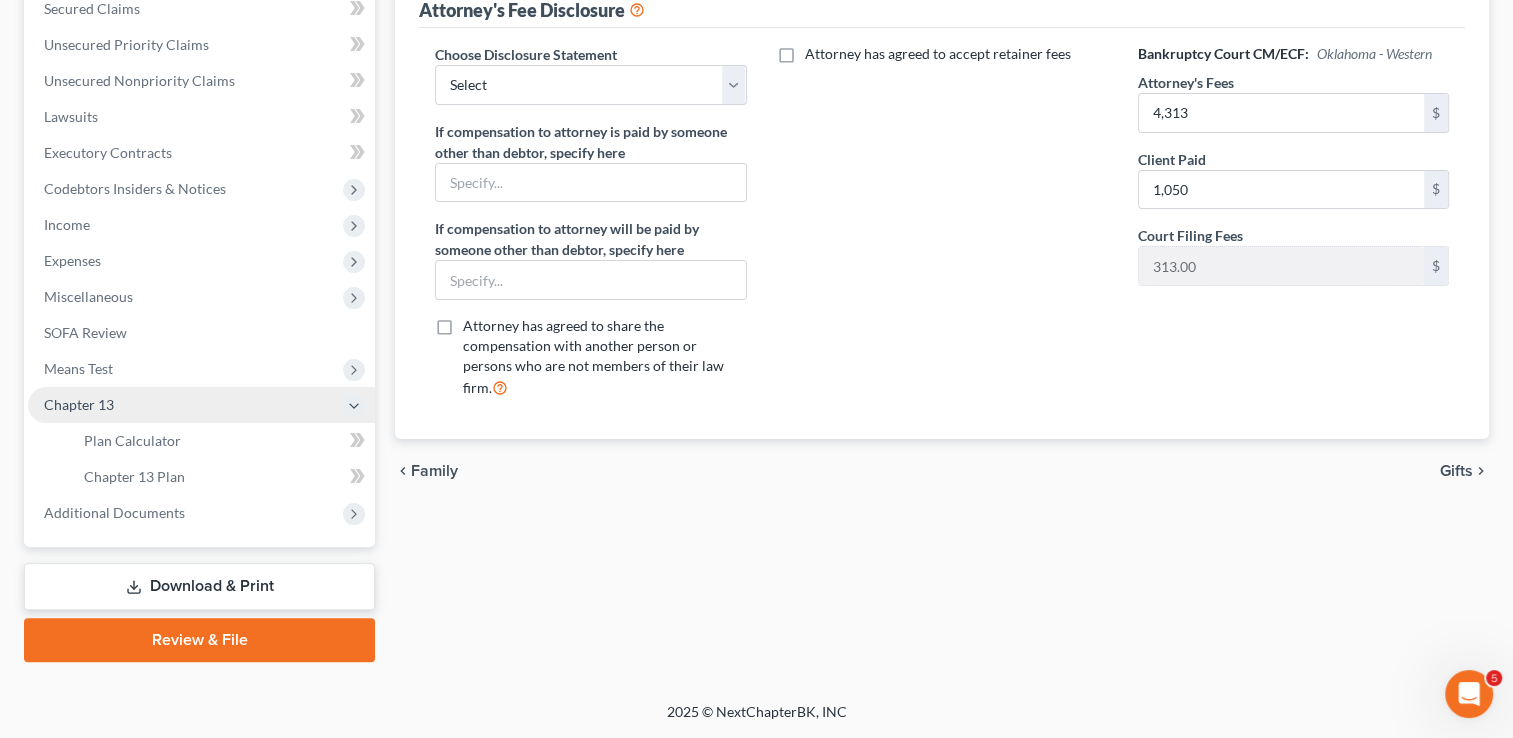 scroll, scrollTop: 431, scrollLeft: 0, axis: vertical 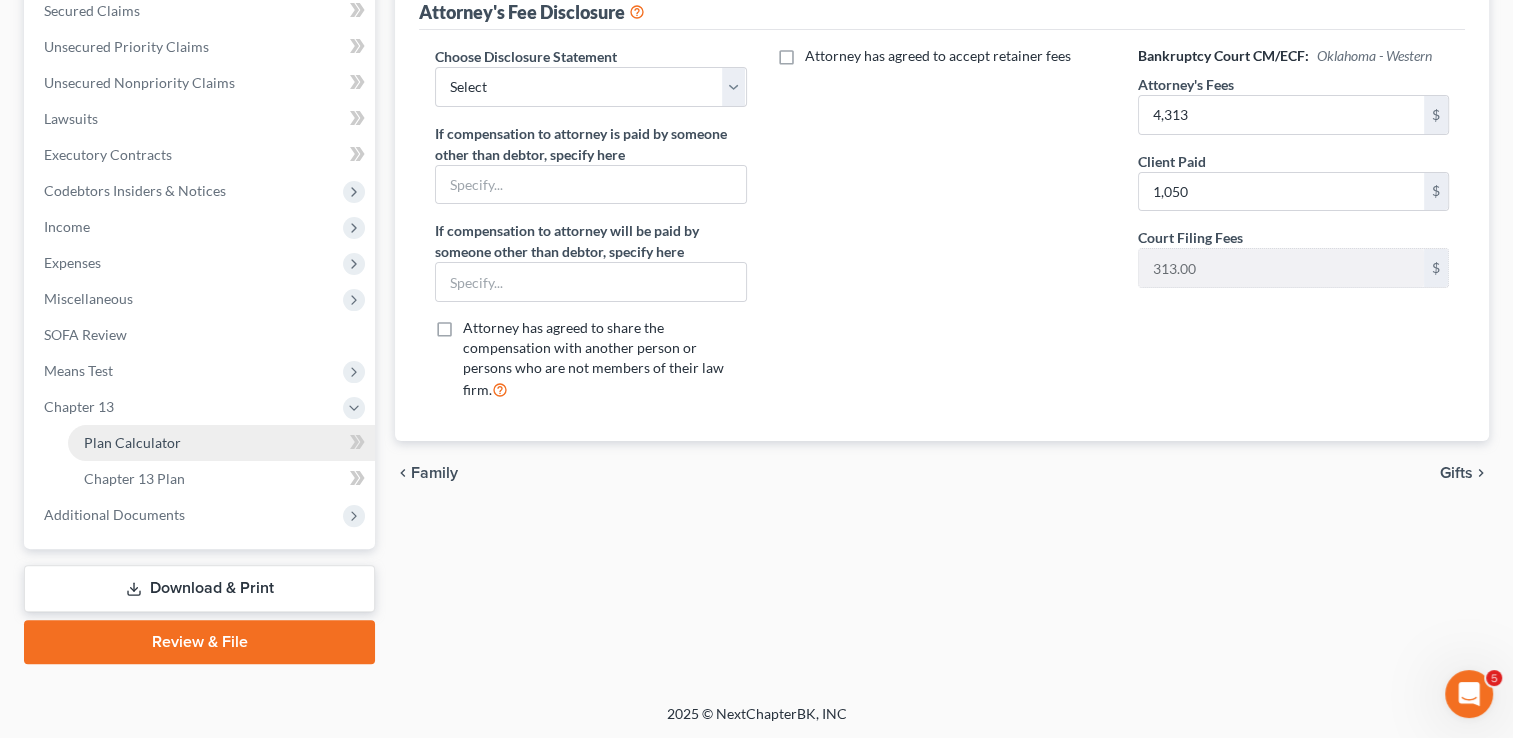 click on "Plan Calculator" at bounding box center [132, 442] 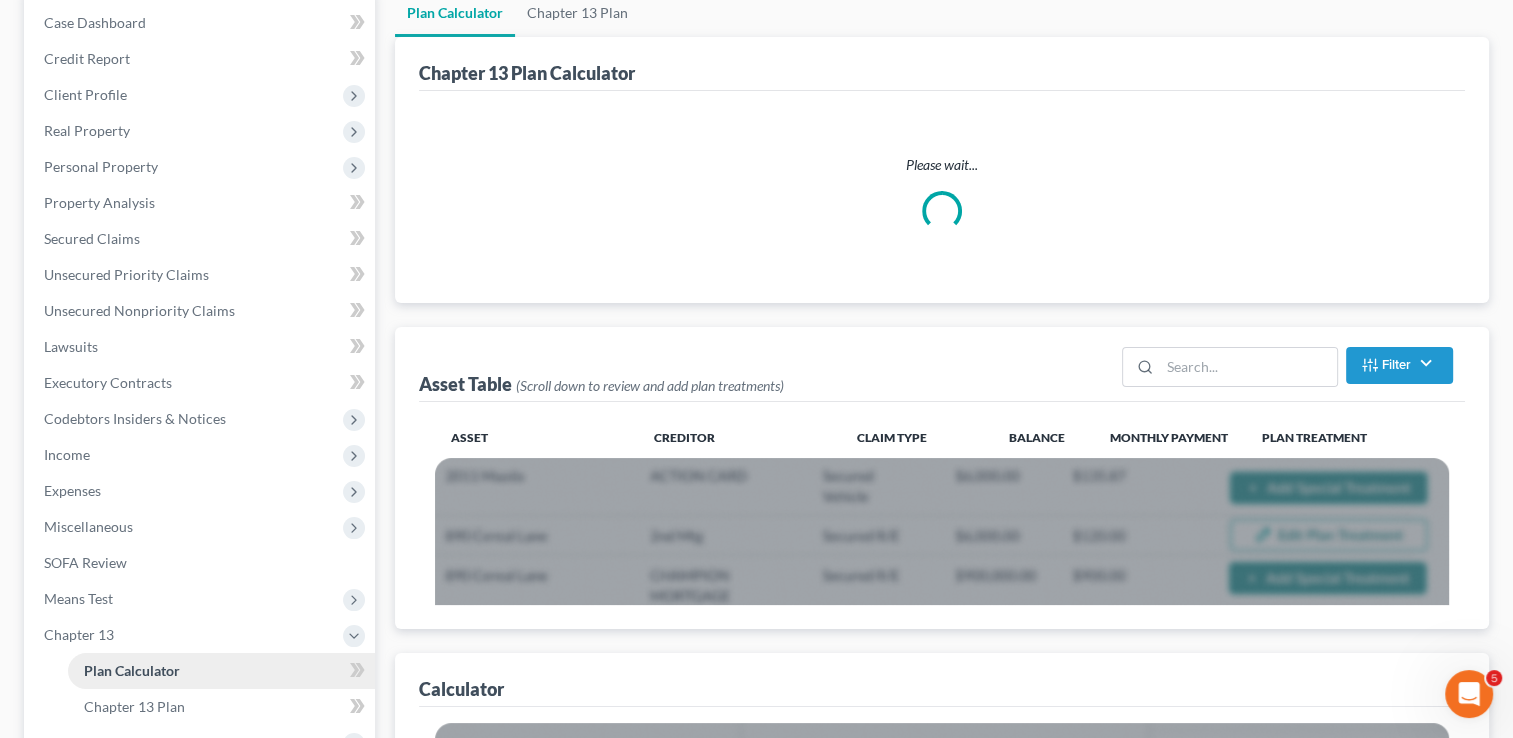 scroll, scrollTop: 0, scrollLeft: 0, axis: both 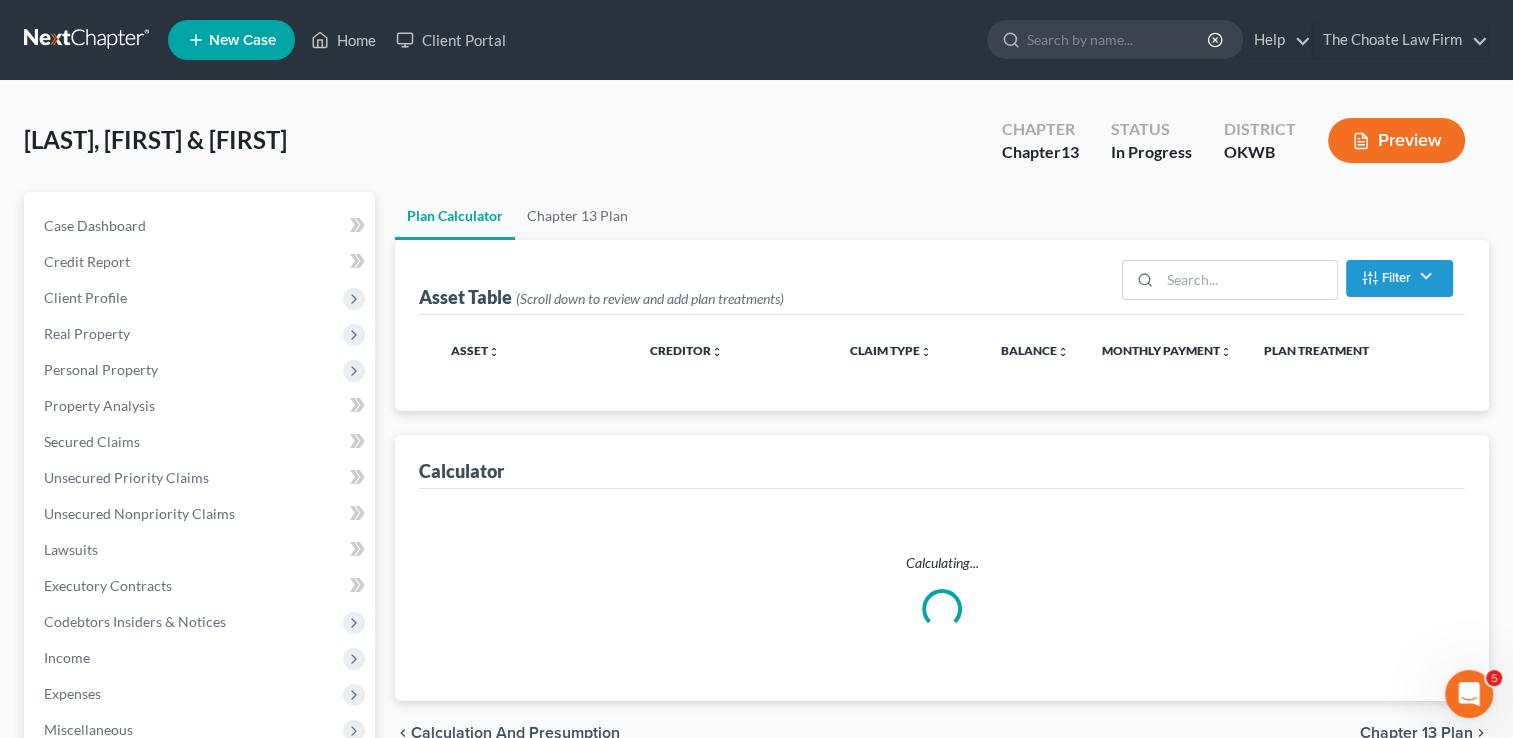 select on "59" 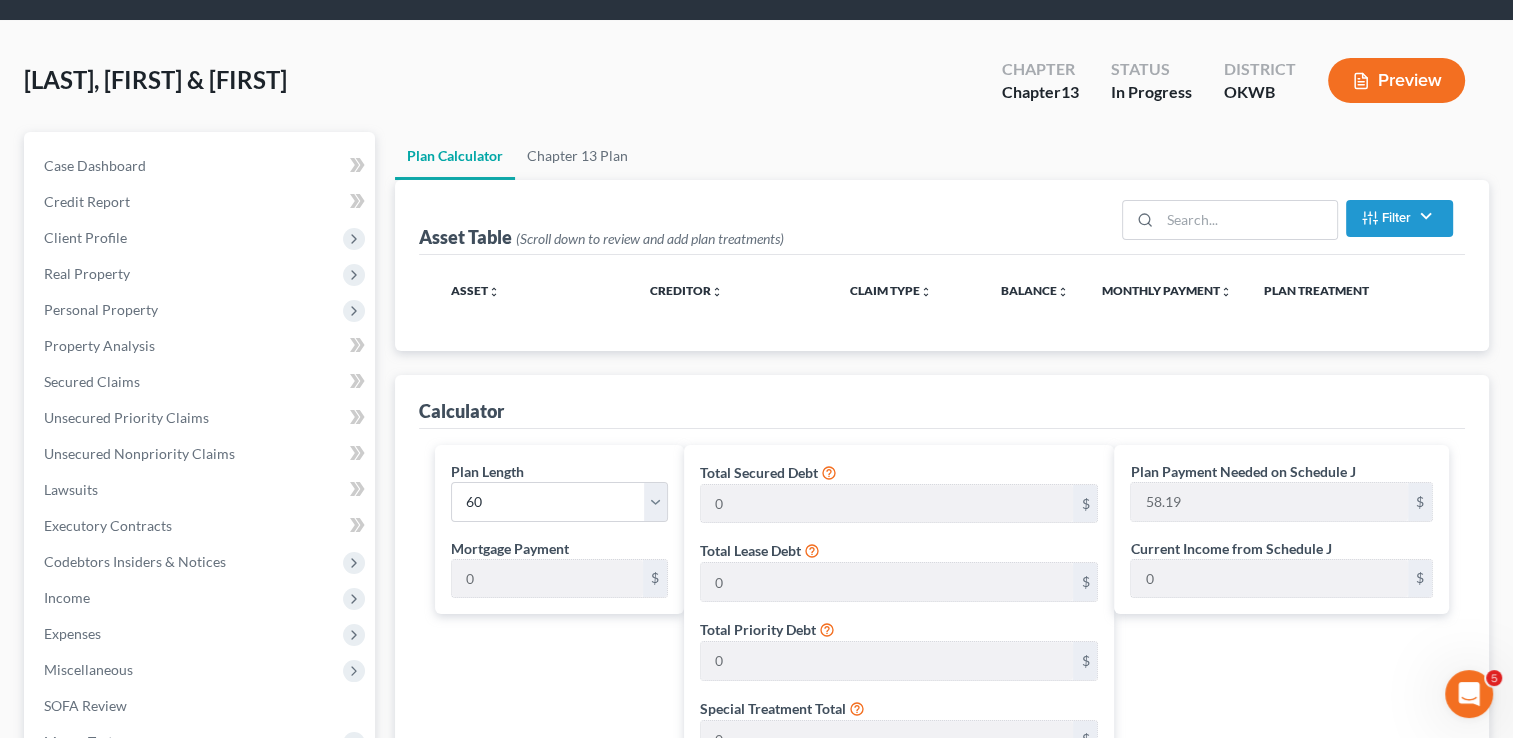 scroll, scrollTop: 0, scrollLeft: 0, axis: both 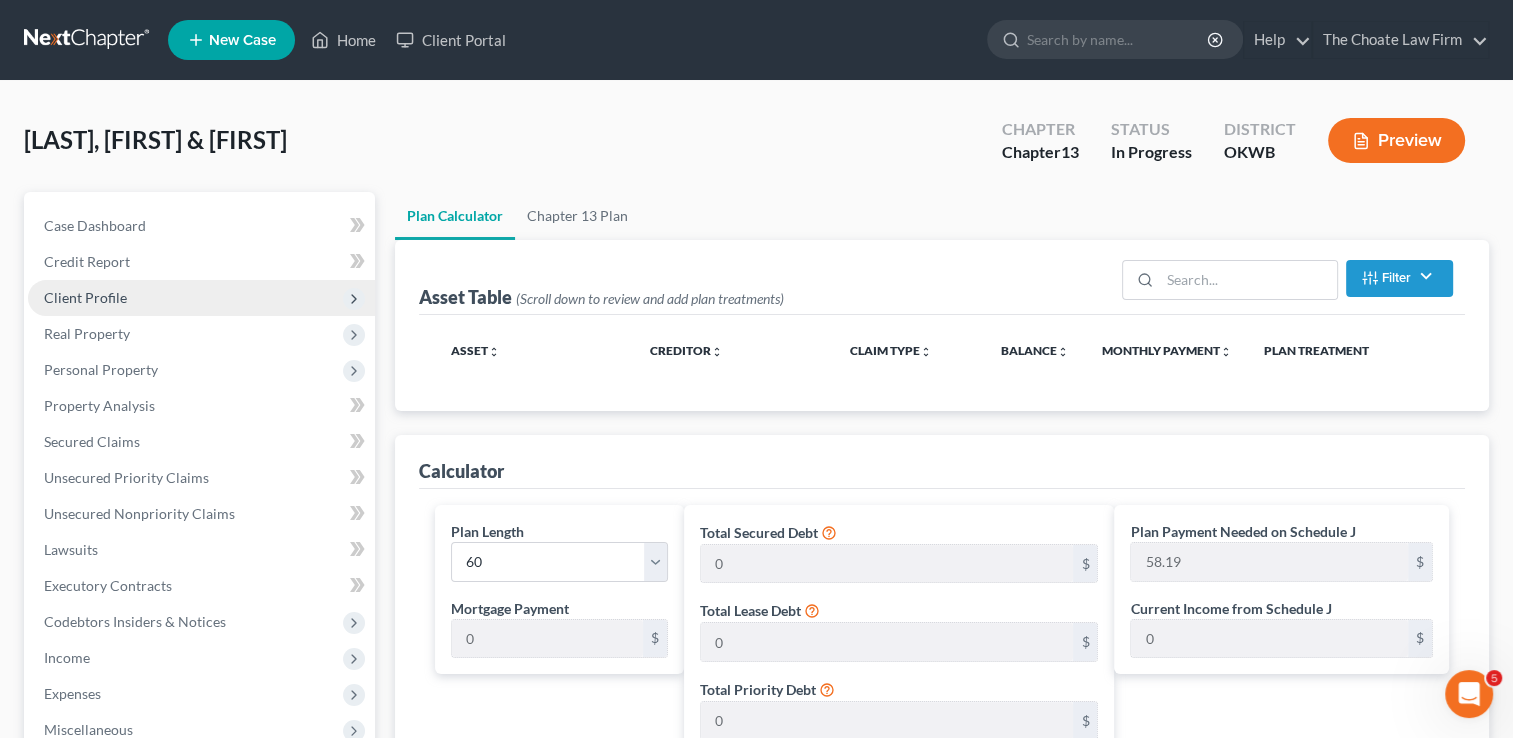 click on "Client Profile" at bounding box center [85, 297] 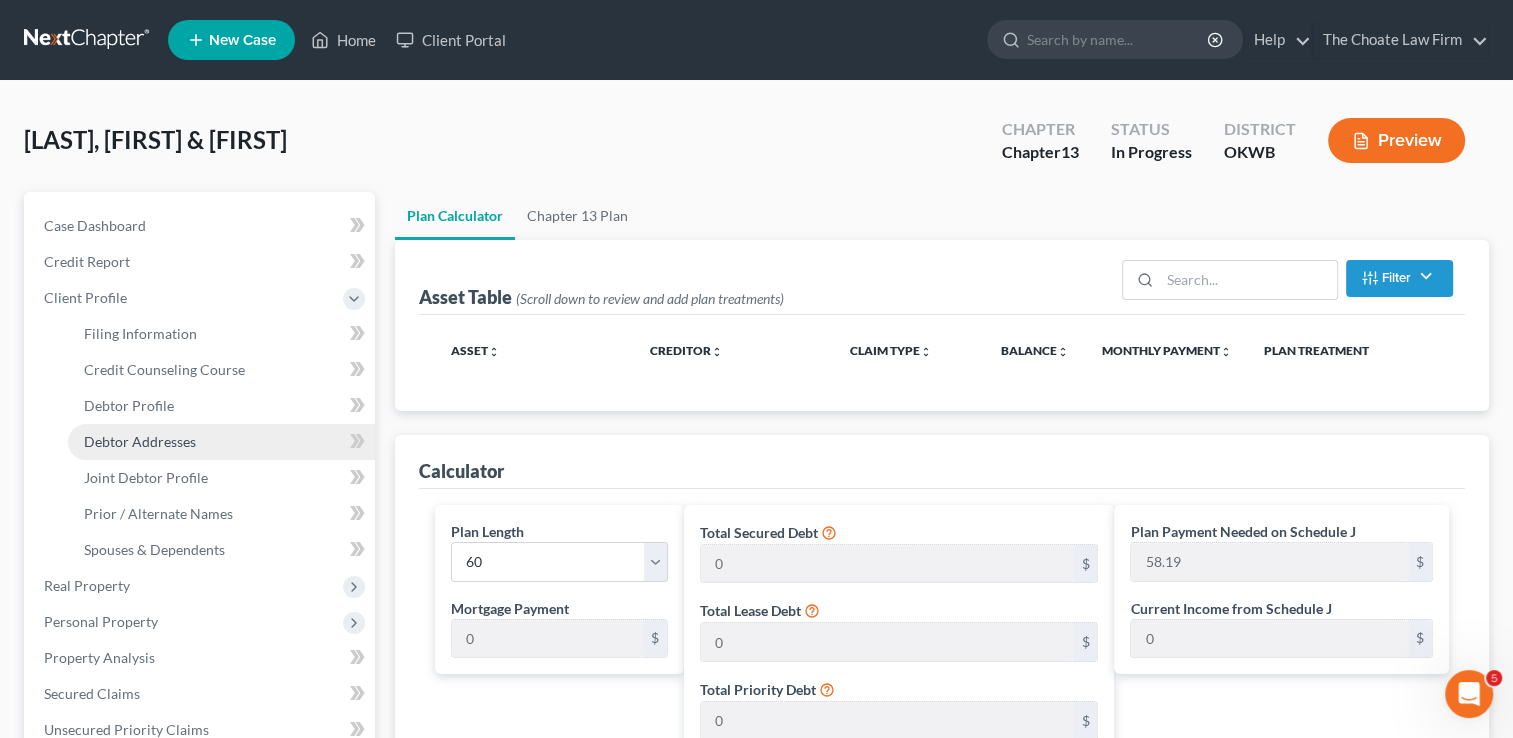 click on "Debtor Addresses" at bounding box center [140, 441] 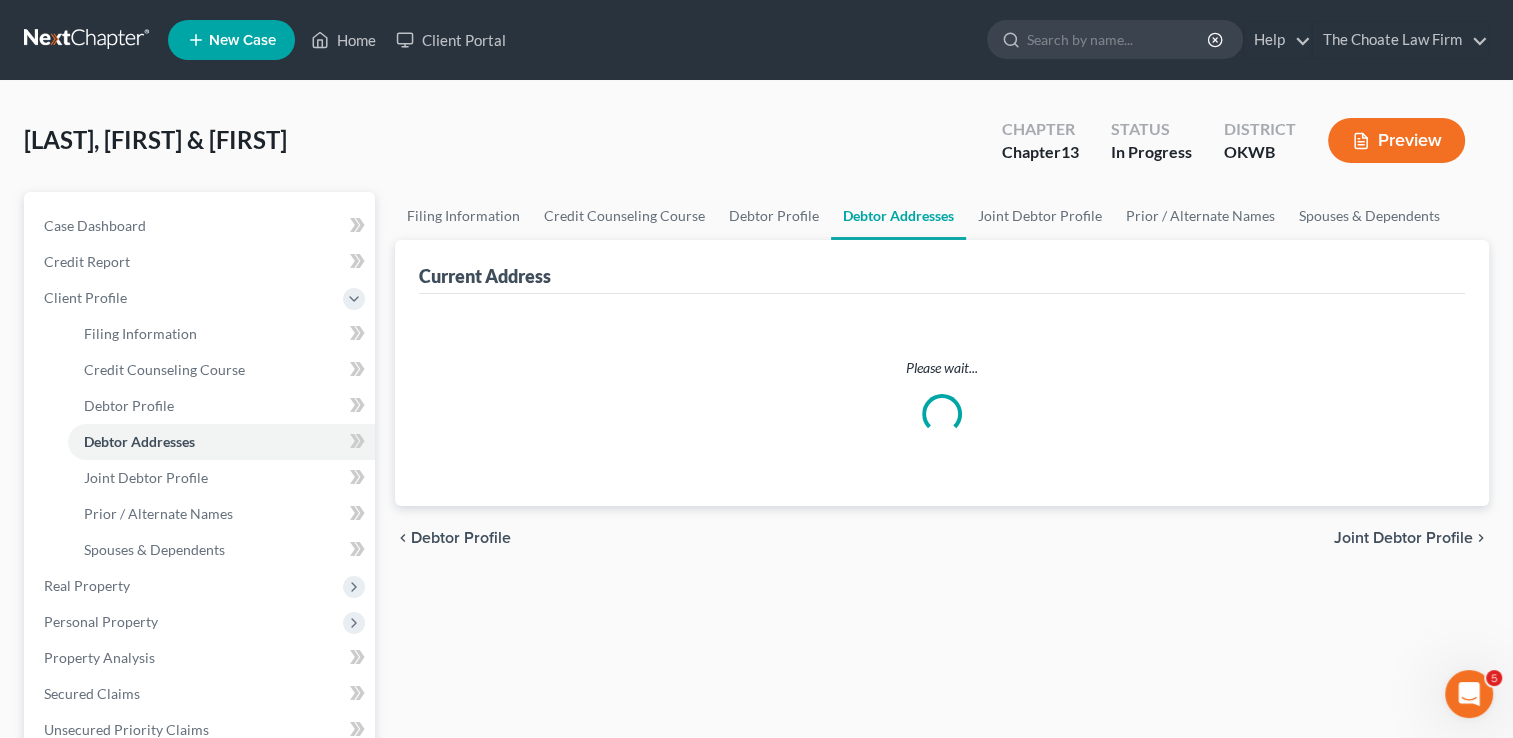 select on "0" 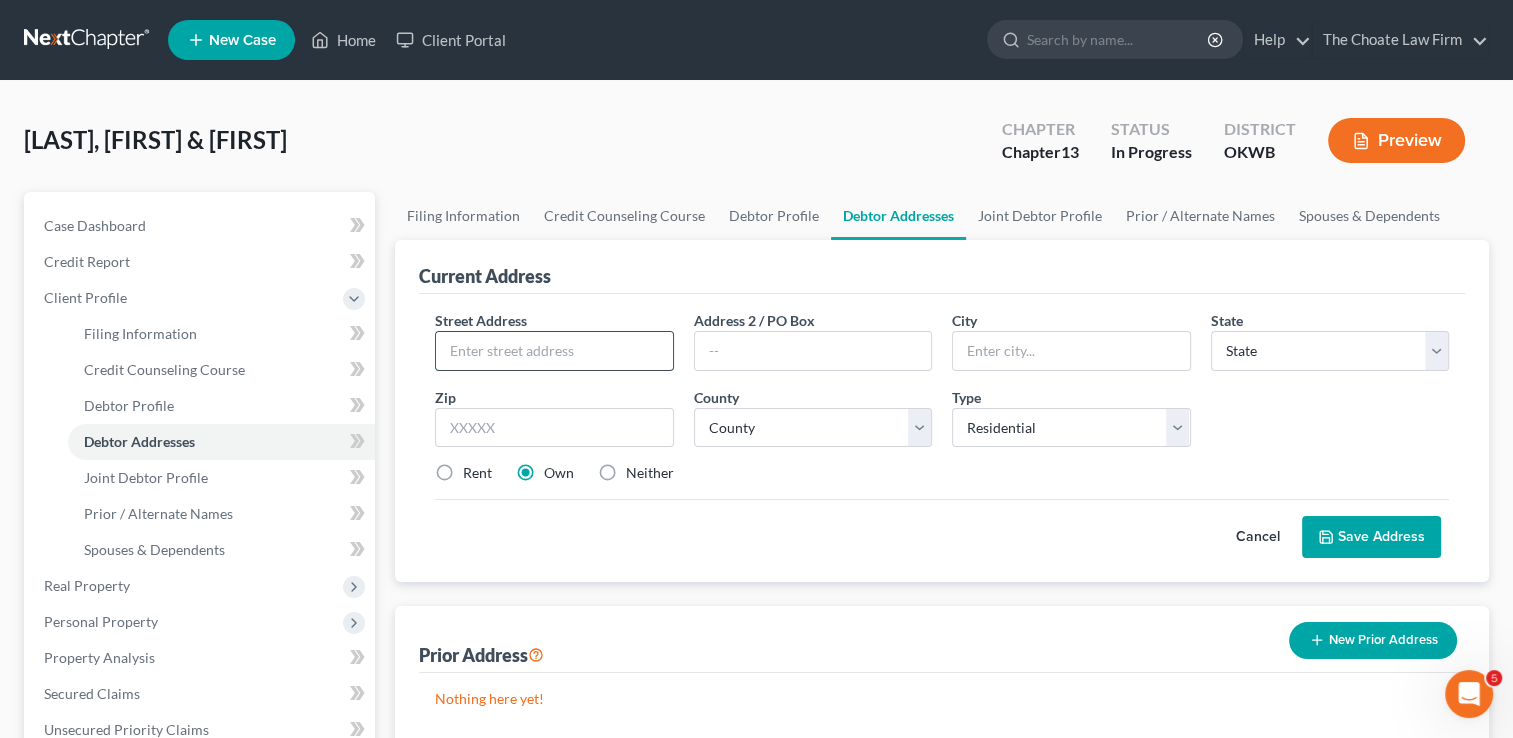 click at bounding box center [554, 351] 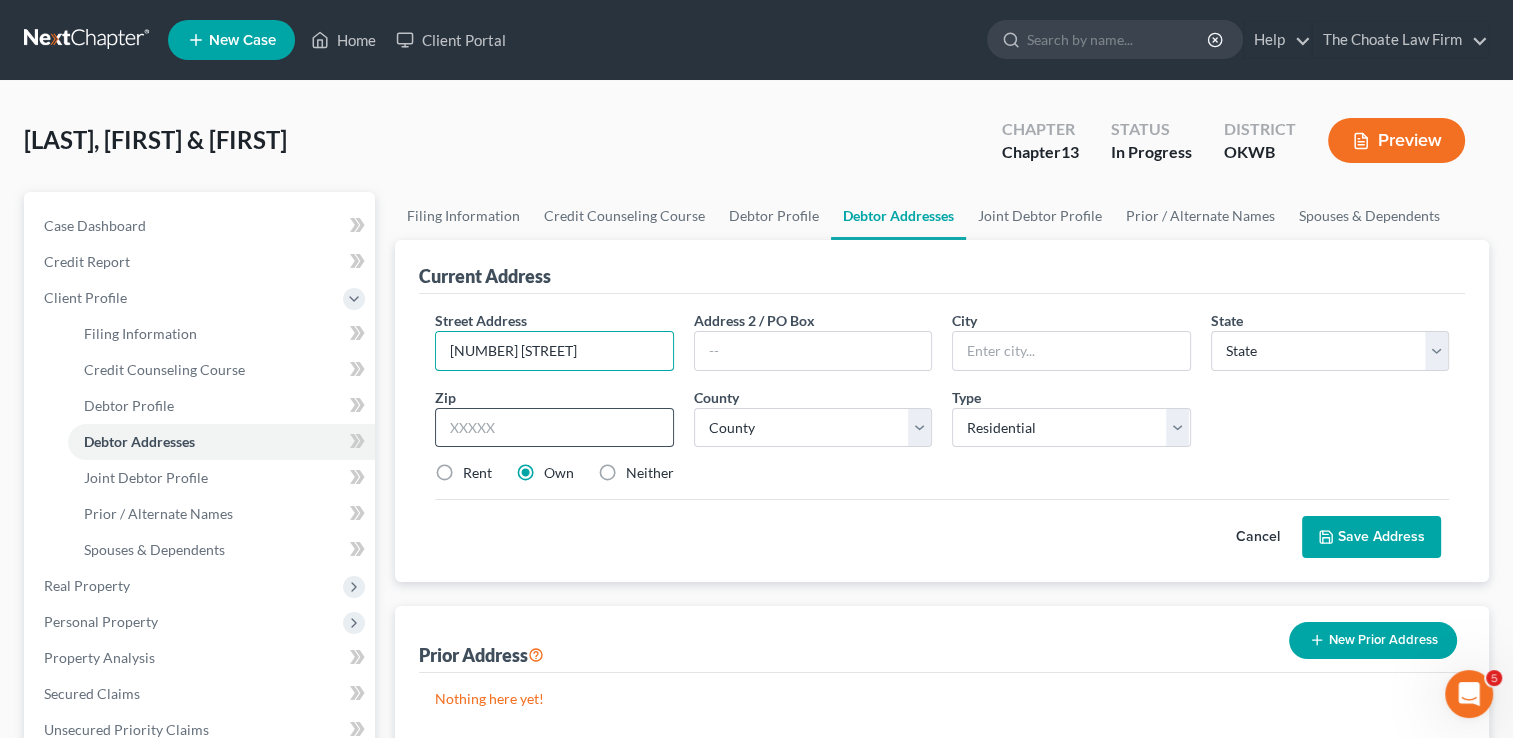 type on "[NUMBER] [STREET]" 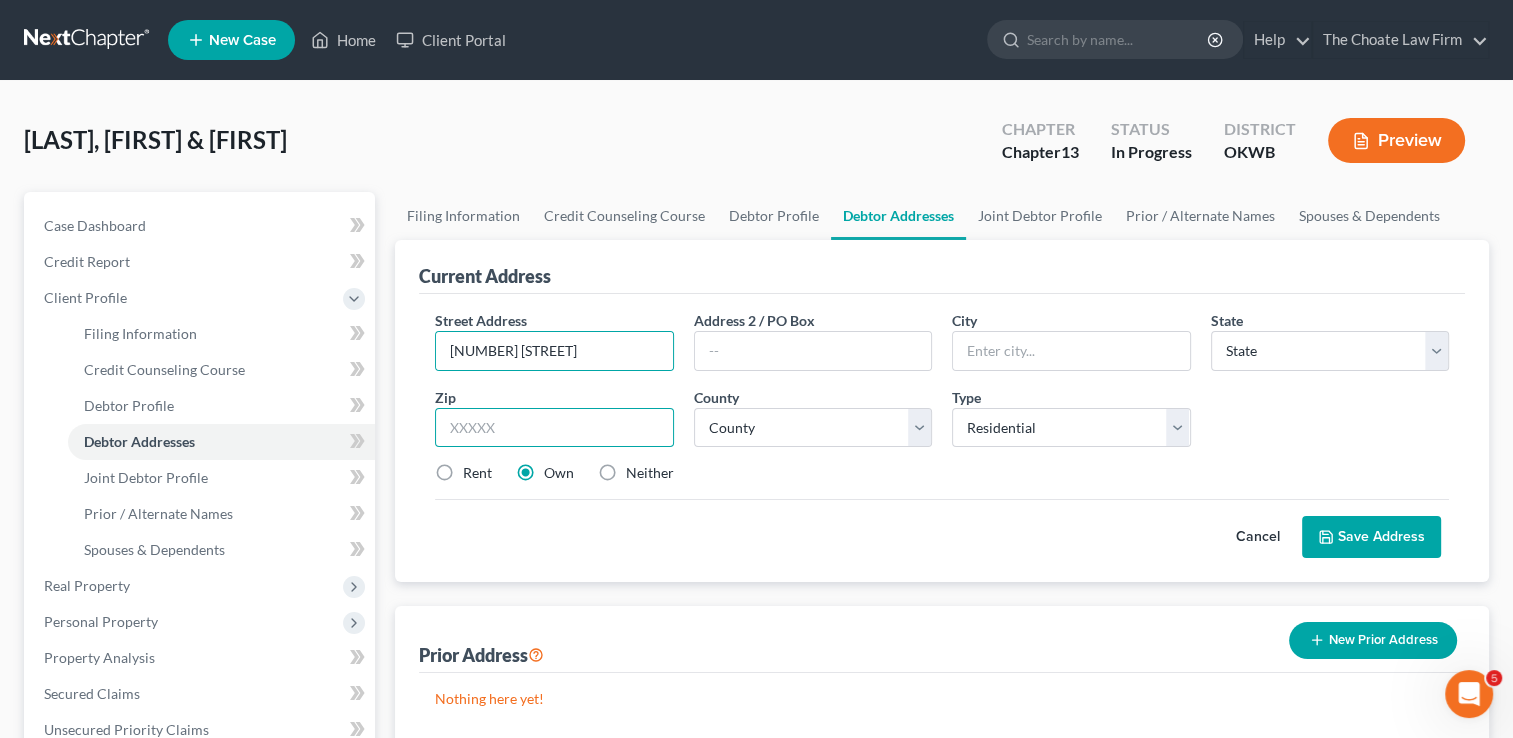 click at bounding box center (554, 428) 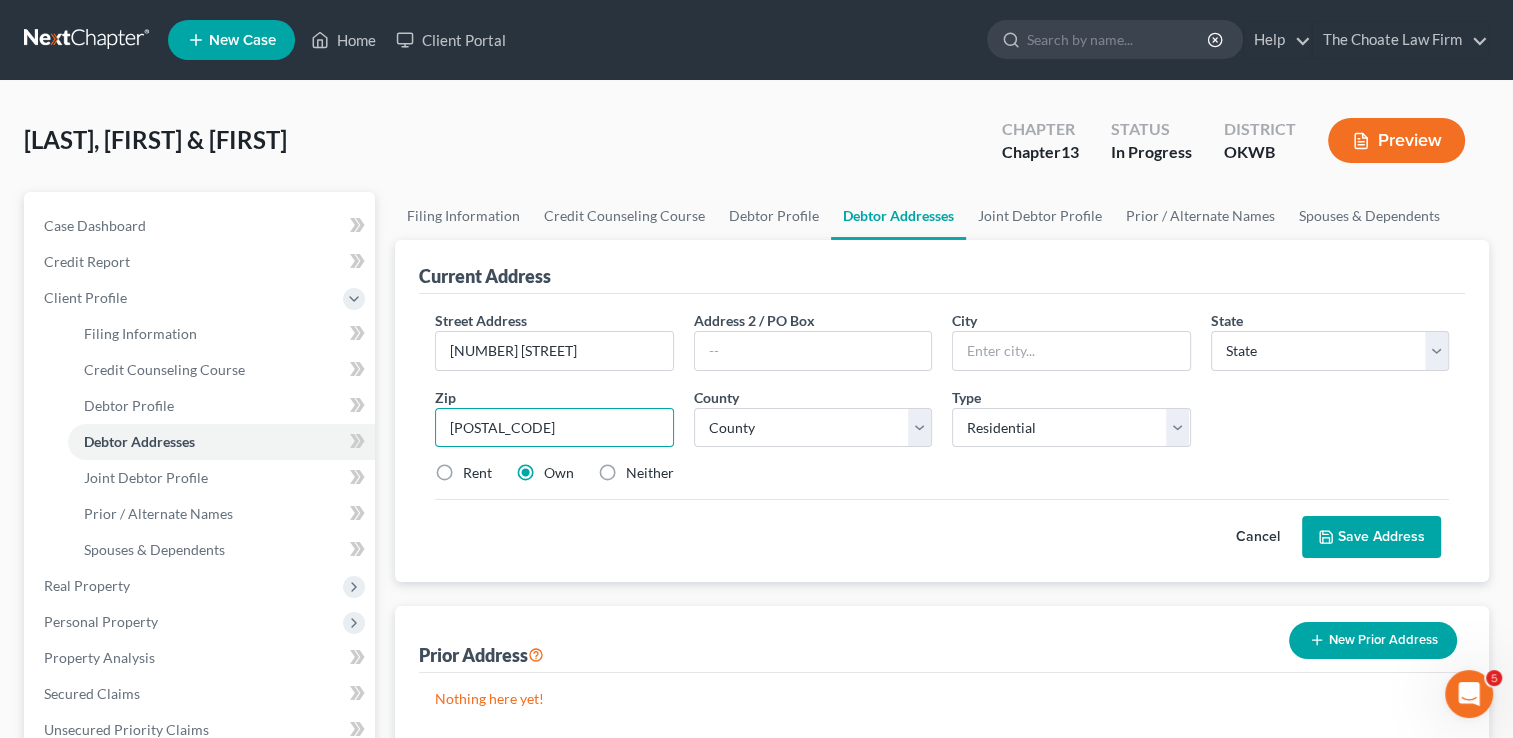 type on "[POSTAL_CODE]" 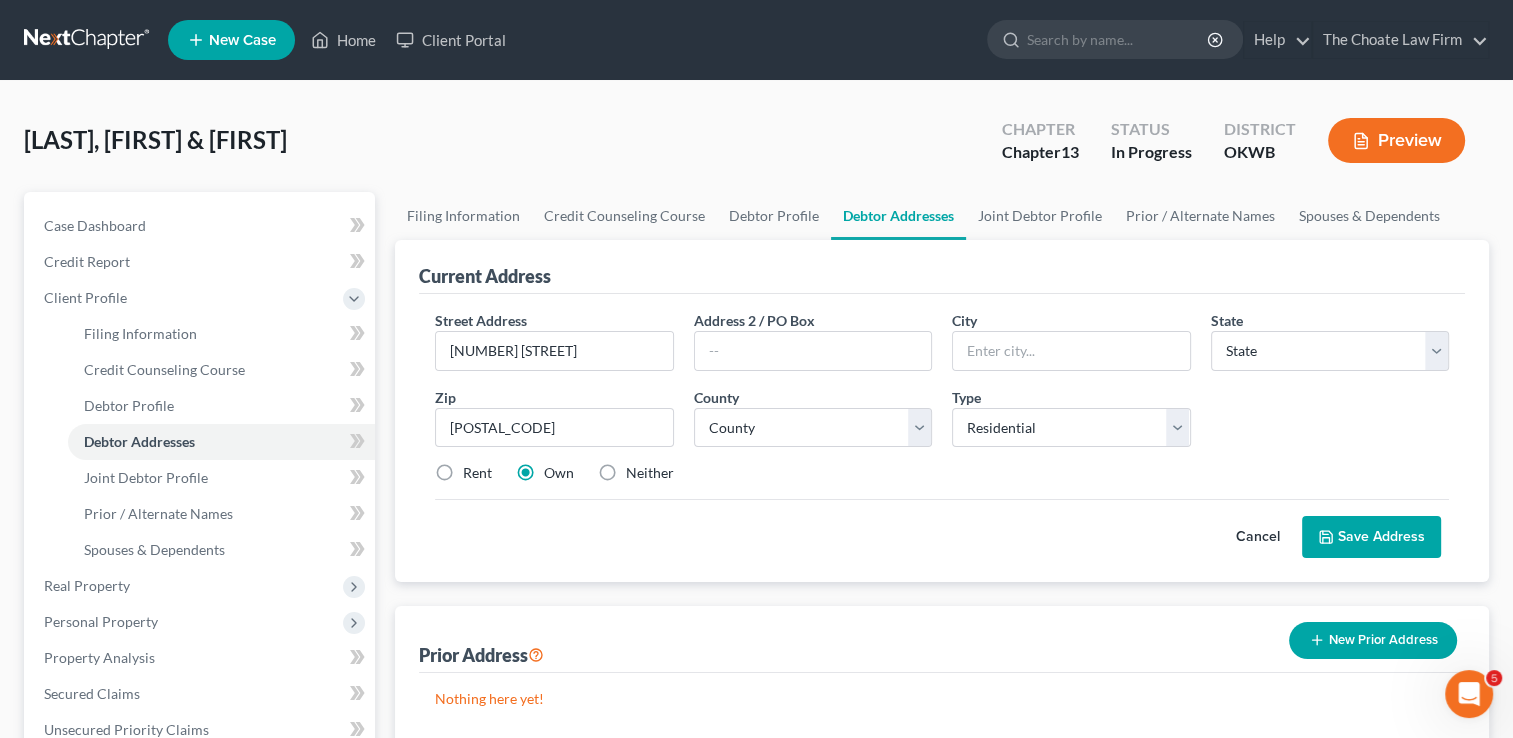 click on "Rent Own Neither" at bounding box center [942, 473] 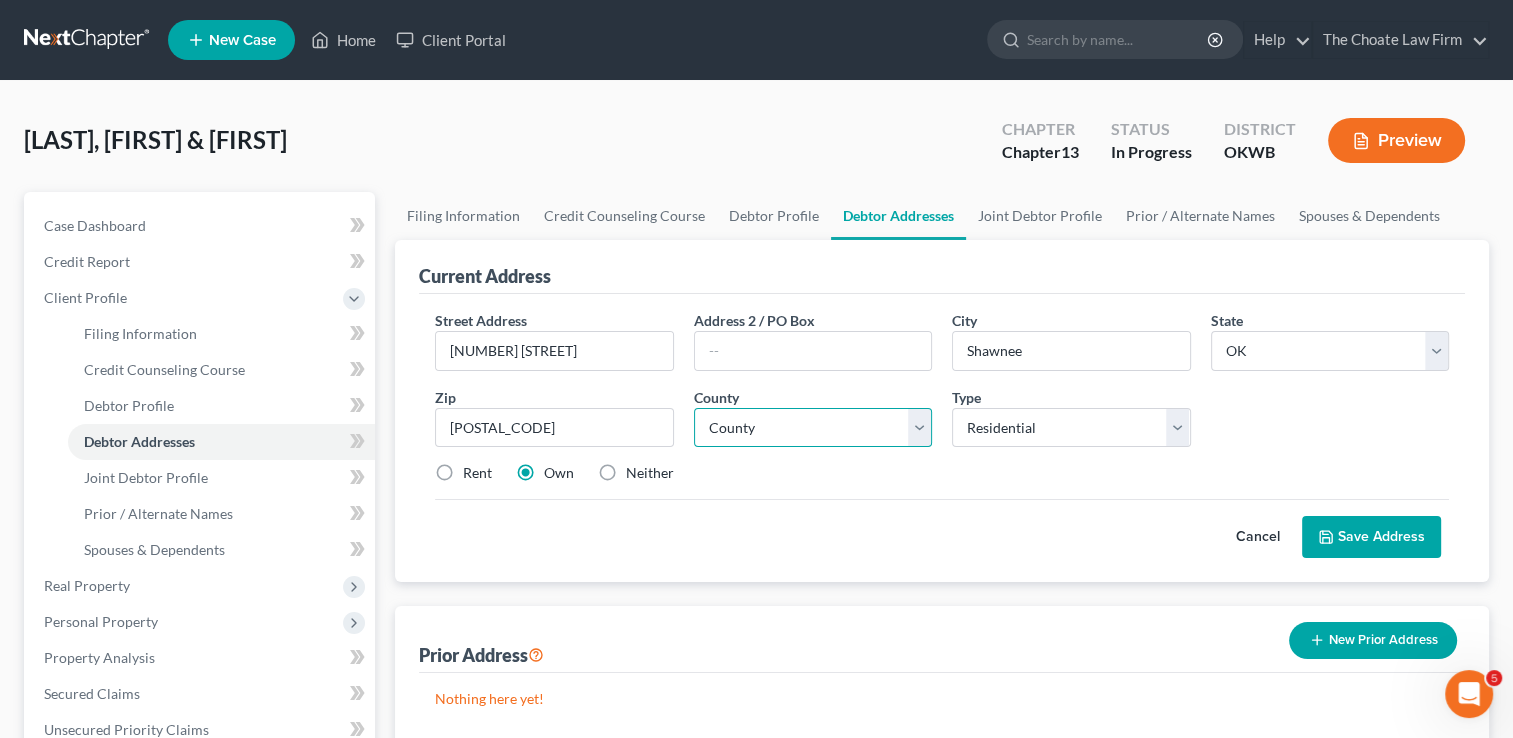 click on "County" at bounding box center (813, 428) 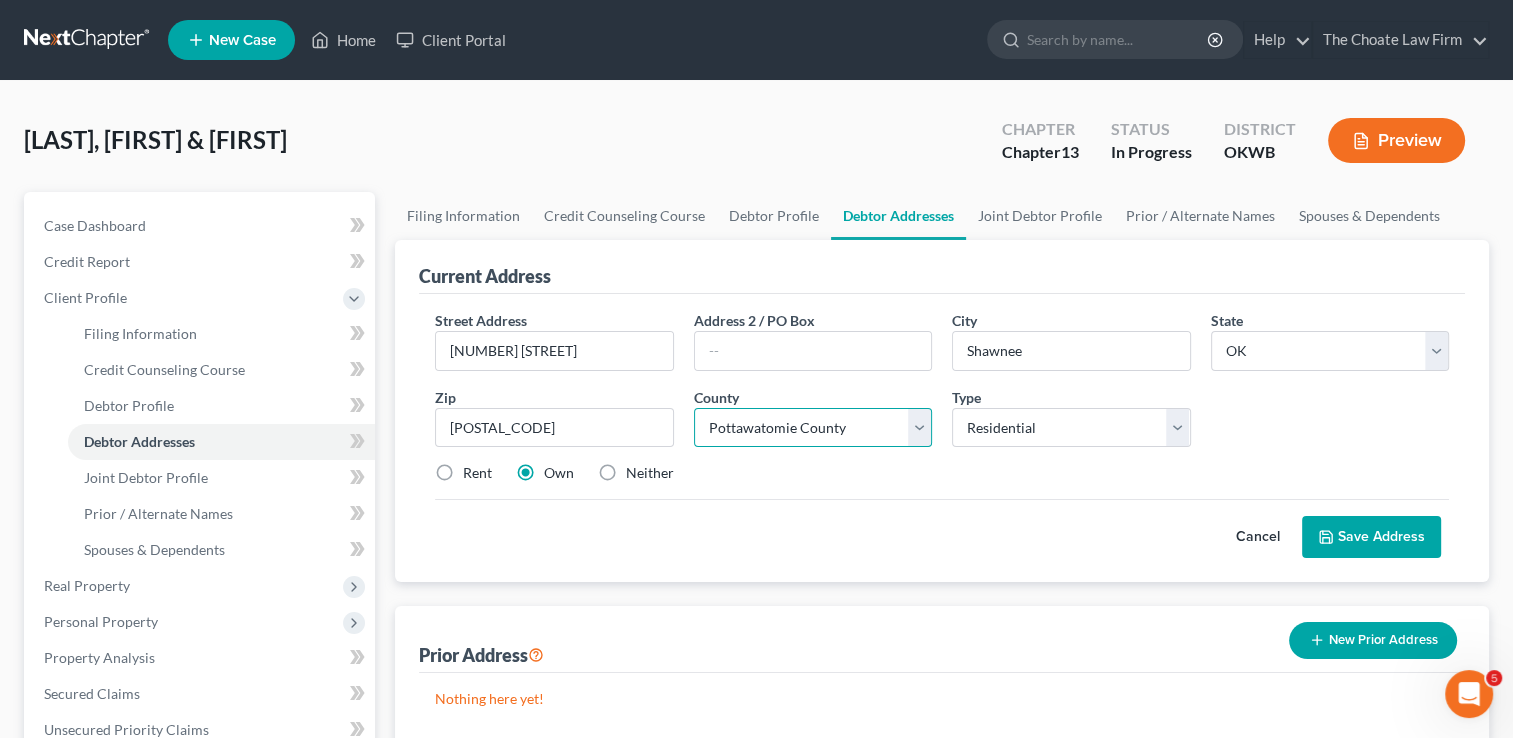 click on "County Adair County Alfalfa County Atoka County Beaver County Beckham County Blaine County Bryan County Caddo County Canadian County Carter County Cherokee County Choctaw County Cimarron County Cleveland County Coal County Comanche County Cotton County Craig County Creek County Custer County Delaware County Dewey County Ellis County Garfield County Garvin County Grady County Grant County Greer County Harmon County Harper County Haskell County Hughes County Jackson County Jefferson County Johnston County Kay County Kingfisher County Kiowa County Latimer County Le Flore County Lincoln County Logan County Love County Major County Marshall County Mayes County McClain County McCurtain County McIntosh County Murray County Muskogee County Noble County Nowata County Okfuskee County Oklahoma County Okmulgee County Osage County Ottawa County Pawnee County Payne County Pittsburg County Pontotoc County Pottawatomie County Pushmataha County Roger Mills County Rogers County Seminole County Sequoyah County Stephens County" at bounding box center [813, 428] 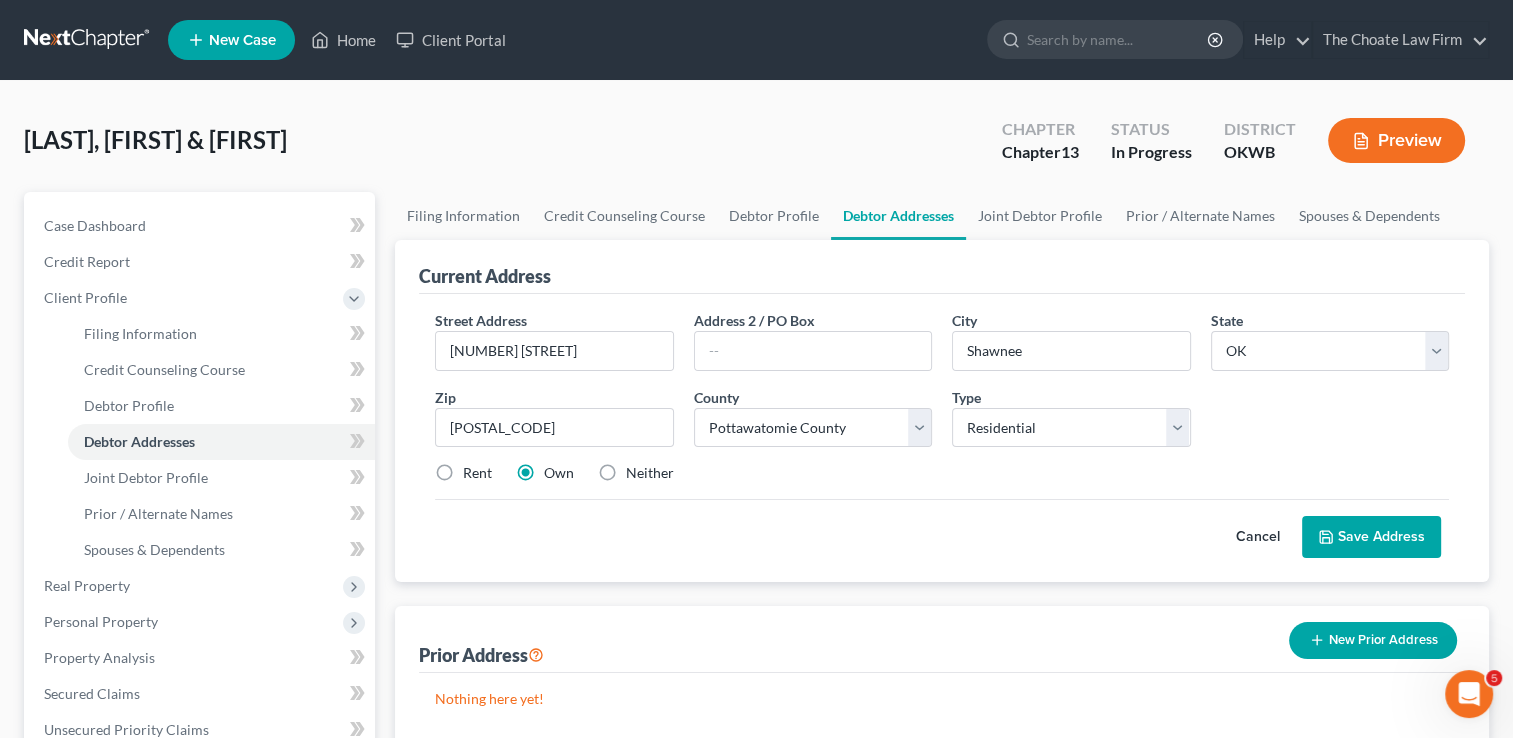 click on "Street Address
*
[NUMBER] [STREET] Address 2 / PO Box
City
*
[CITY]
State
*
State AL AK AR AZ CA CO CT DE DC FL GA GU HI ID IL IN IA KS KY LA ME MD MA MI MN MS MO MT NC ND NE NV NH NJ NM NY OH OK OR PA PR RI SC SD TN TX UT VI VA VT WI WY
Zip
*
[POSTAL_CODE]
County
*
County Adair County Alfalfa County Atoka County Beaver County Beckham County Blaine County Bryan County Caddo County Canadian County Carter County Cherokee County Choctaw County Cimarron County Cleveland County Coal County Comanche County Cotton County Craig County Creek County Custer County Delaware County Dewey County Ellis County Garfield County Garvin County Grady County Grant County Greer County Harmon County Harper County Haskell County Hughes County Jackson County Jefferson County Johnston County Kay County Kingfisher County Kiowa County Latimer County Le Flore County Lincoln County Logan County Love County Major County Marshall County Mayes County McClain County McCurtain County" at bounding box center (942, 405) 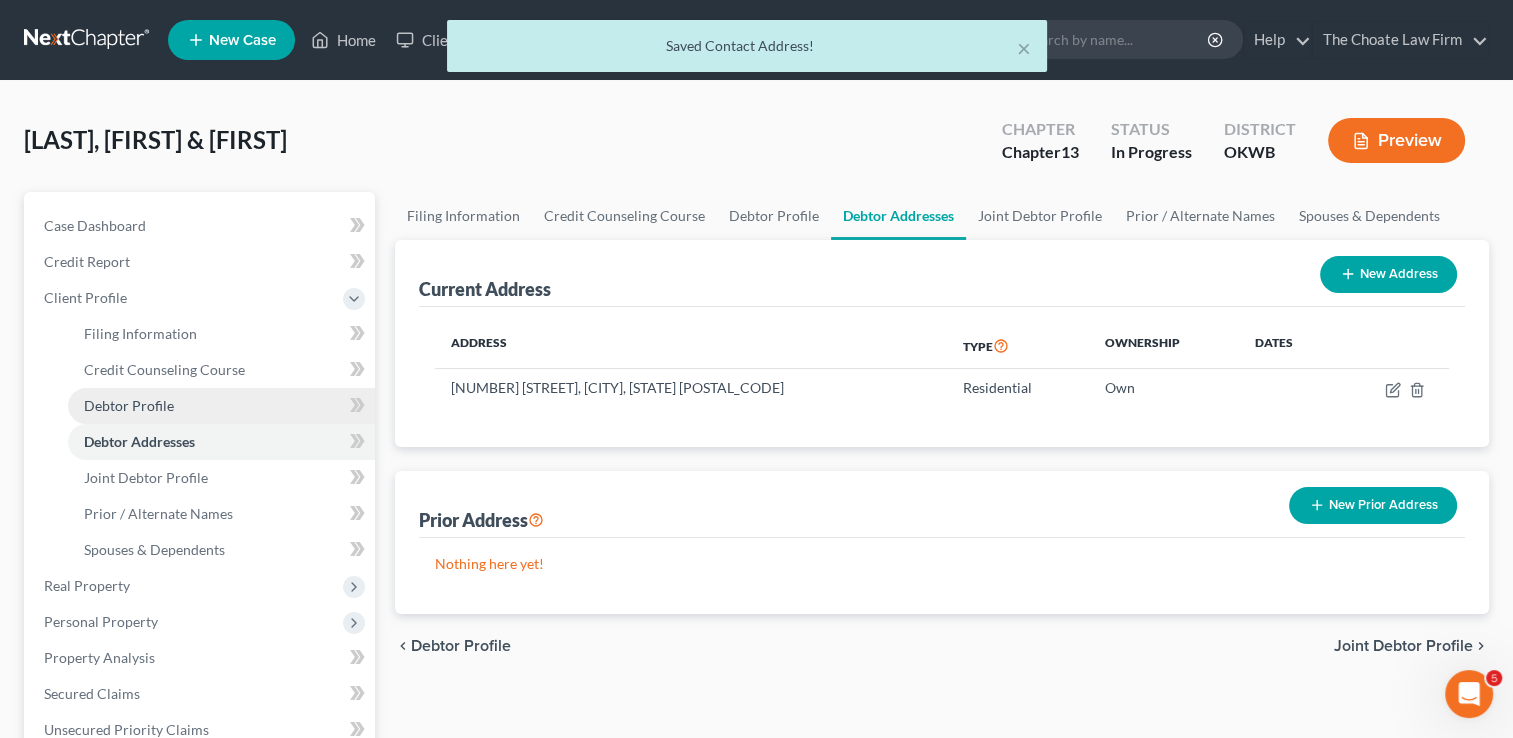 click on "Debtor Profile" at bounding box center [129, 405] 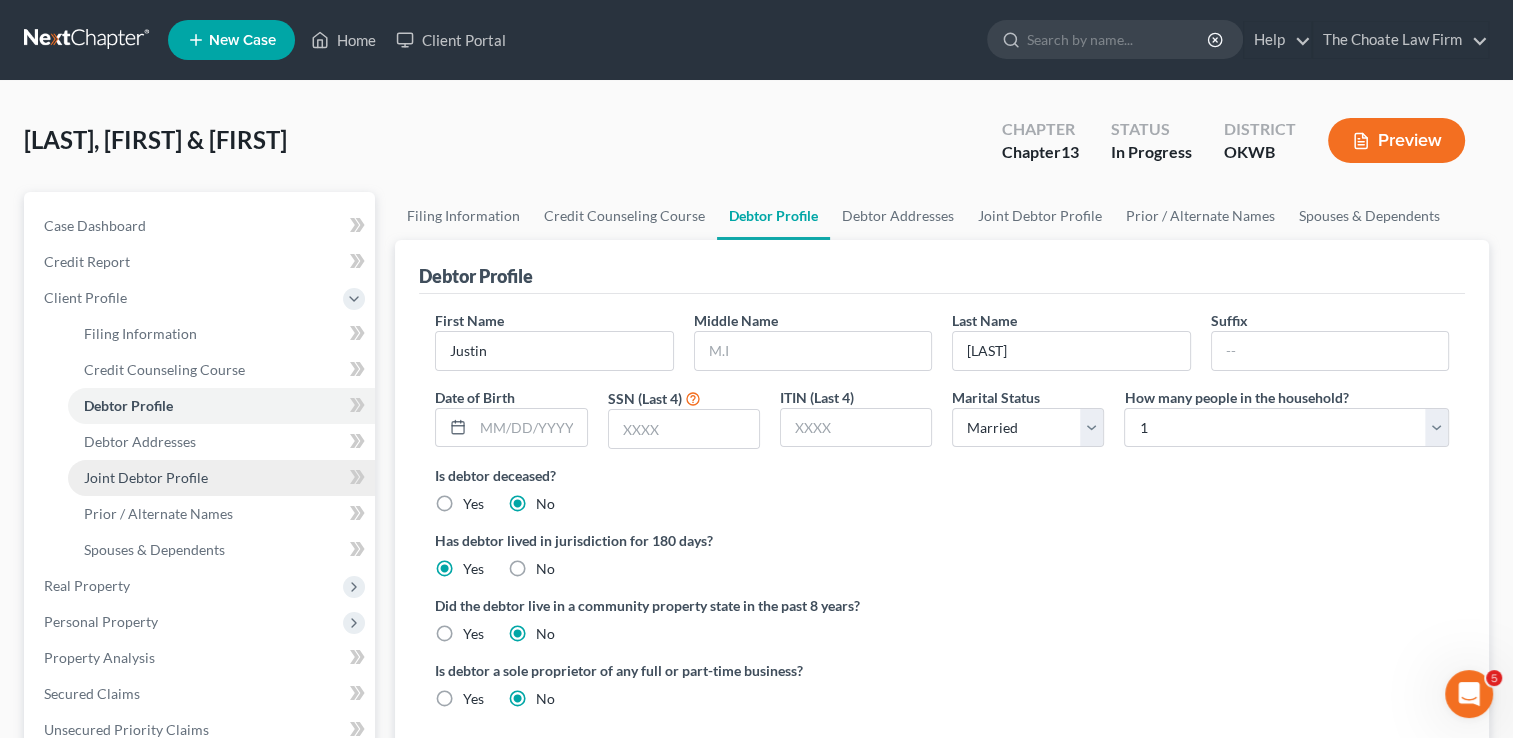 click on "Joint Debtor Profile" at bounding box center (146, 477) 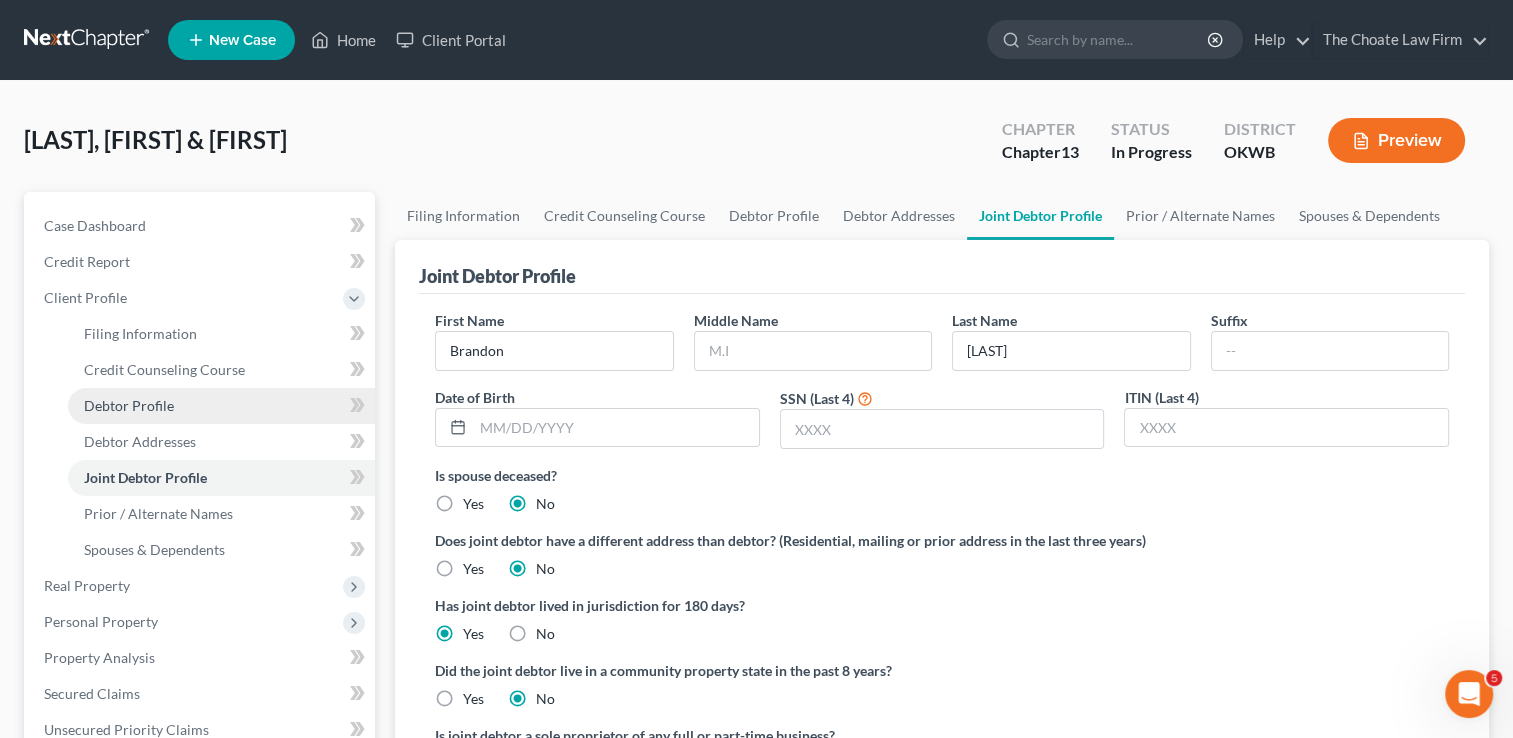 click on "Debtor Profile" at bounding box center [221, 406] 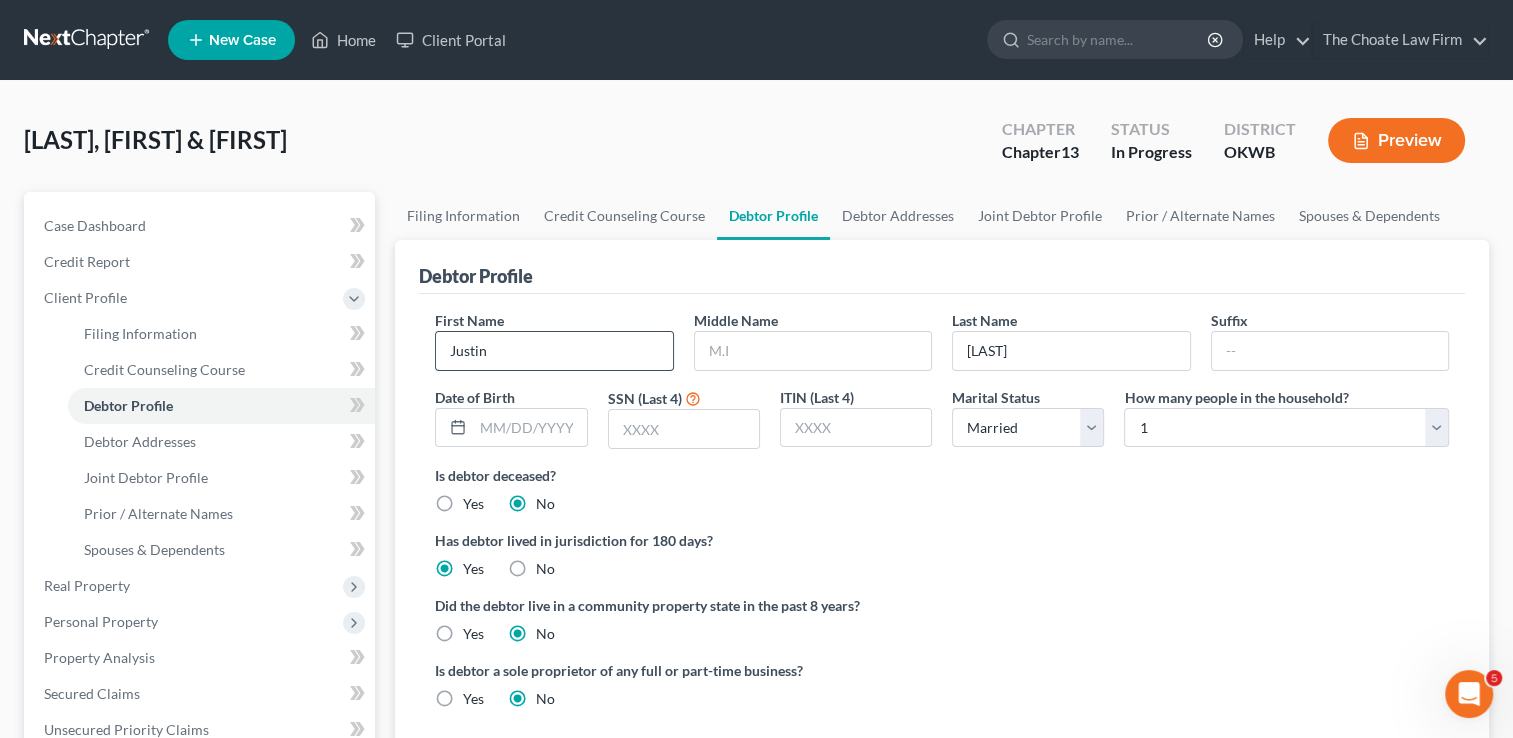 click on "Justin" at bounding box center [554, 351] 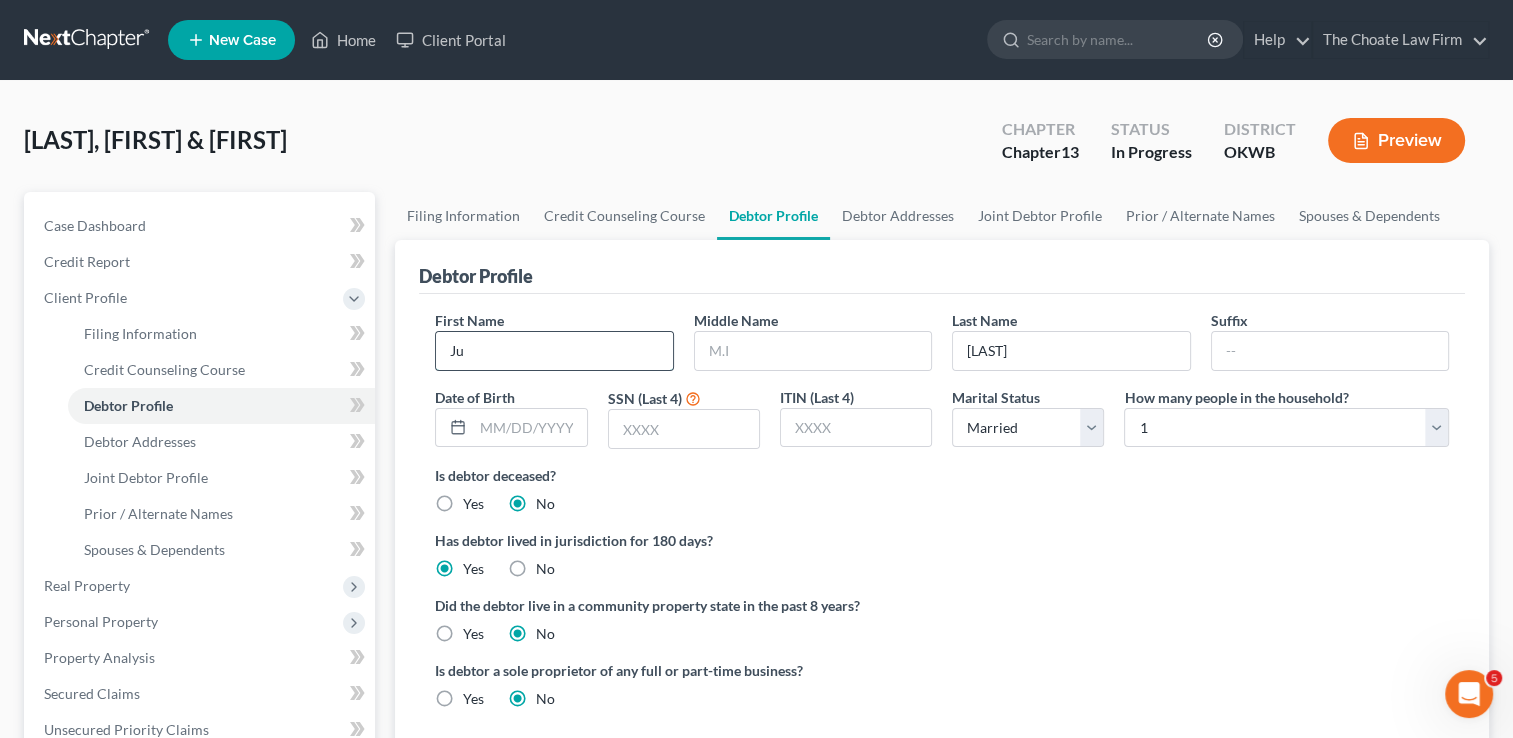 type on "J" 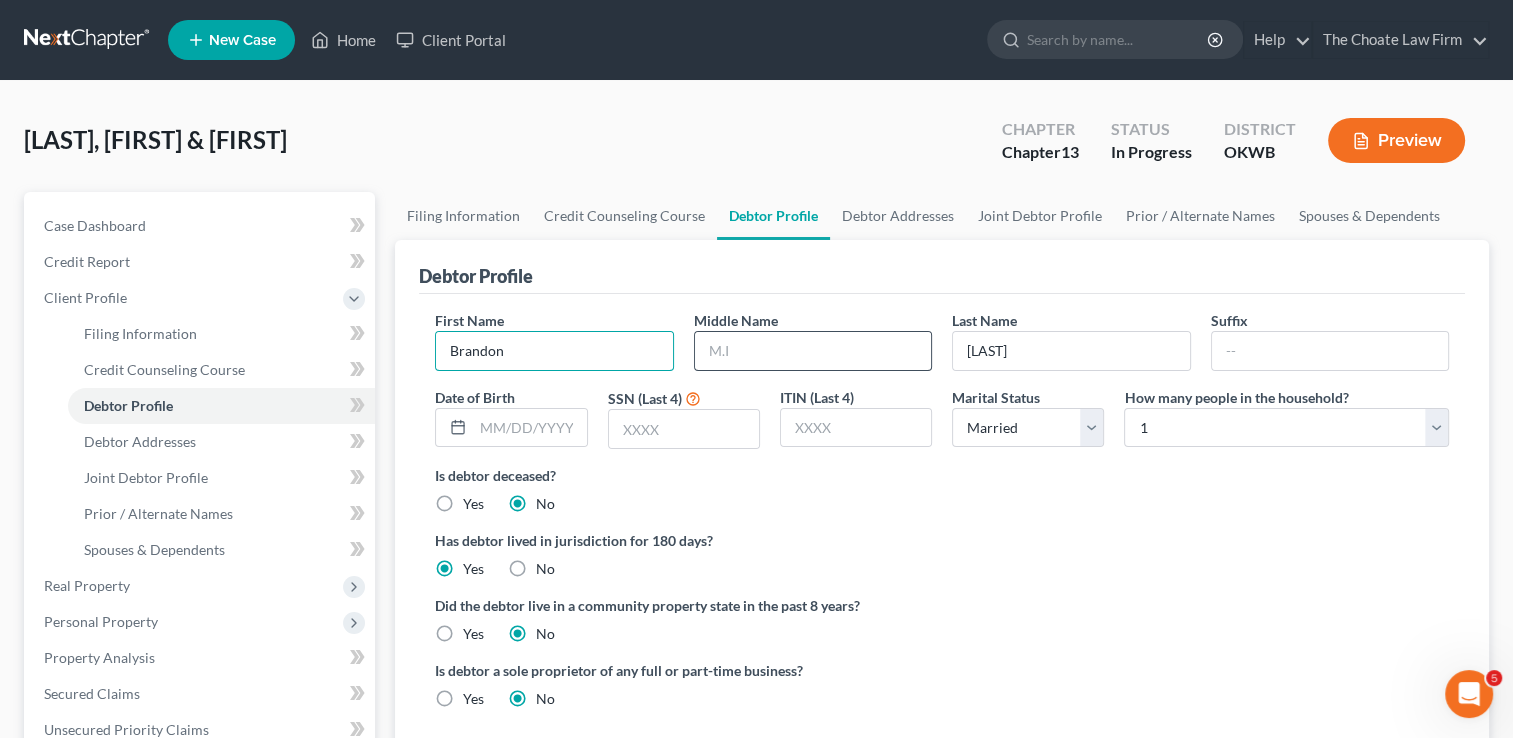 type on "Brandon" 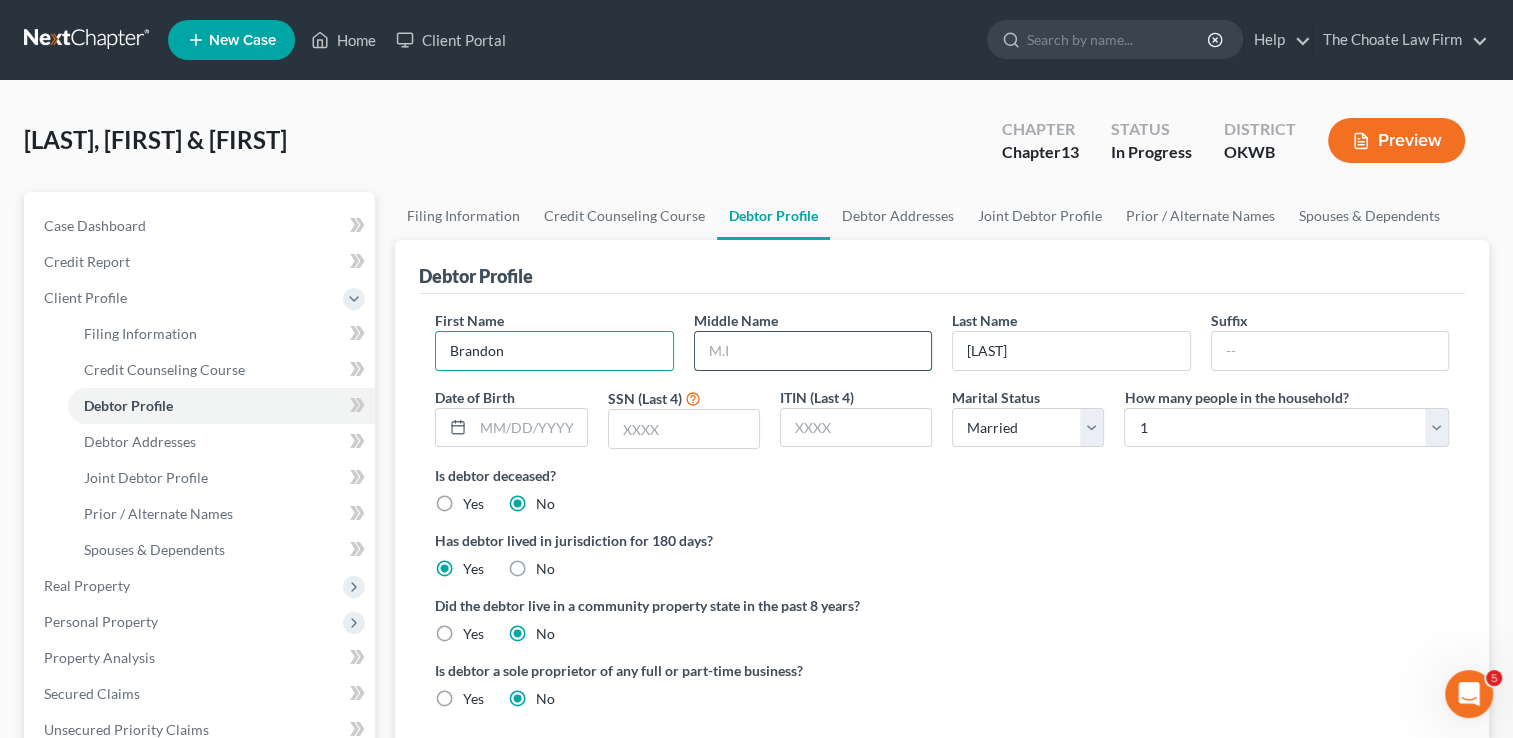 click at bounding box center [813, 351] 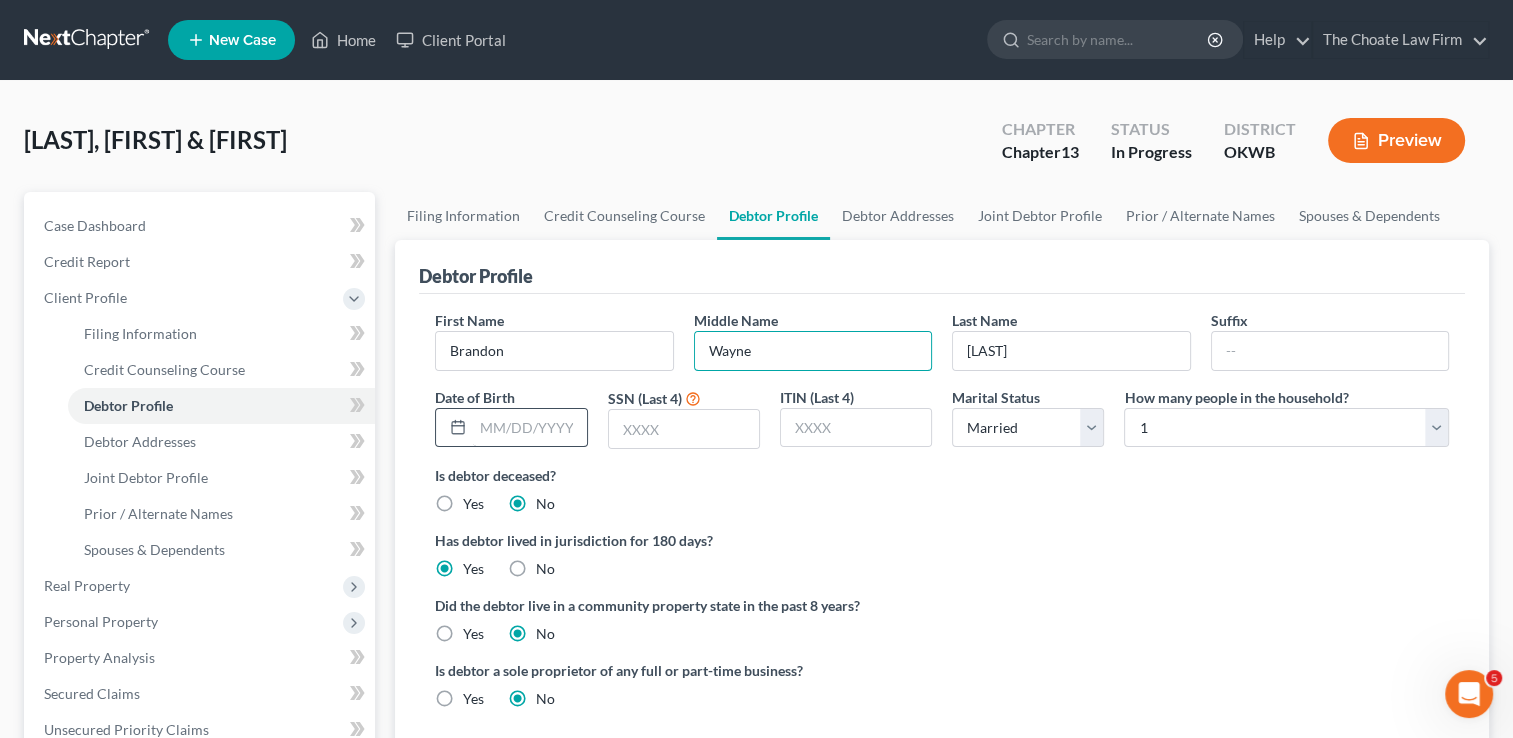 type on "Wayne" 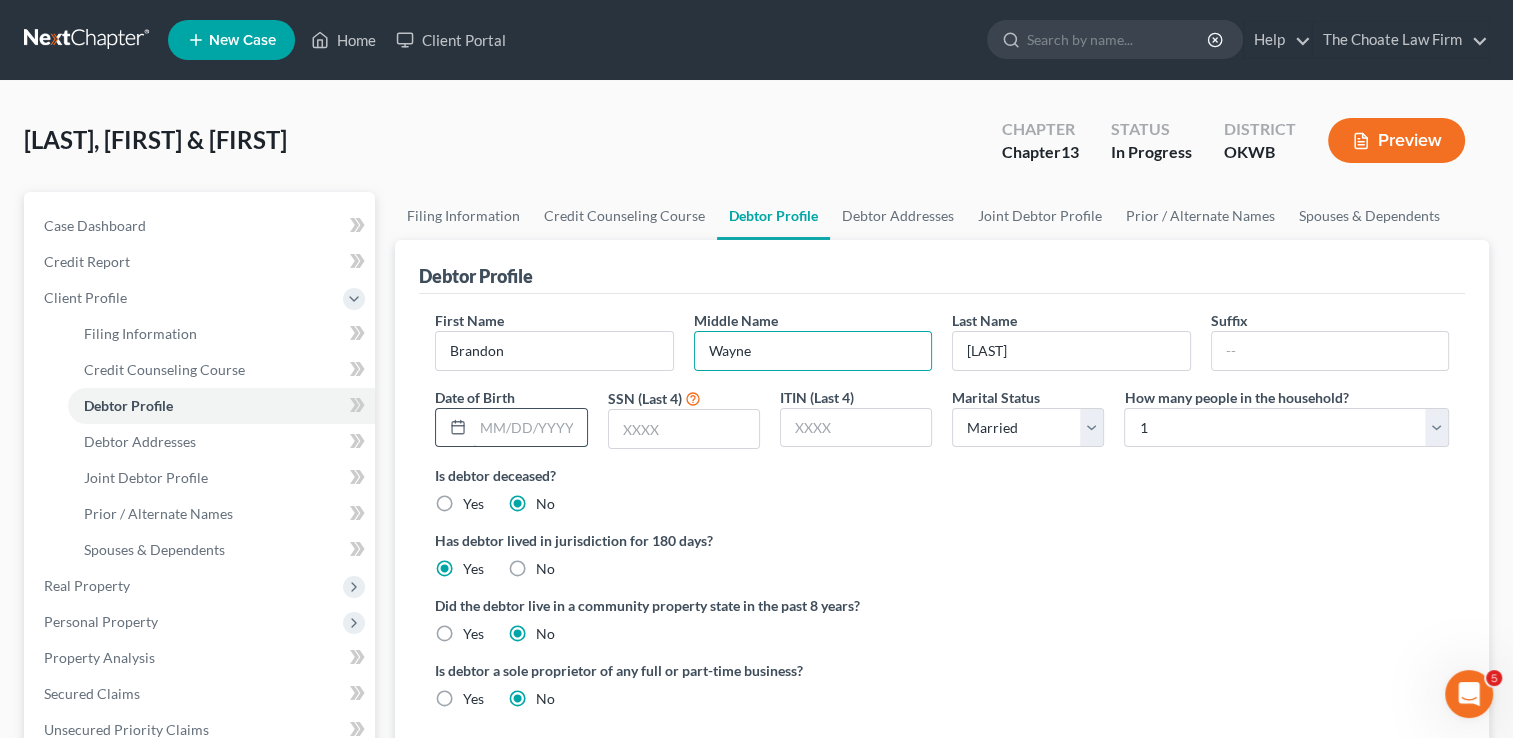 click at bounding box center (529, 428) 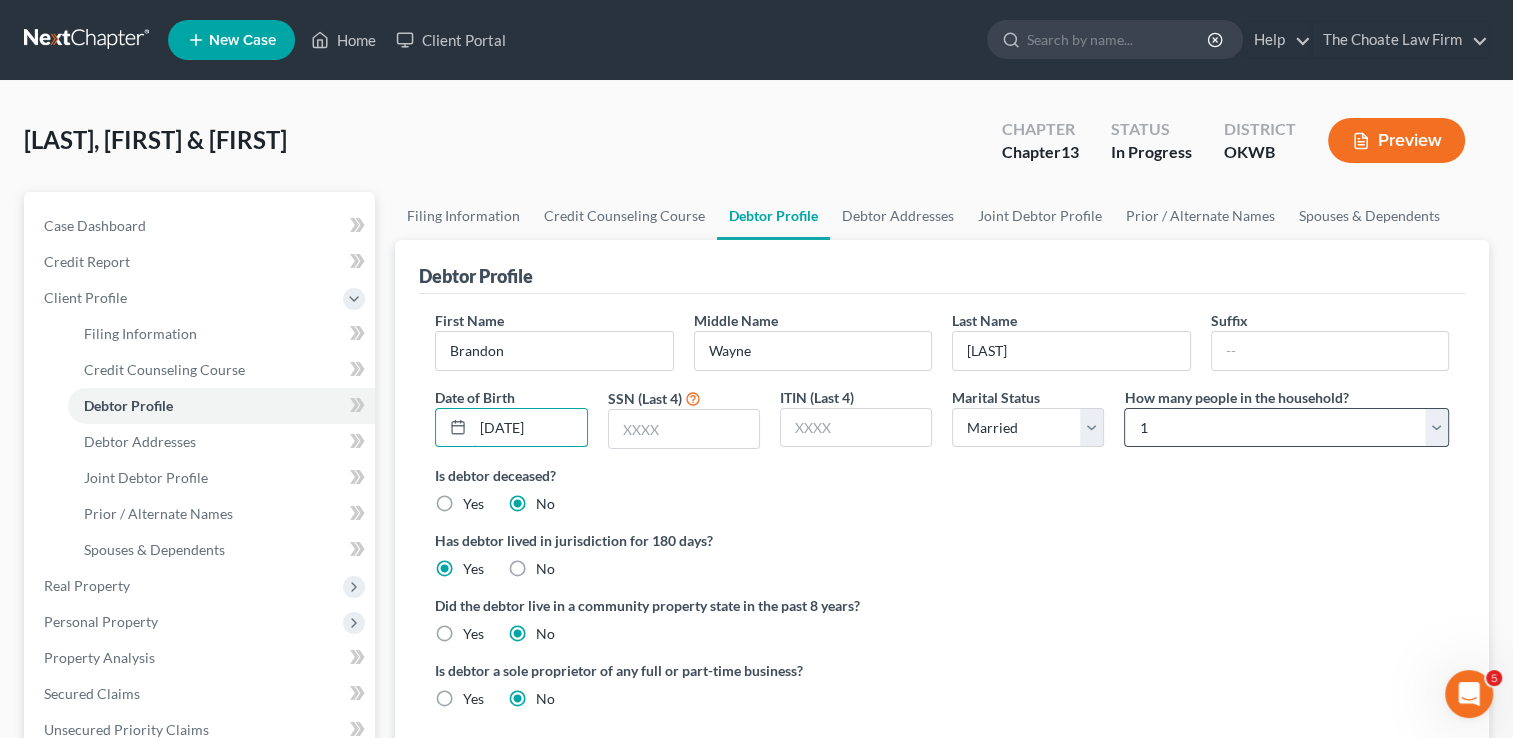 type on "[DATE]" 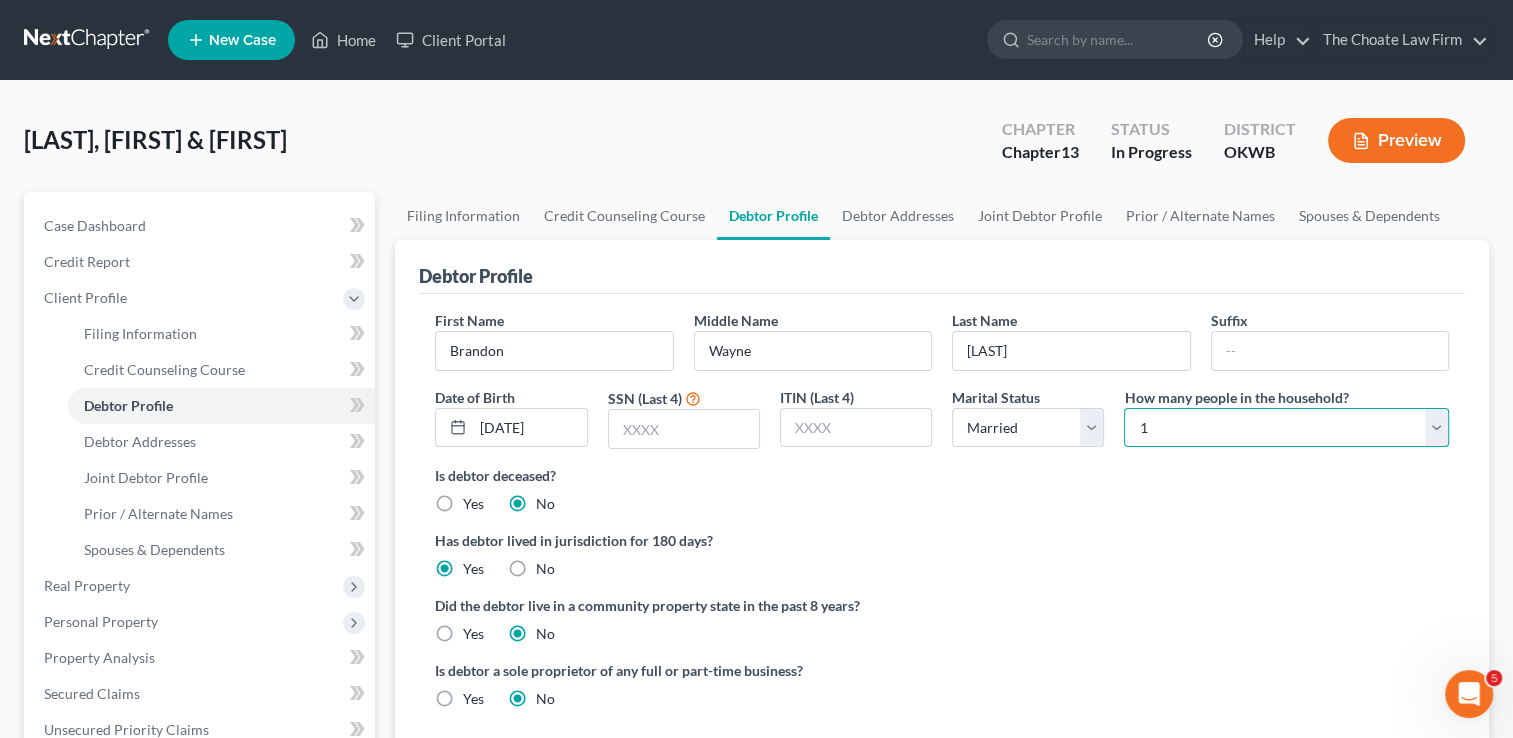 click on "Select 1 2 3 4 5 6 7 8 9 10 11 12 13 14 15 16 17 18 19 20" at bounding box center (1286, 428) 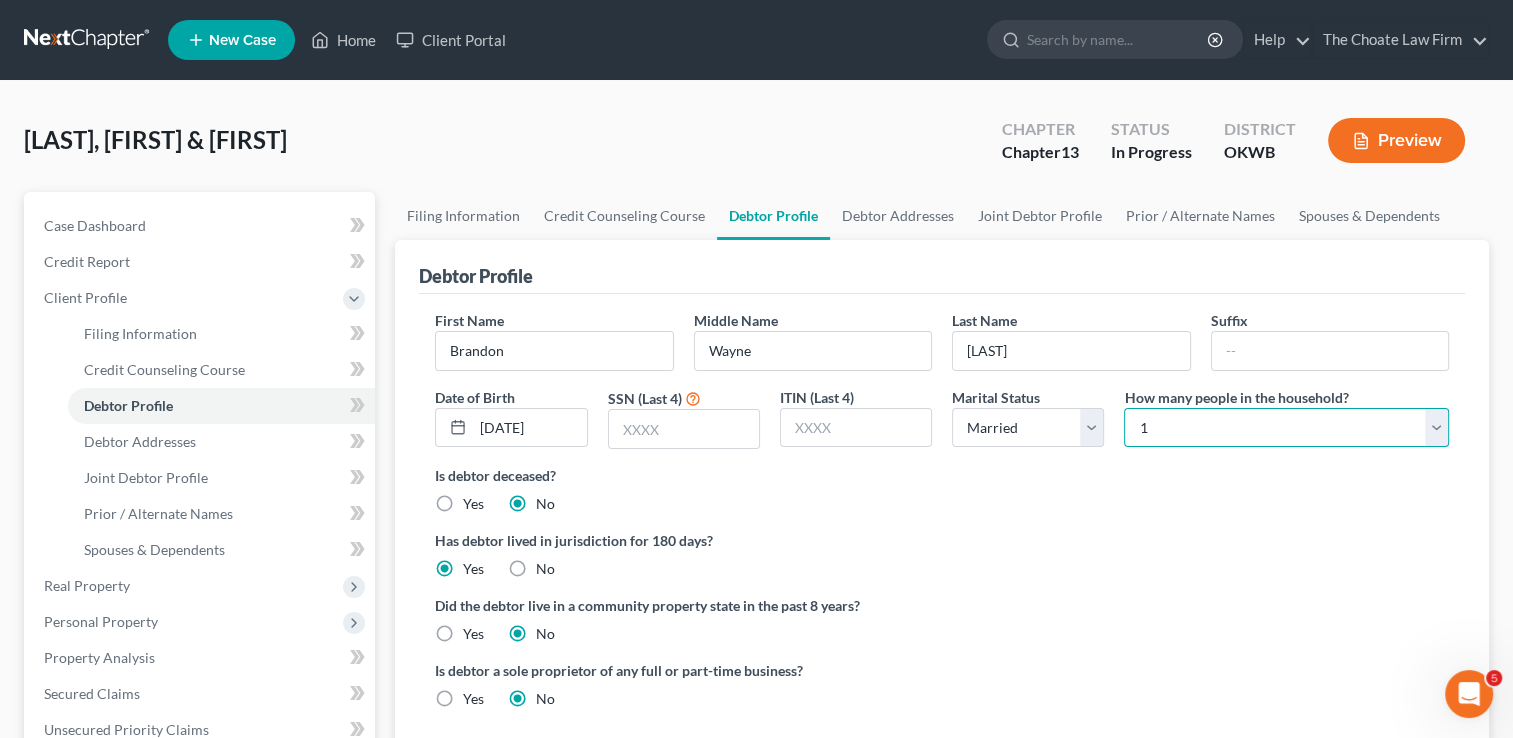 select on "1" 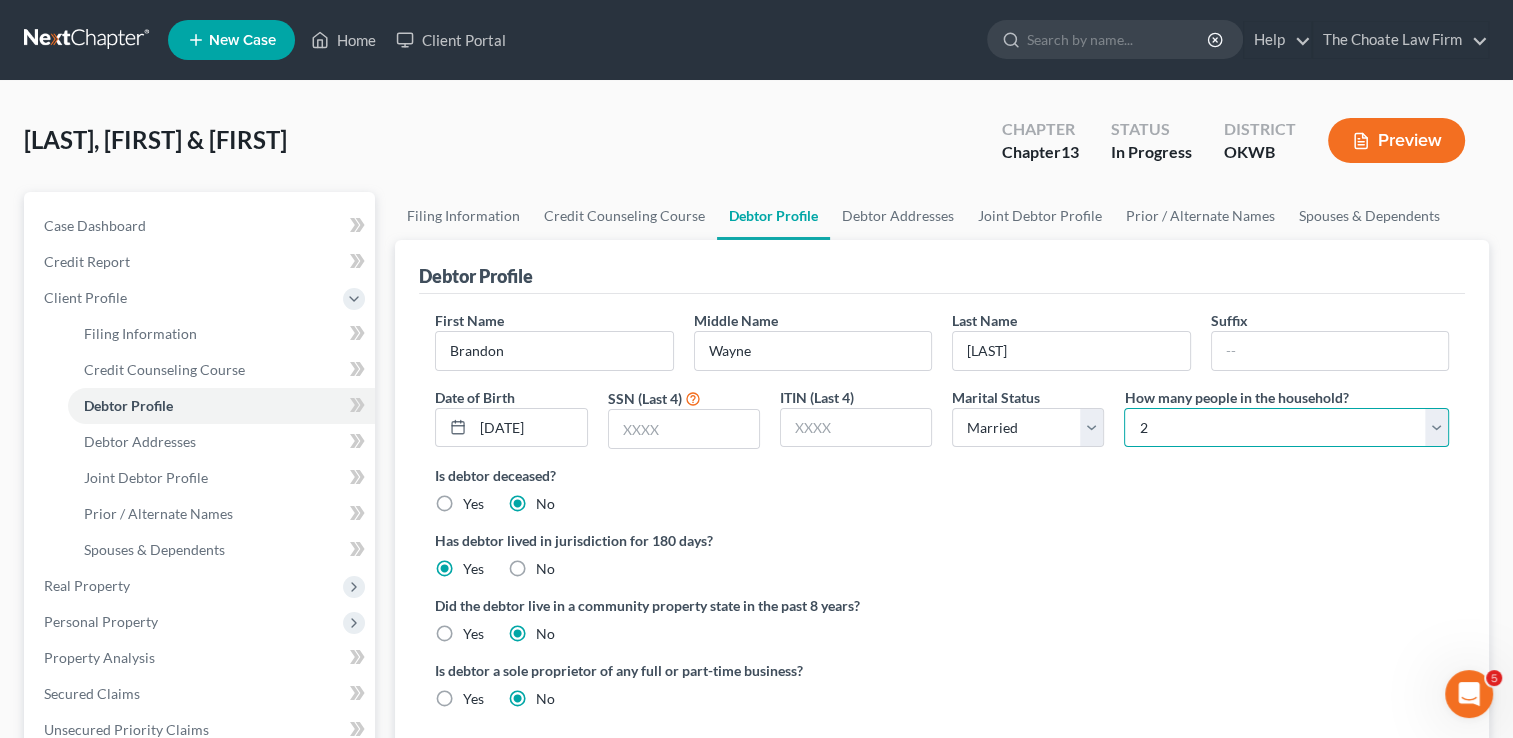 click on "Select 1 2 3 4 5 6 7 8 9 10 11 12 13 14 15 16 17 18 19 20" at bounding box center [1286, 428] 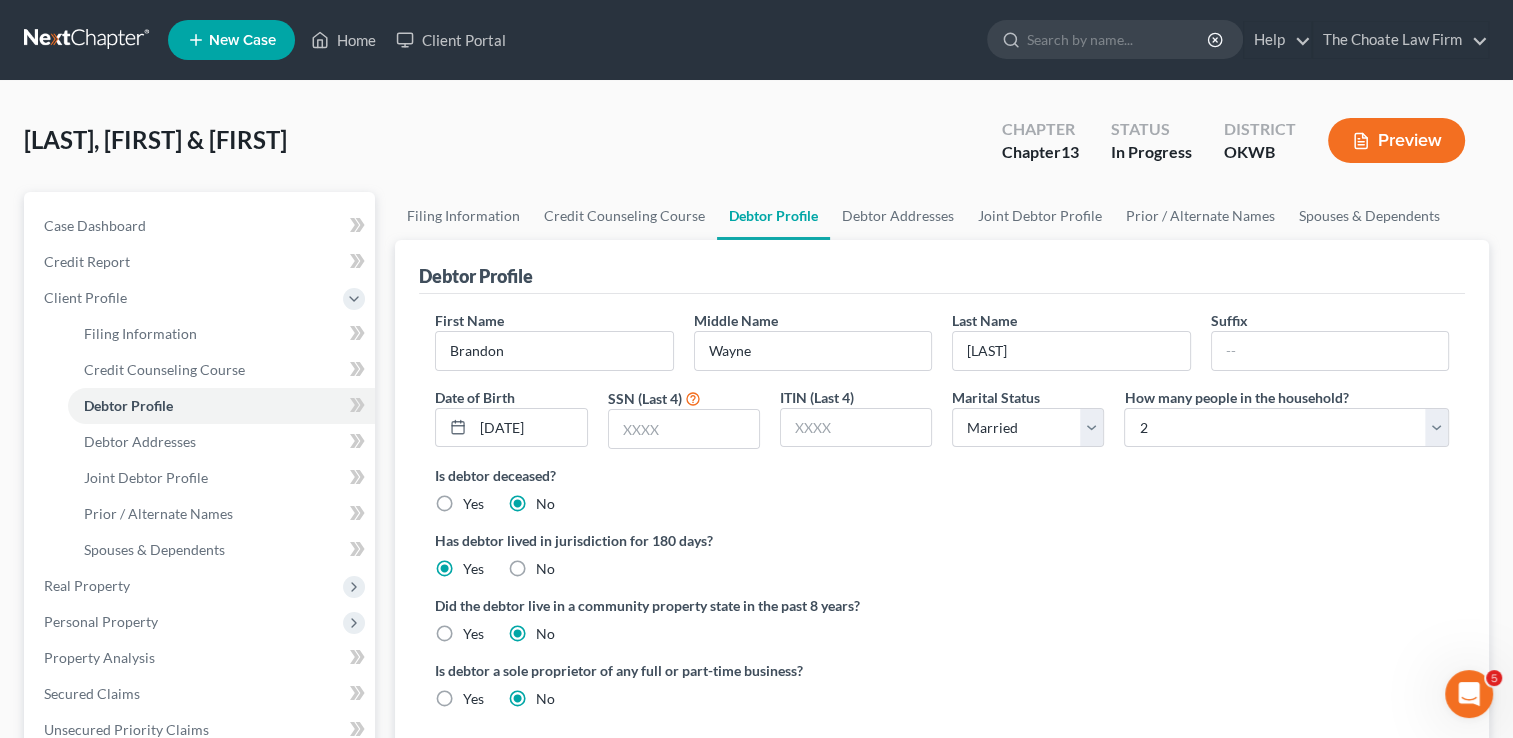 click on "Has debtor lived in jurisdiction for 180 days? Yes No Debtor must reside in jurisdiction for 180 prior to filing bankruptcy pursuant to U.S.C. 11 28 USC § 1408.   More Info" at bounding box center (942, 554) 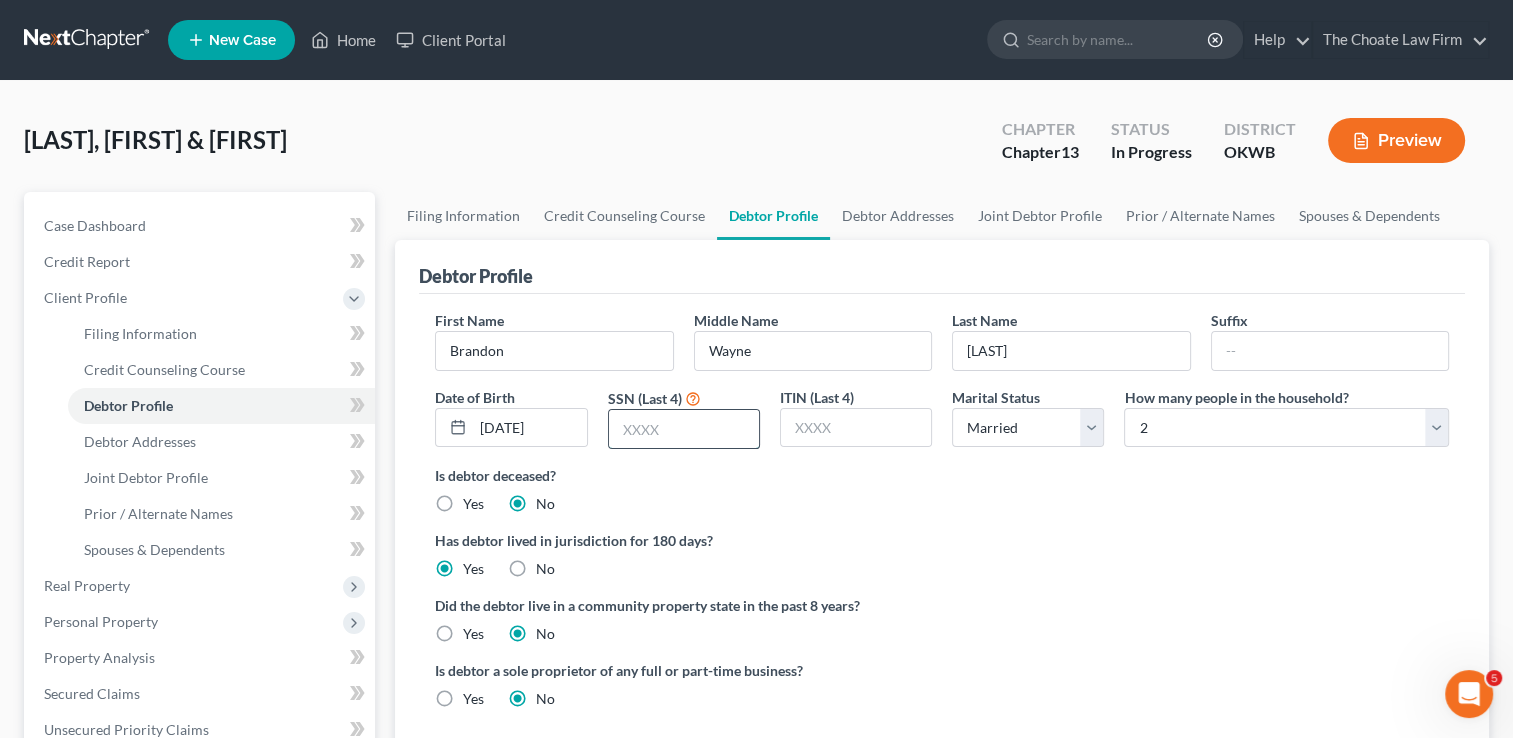 click at bounding box center [684, 429] 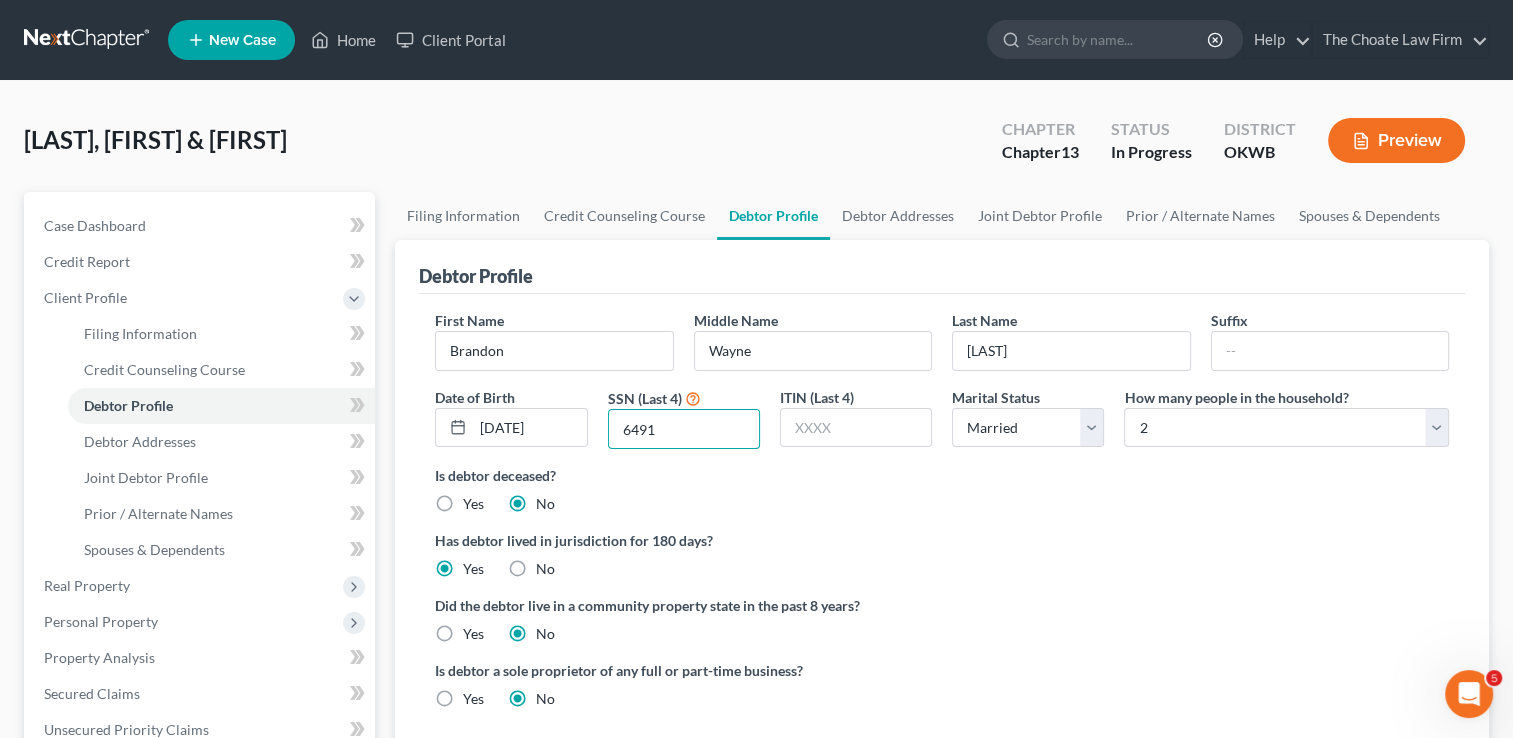 type on "6491" 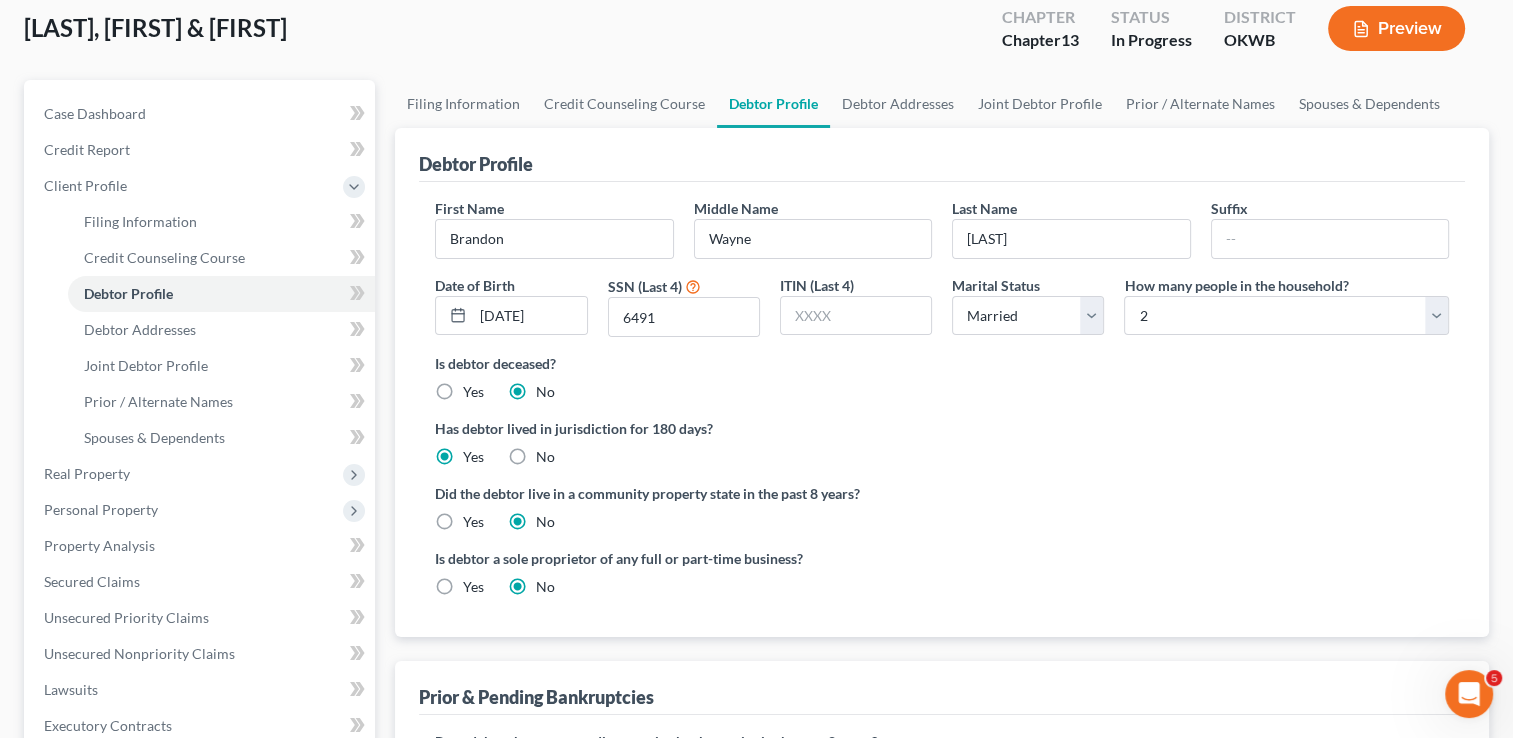 scroll, scrollTop: 0, scrollLeft: 0, axis: both 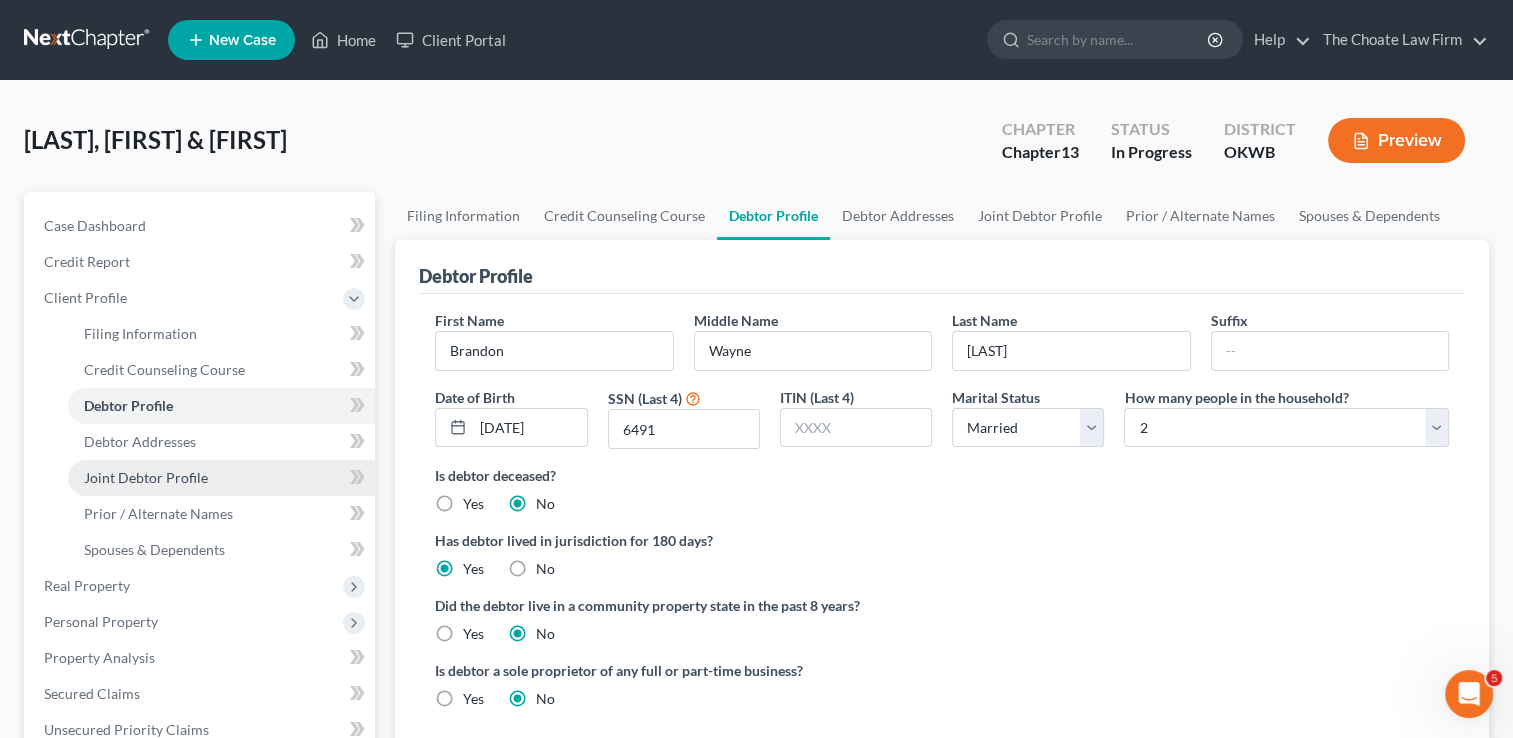 click on "Joint Debtor Profile" at bounding box center [146, 477] 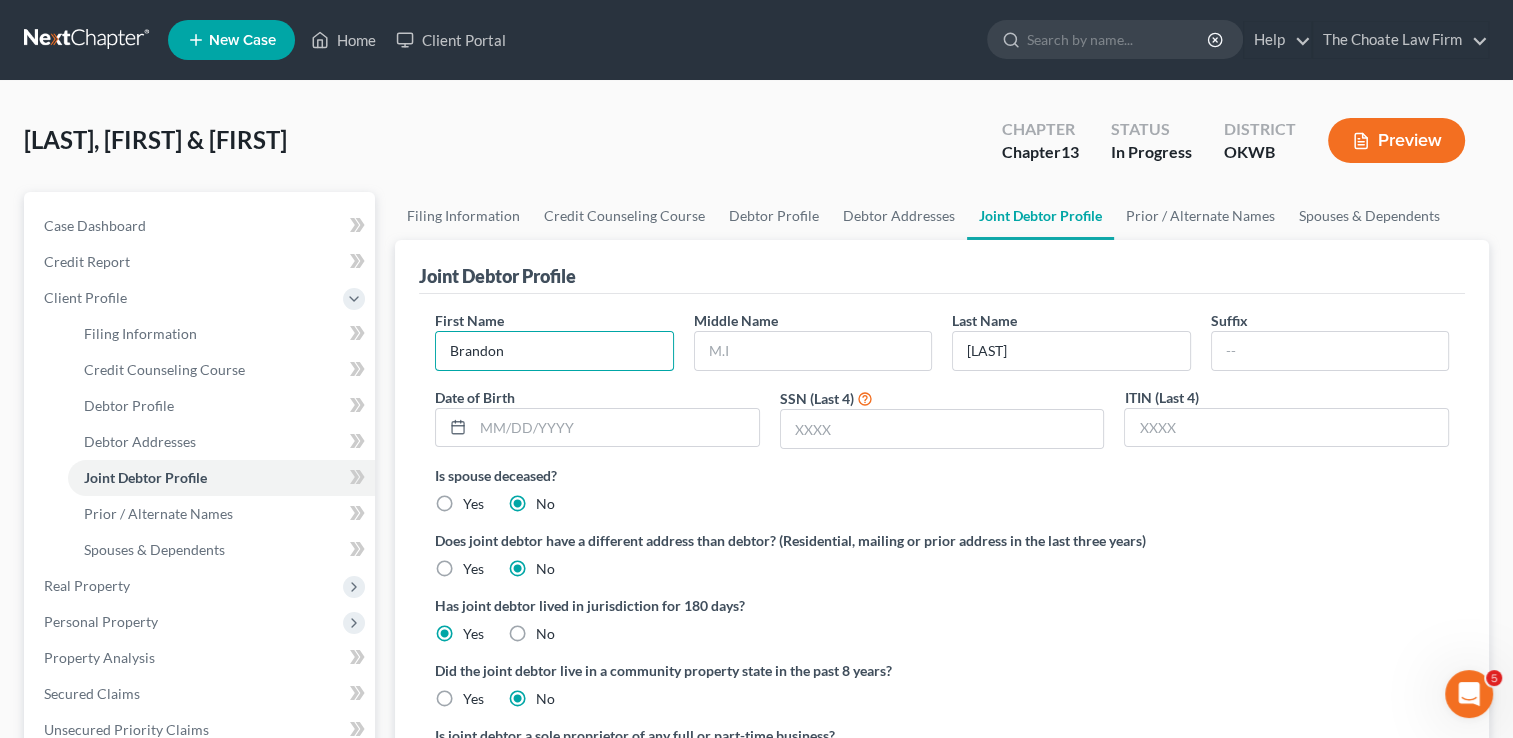 drag, startPoint x: 527, startPoint y: 350, endPoint x: 410, endPoint y: 354, distance: 117.06836 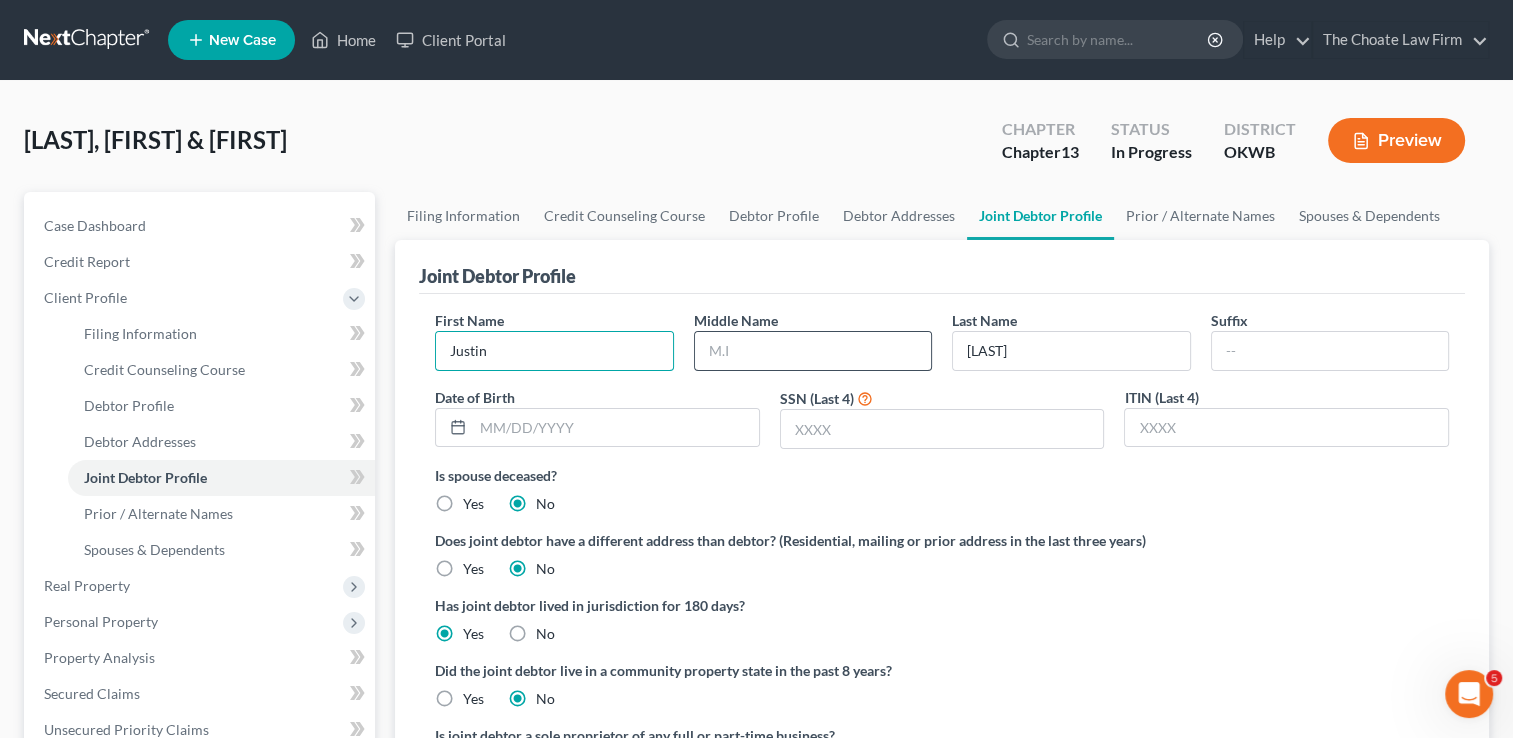 type on "Justin" 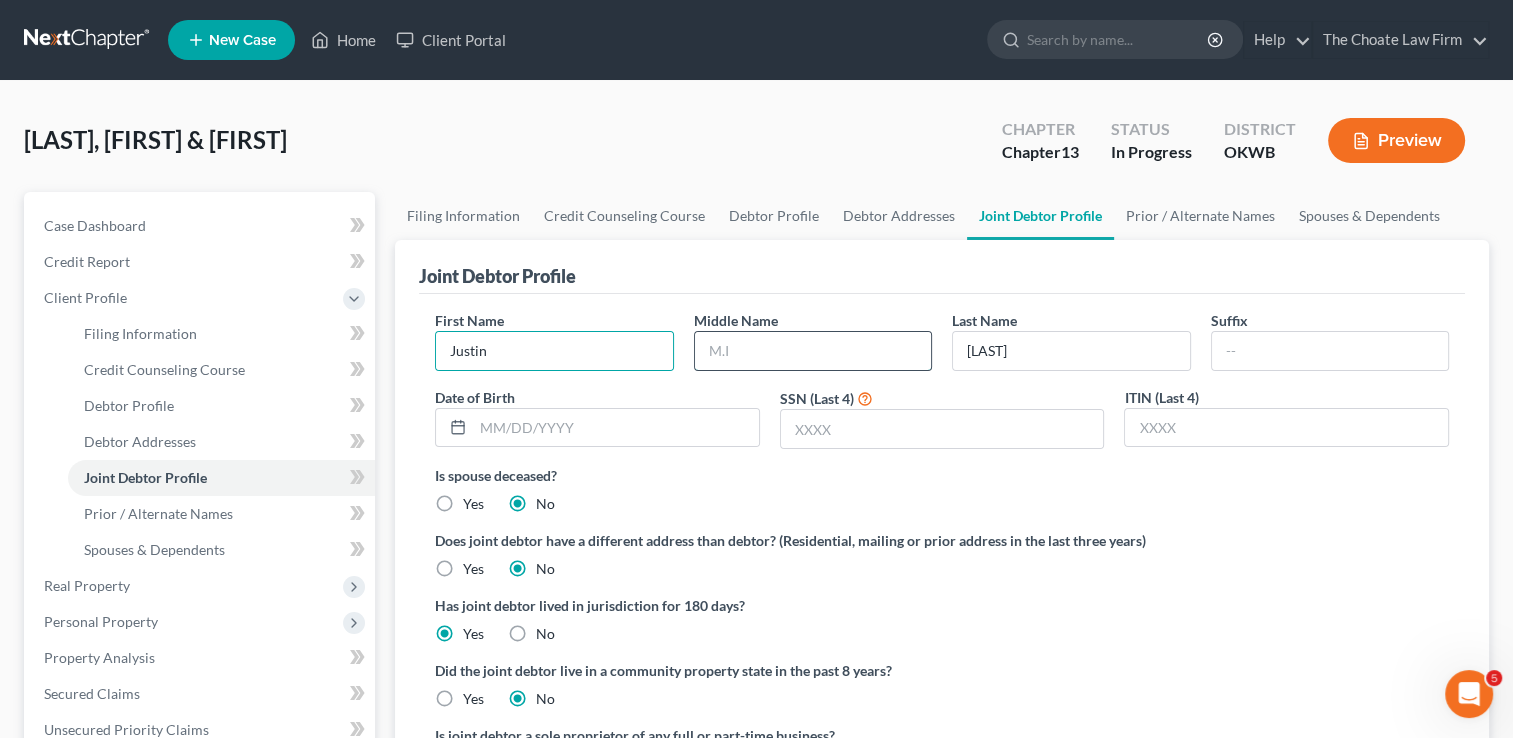 click at bounding box center [813, 351] 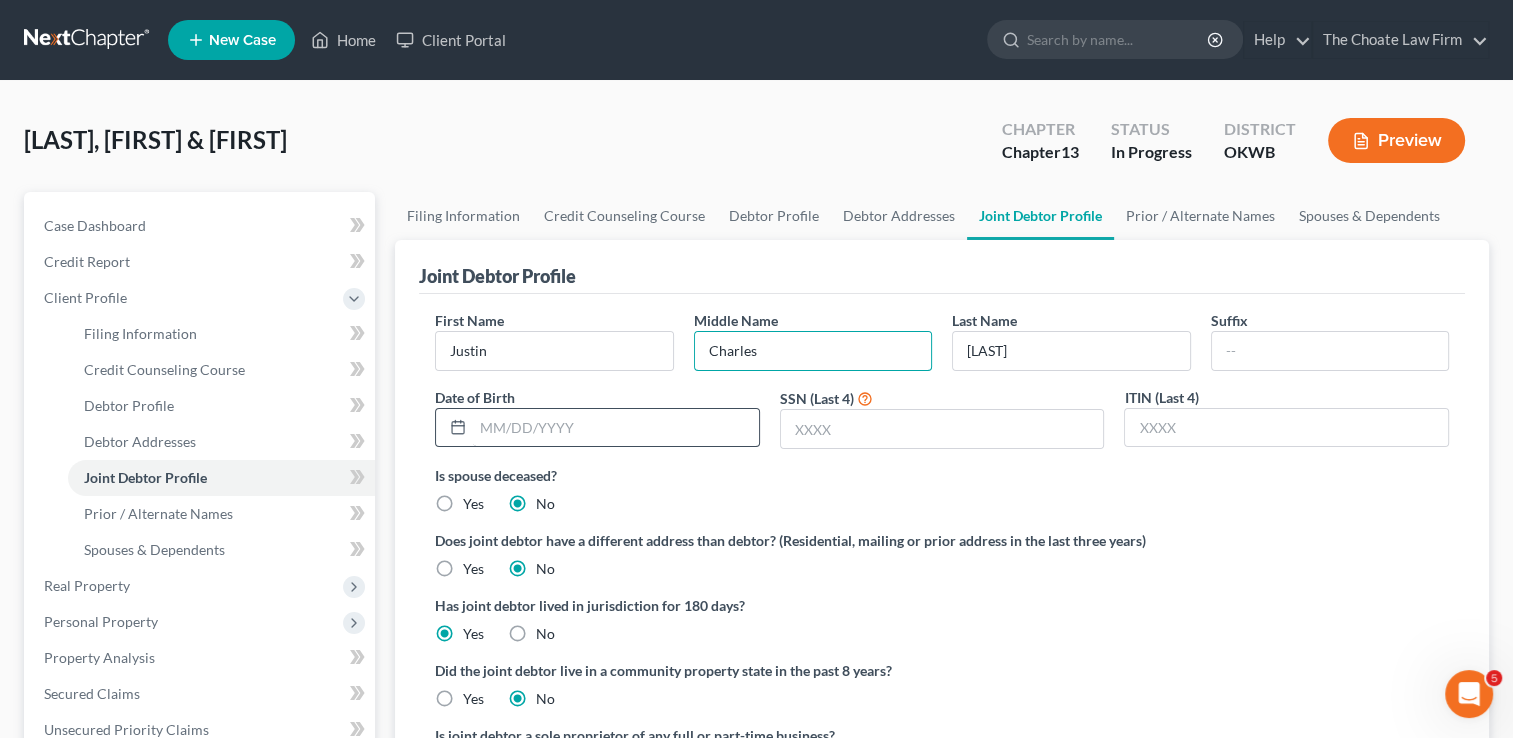 type on "Charles" 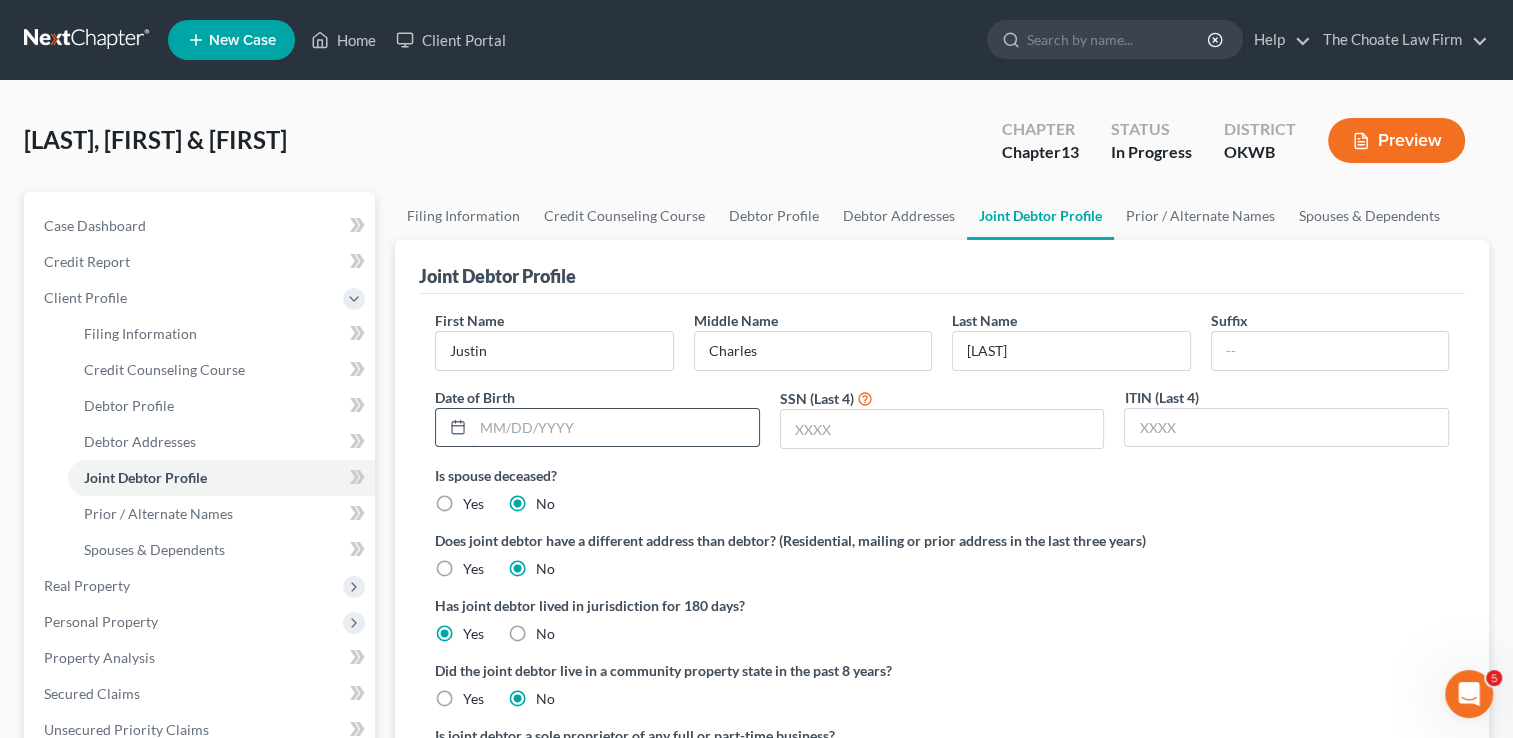 click at bounding box center [616, 428] 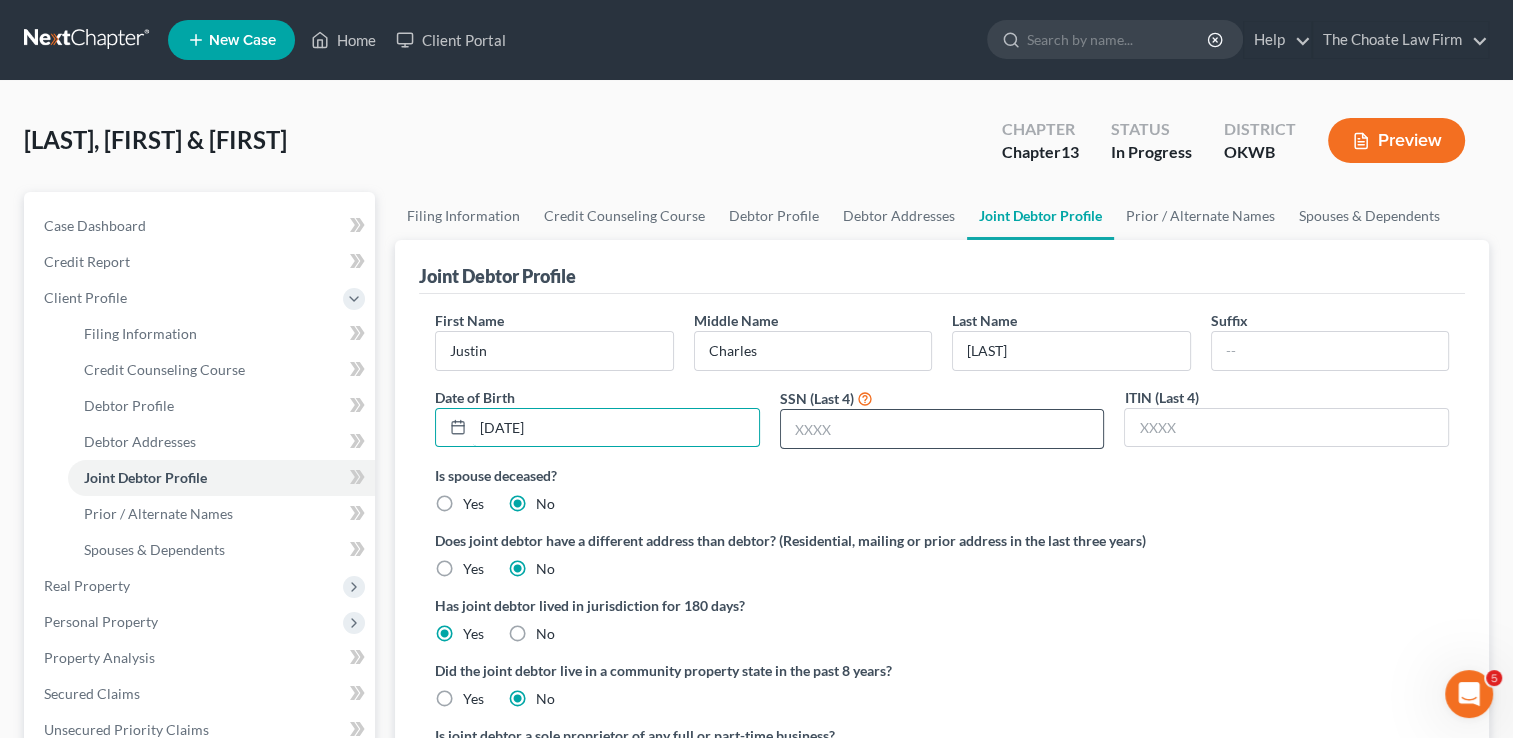 type on "[DATE]" 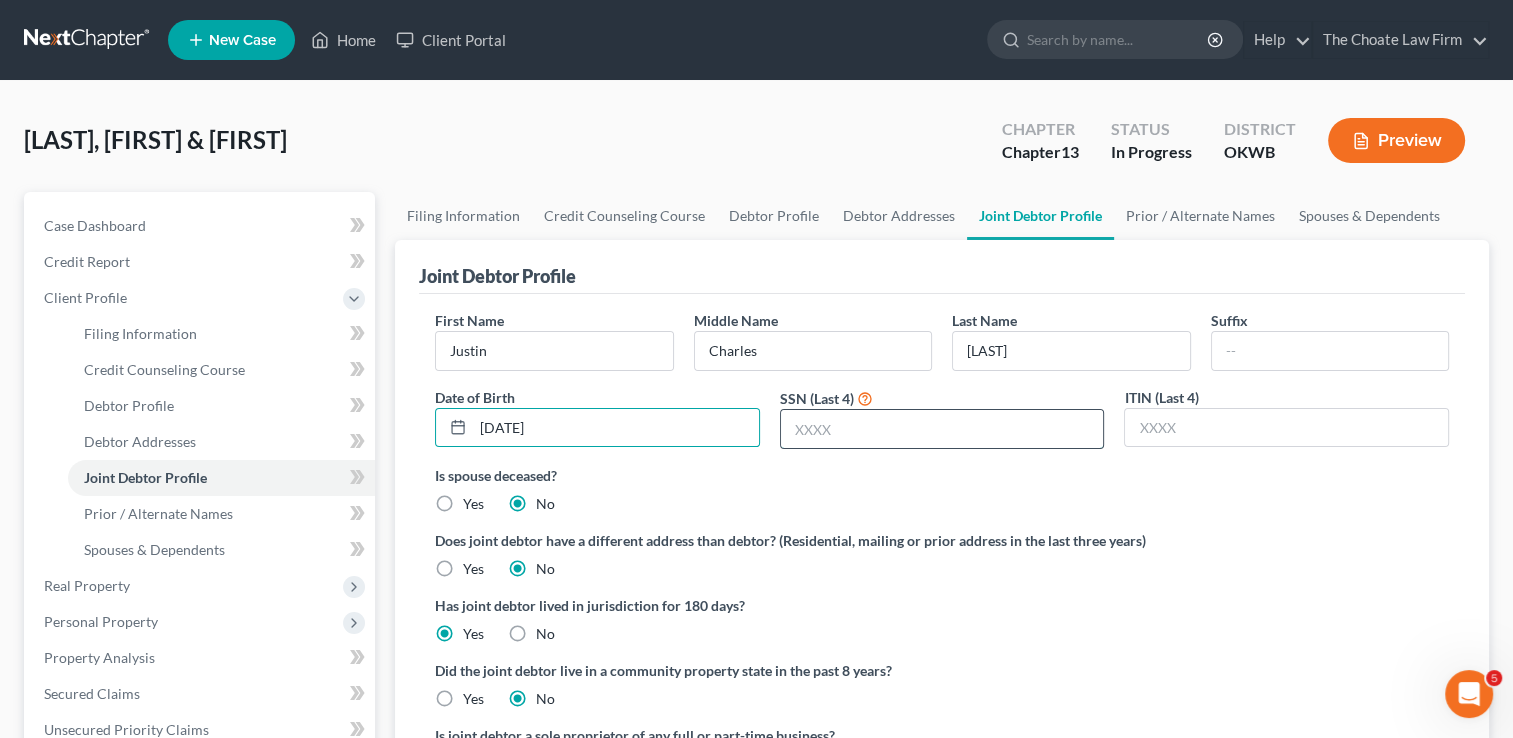click at bounding box center (942, 429) 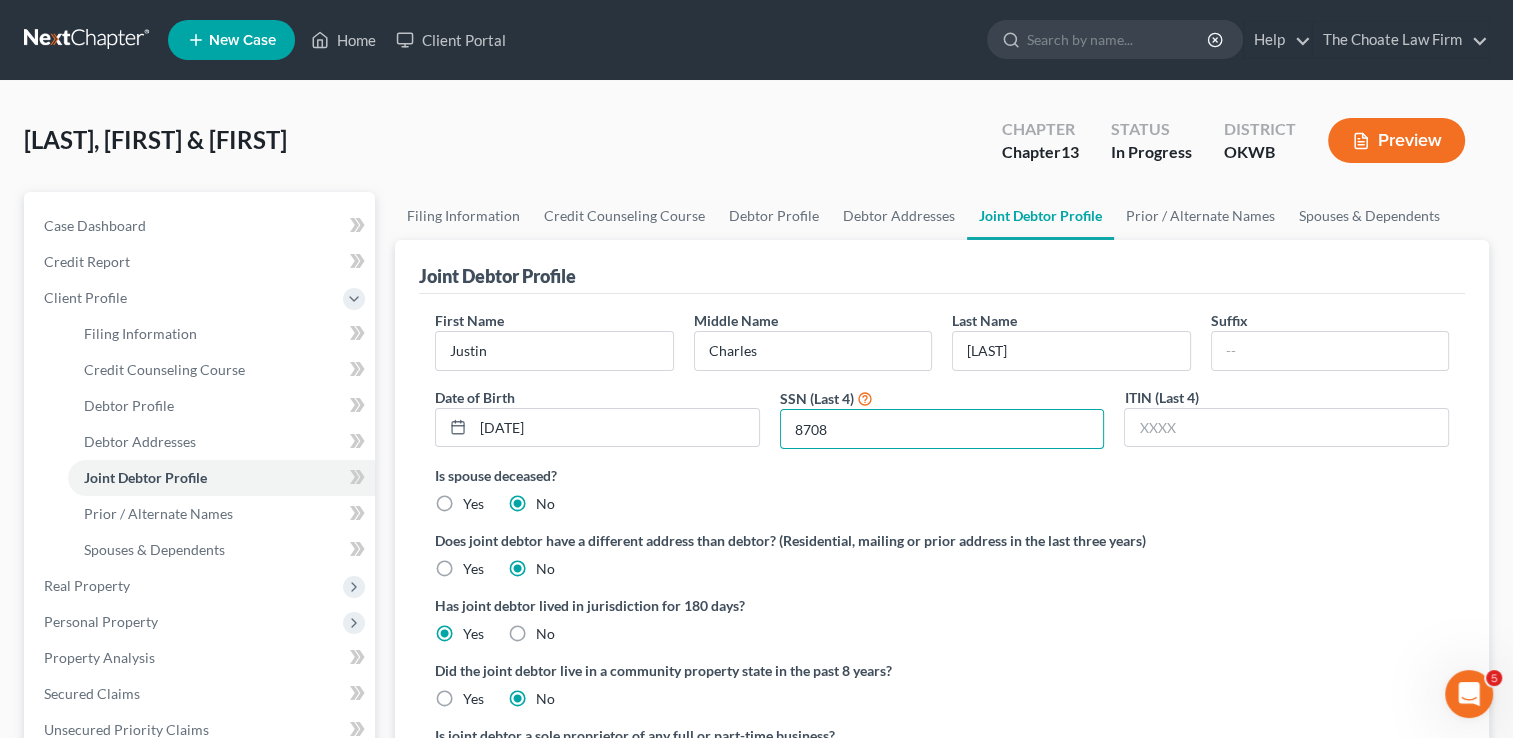 type on "8708" 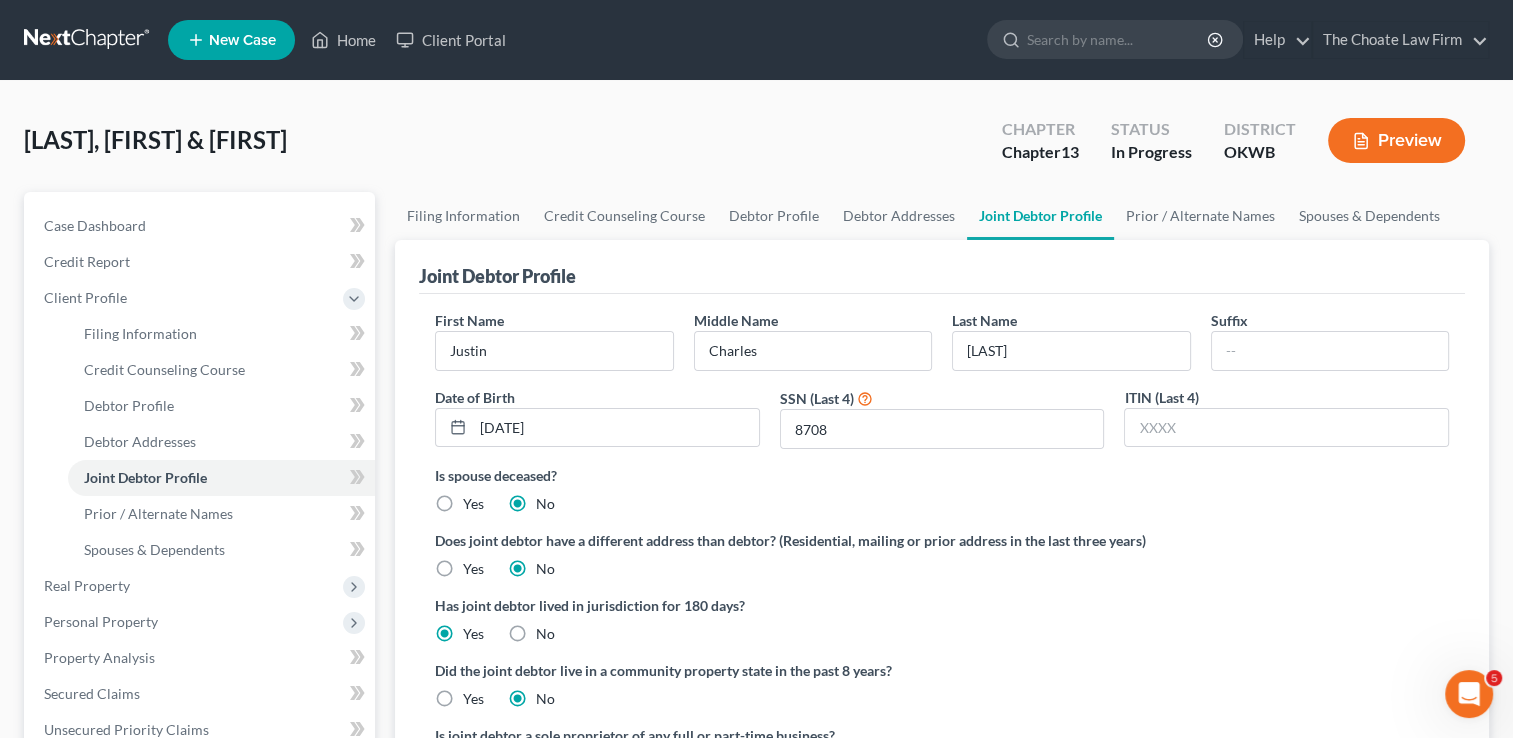 click on "Is spouse deceased?" at bounding box center (942, 475) 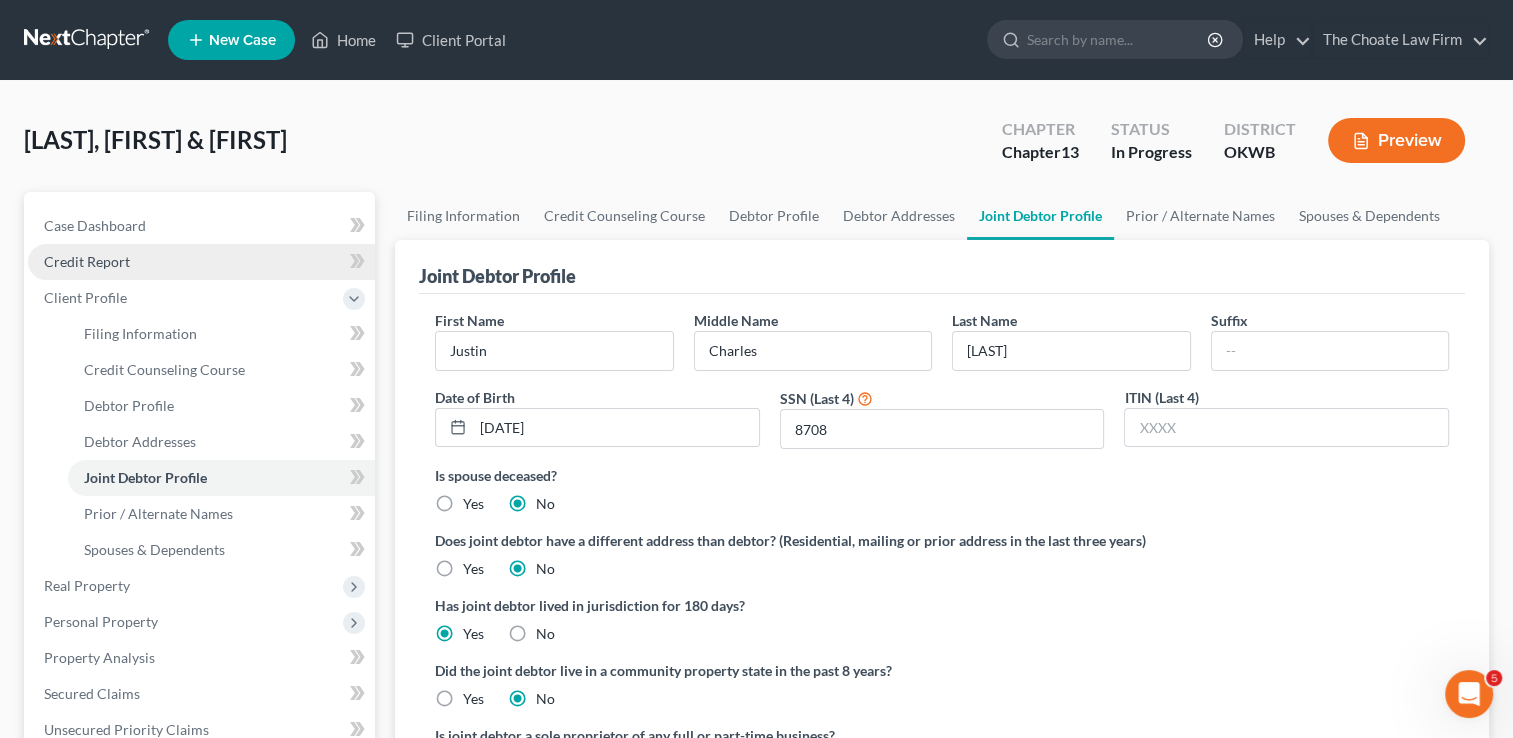 click on "Credit Report" at bounding box center (201, 262) 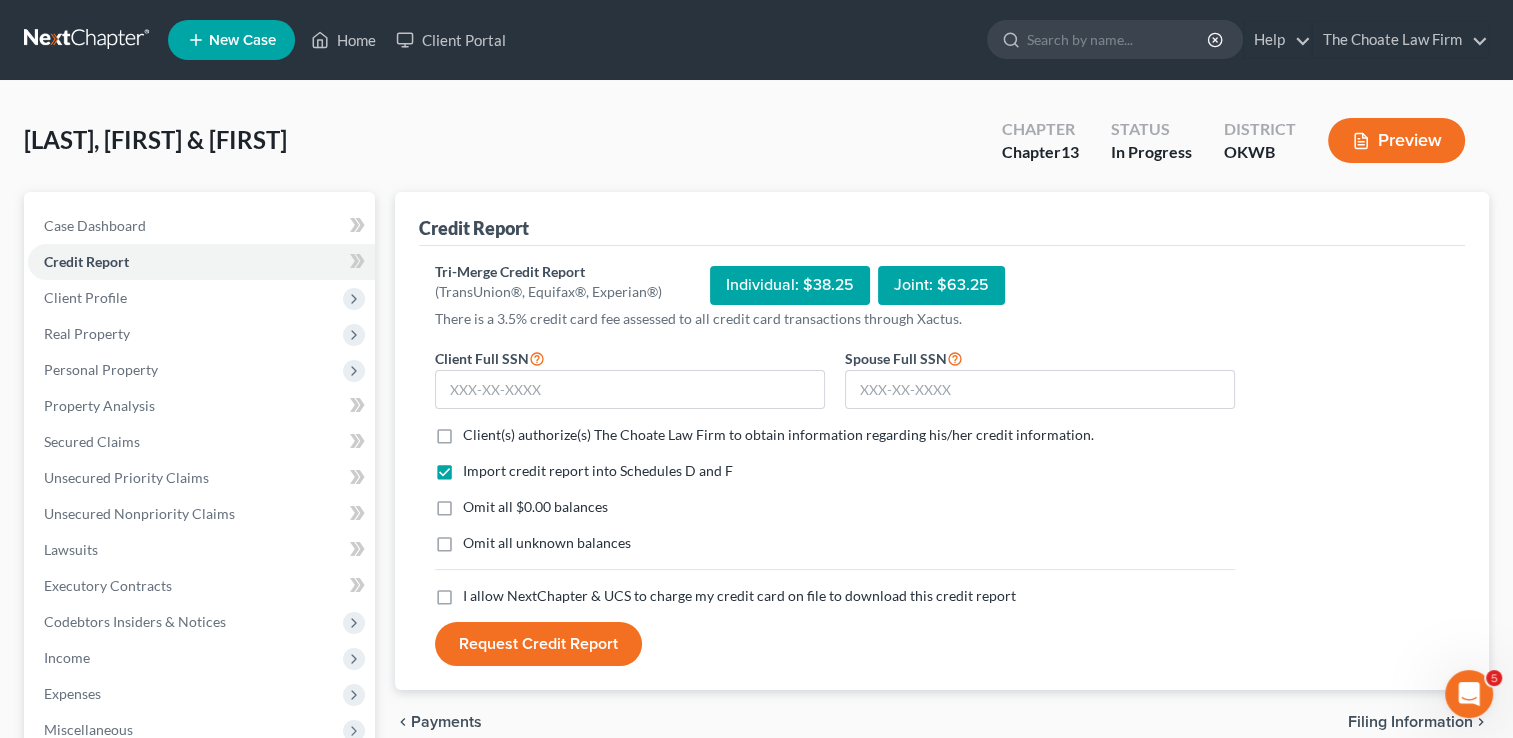 click on "Client(s) authorize(s) The Choate Law Firm to obtain information regarding his/her credit information. *" at bounding box center (778, 435) 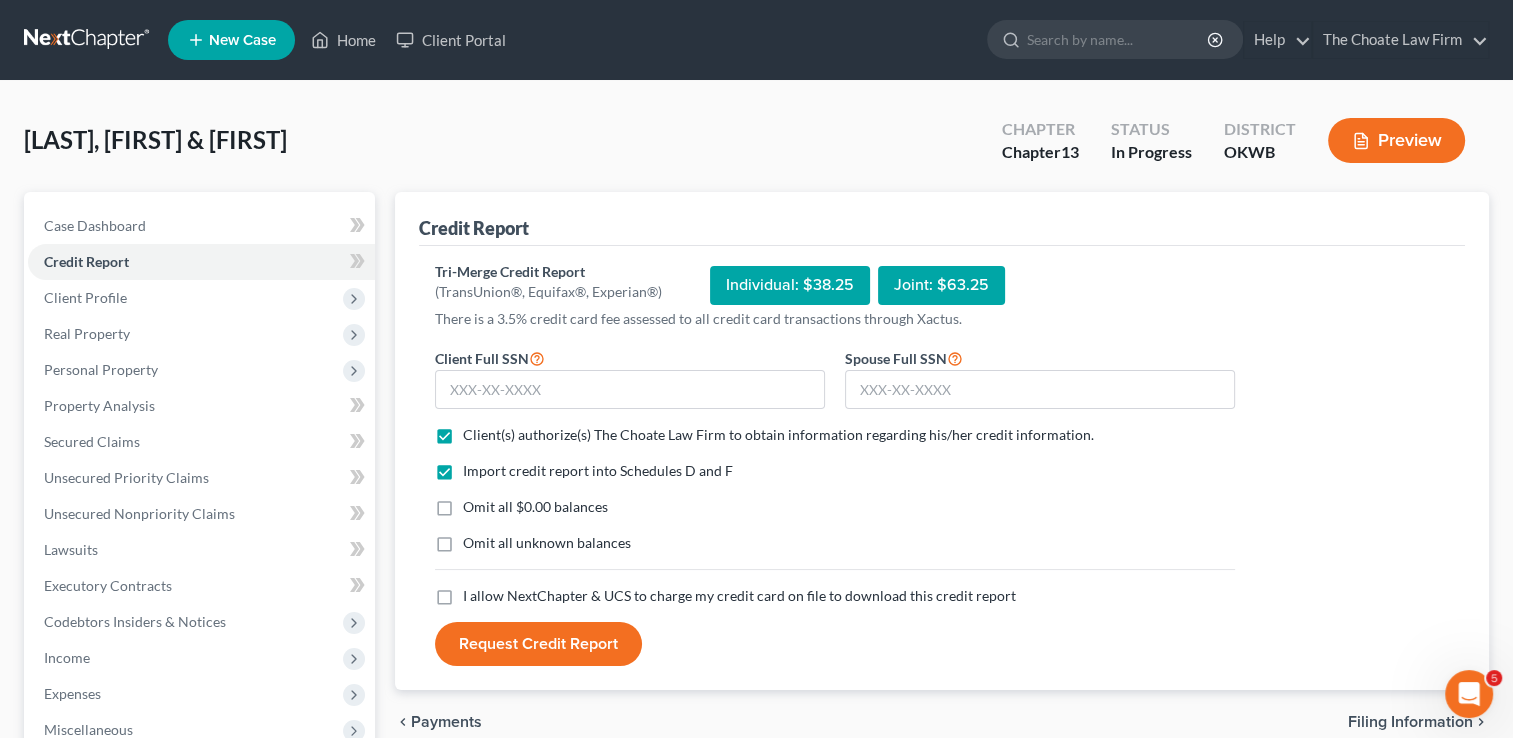 click on "Omit all $0.00 balances" at bounding box center [535, 507] 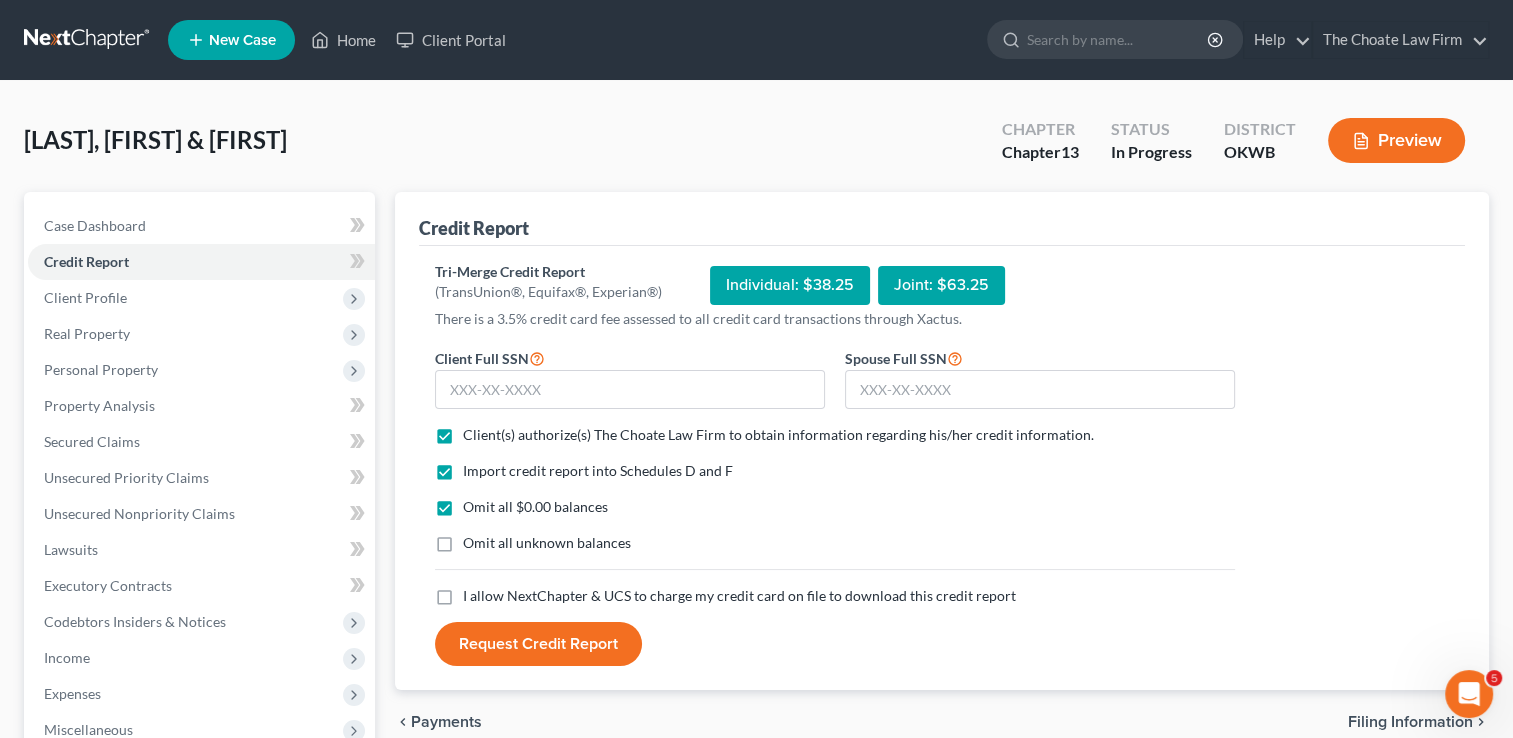 click on "I allow NextChapter & UCS to charge my credit card on file to download this credit report
*" at bounding box center [739, 596] 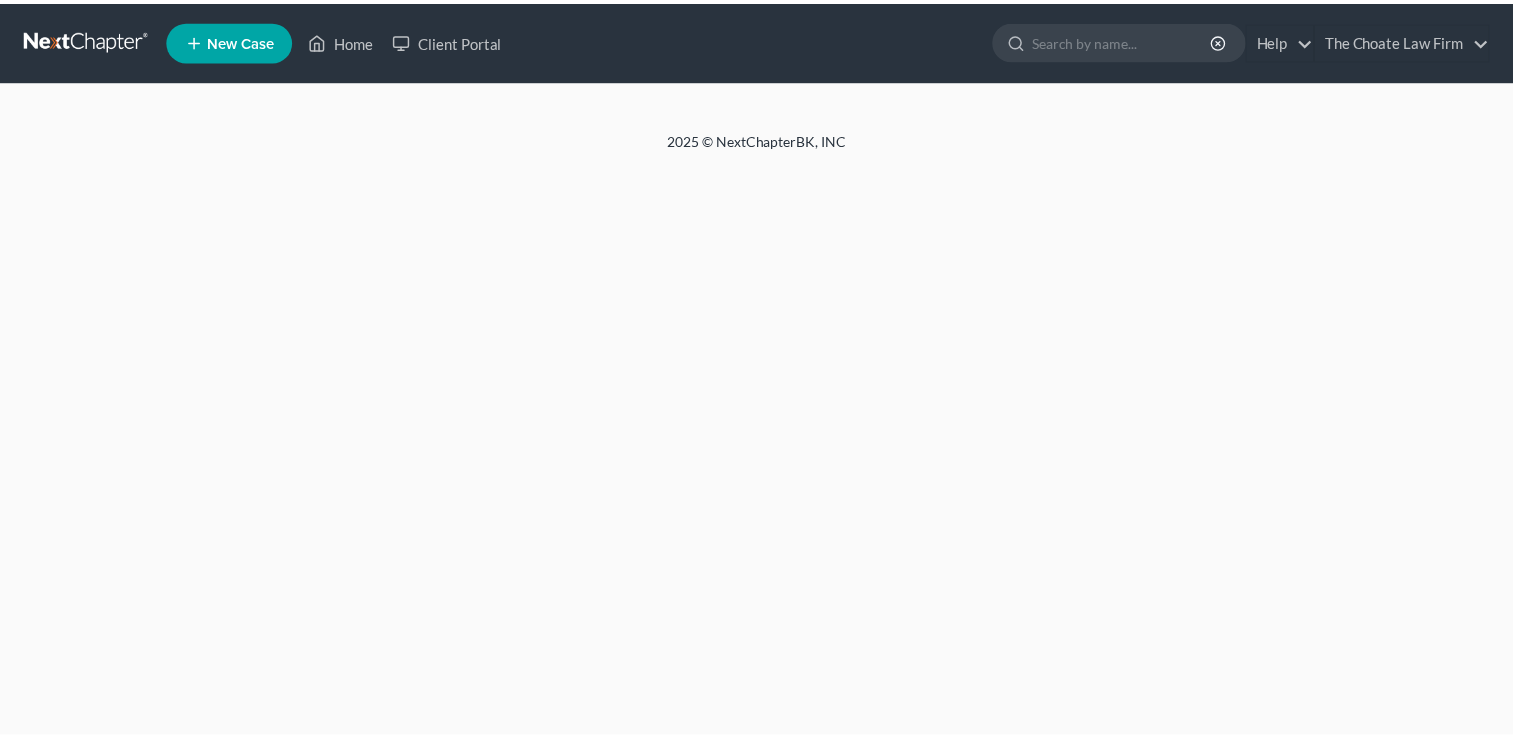 scroll, scrollTop: 0, scrollLeft: 0, axis: both 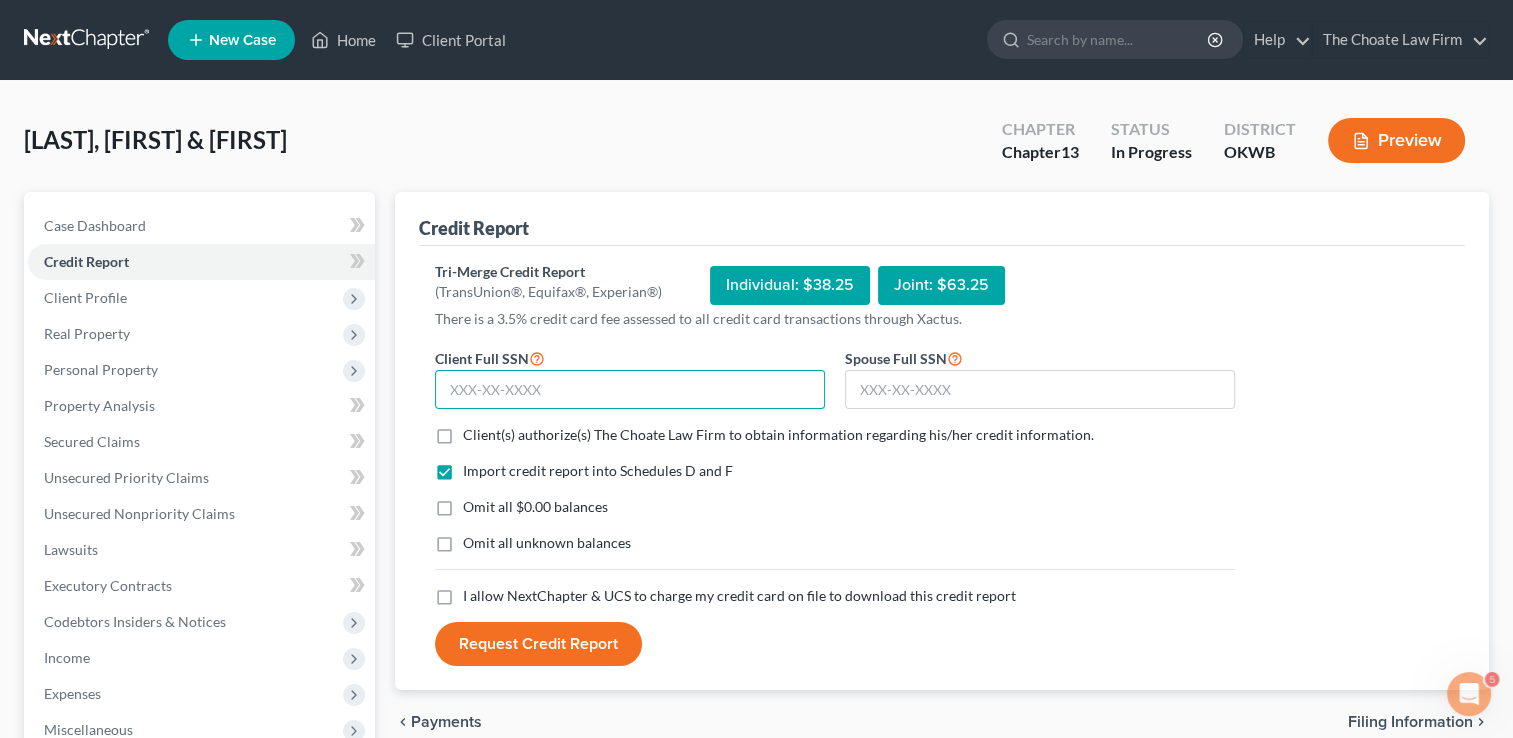 click at bounding box center (630, 390) 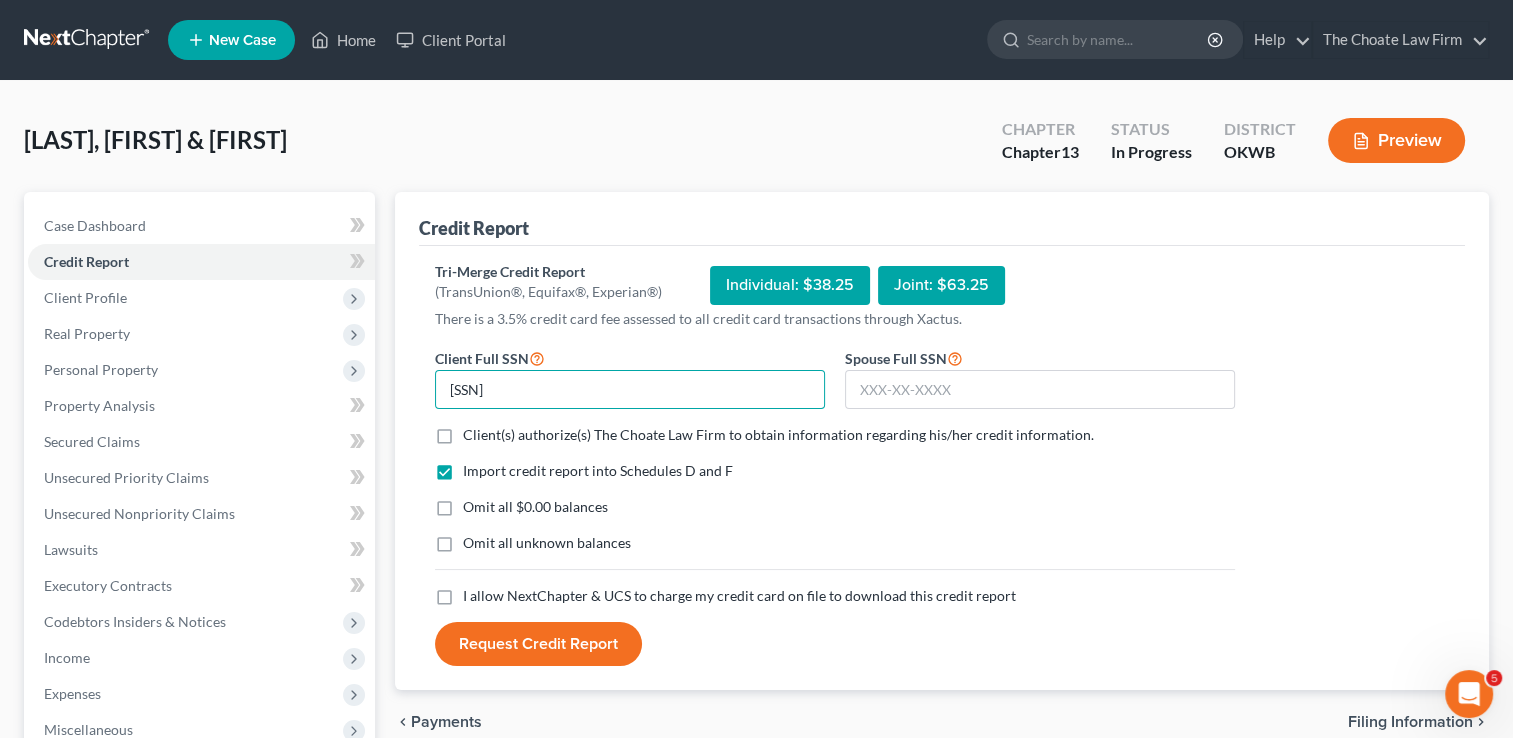 type on "400-33-6491" 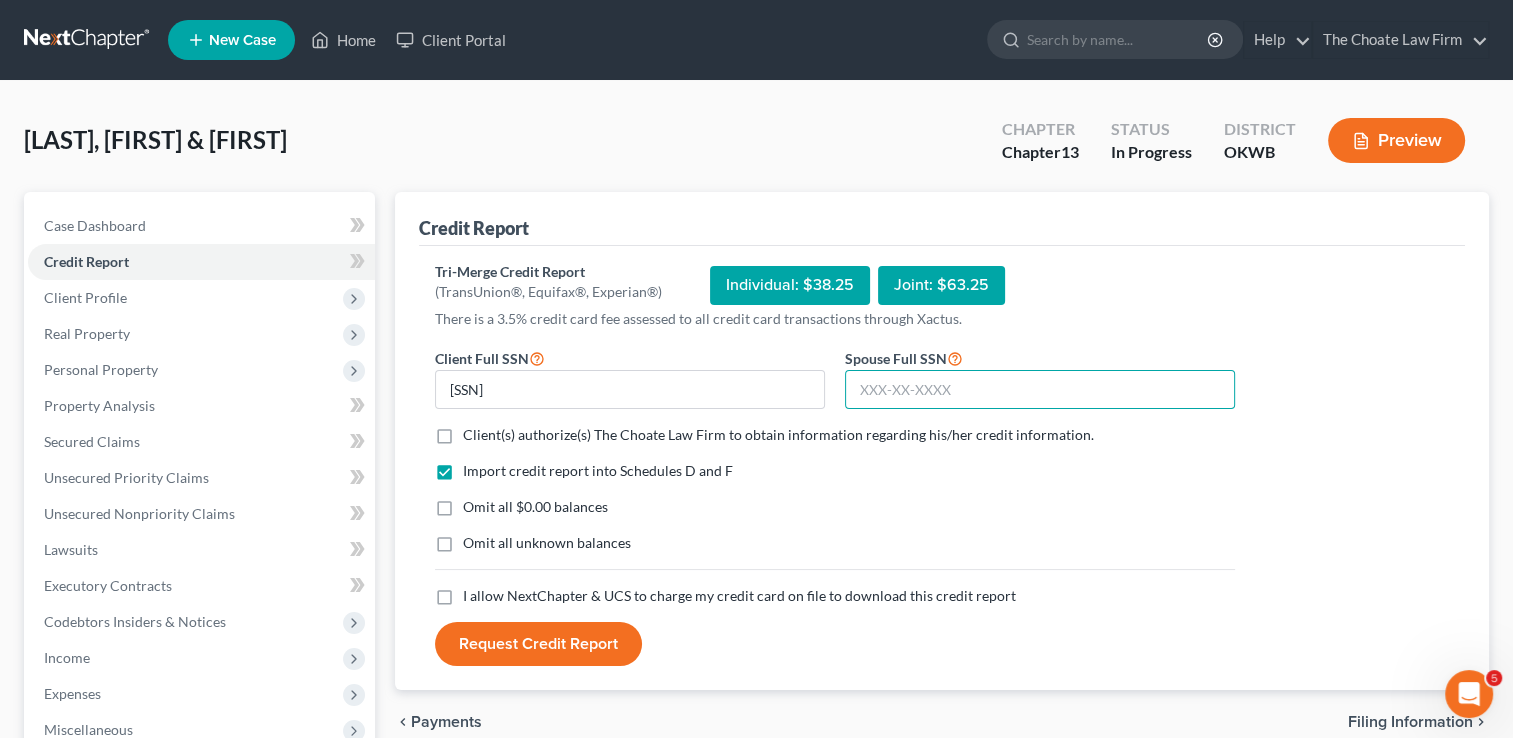 click at bounding box center [1040, 390] 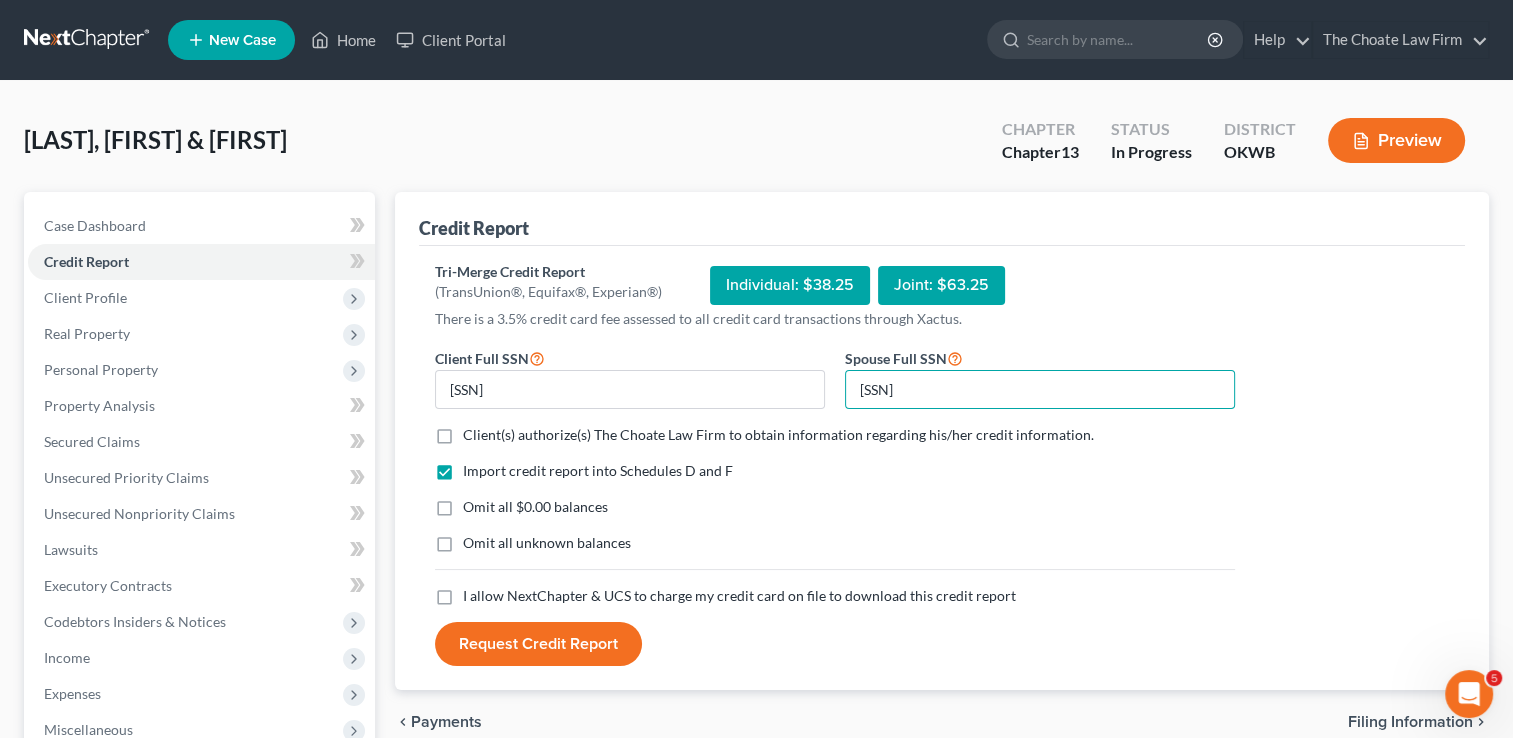 type on "442-90-8708" 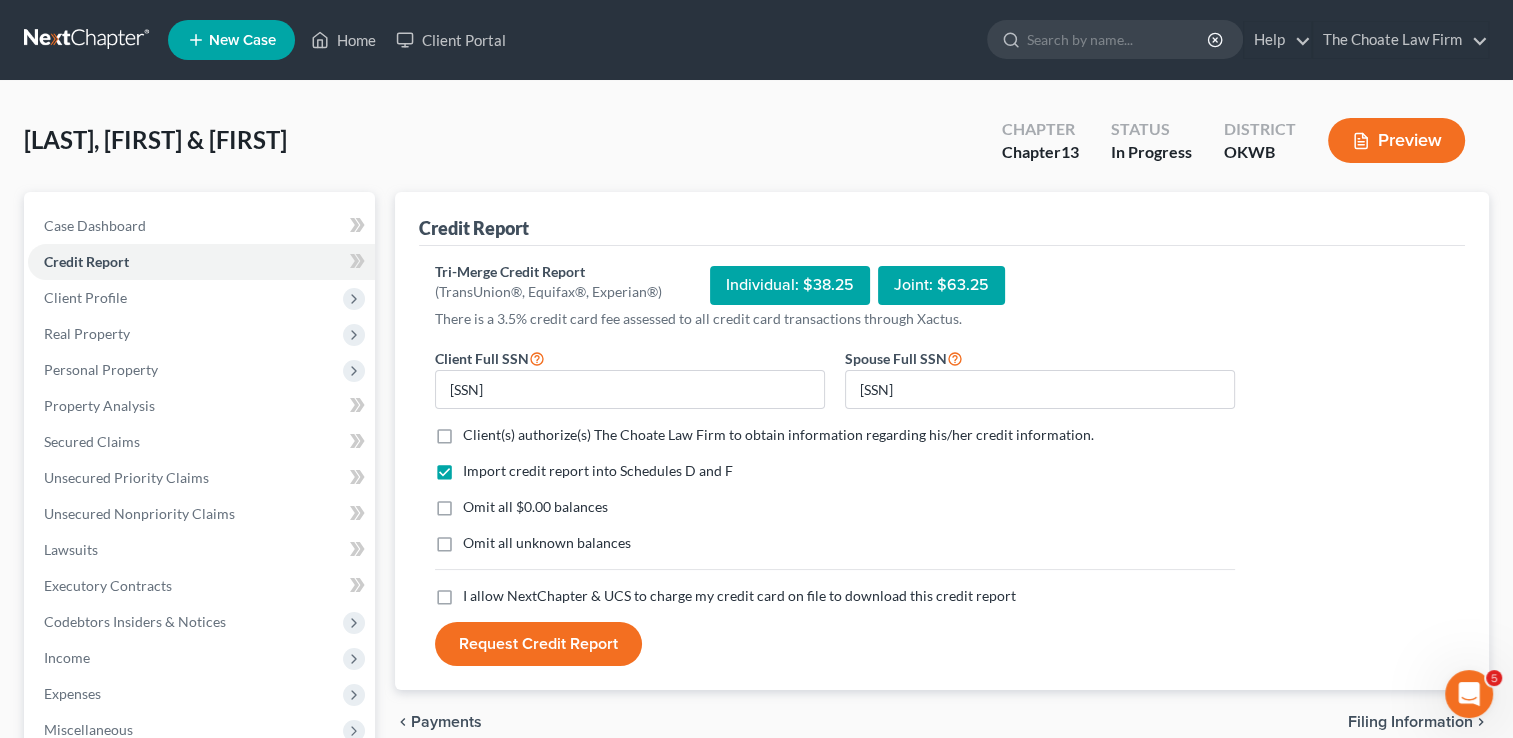 click on "Client(s) authorize(s) The Choate Law Firm to obtain information regarding his/her credit information. *" at bounding box center (778, 435) 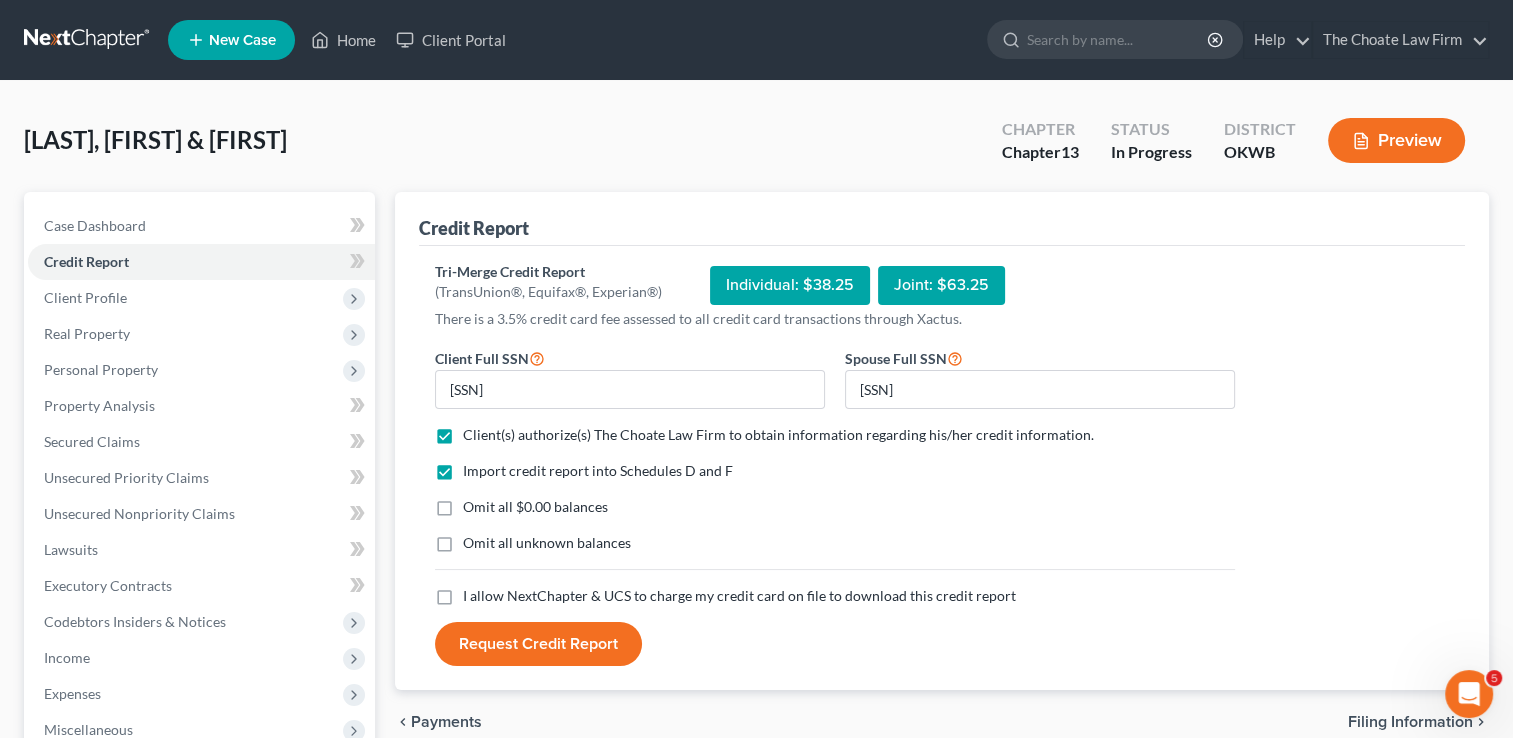 click on "Omit all $0.00 balances" at bounding box center (535, 507) 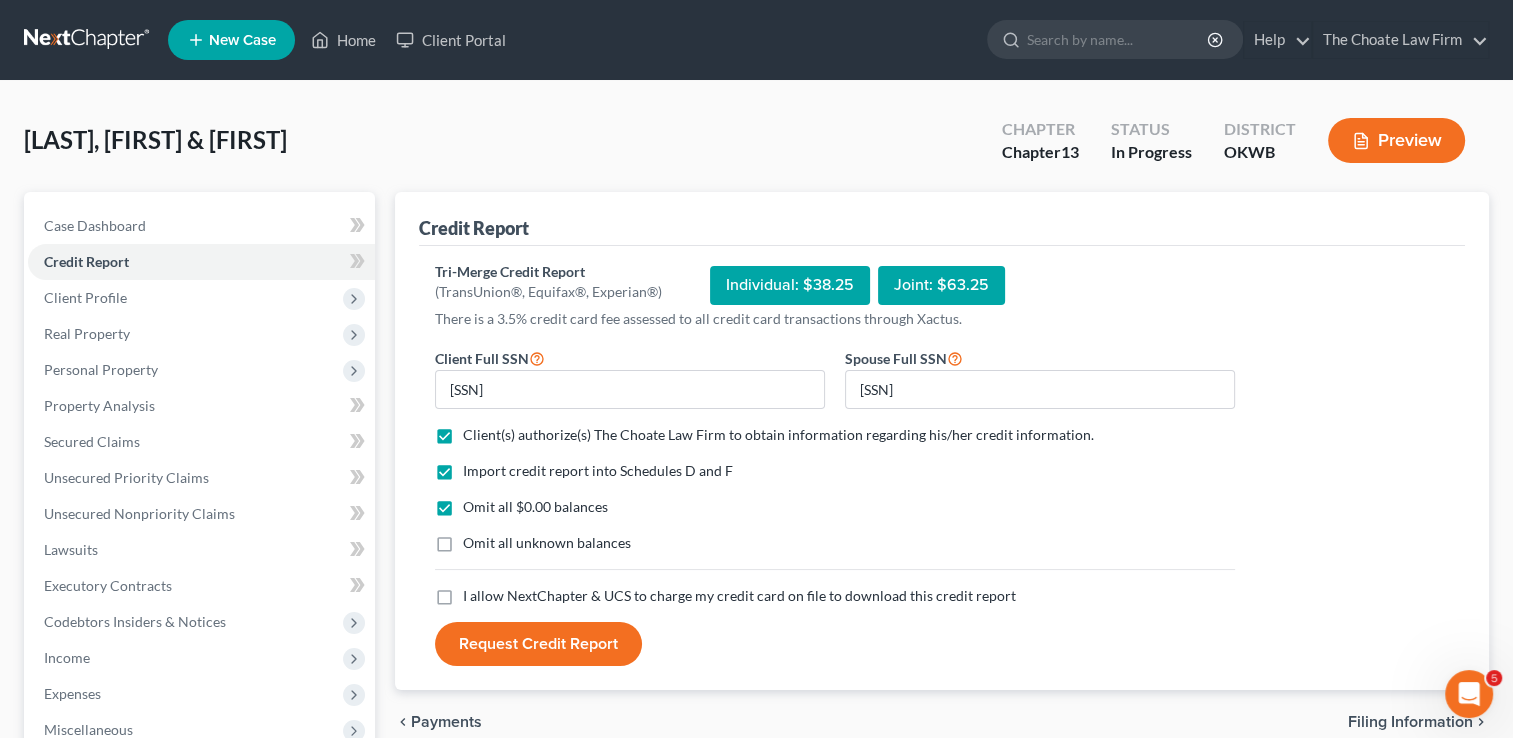 click on "I allow NextChapter & UCS to charge my credit card on file to download this credit report
*" at bounding box center [739, 596] 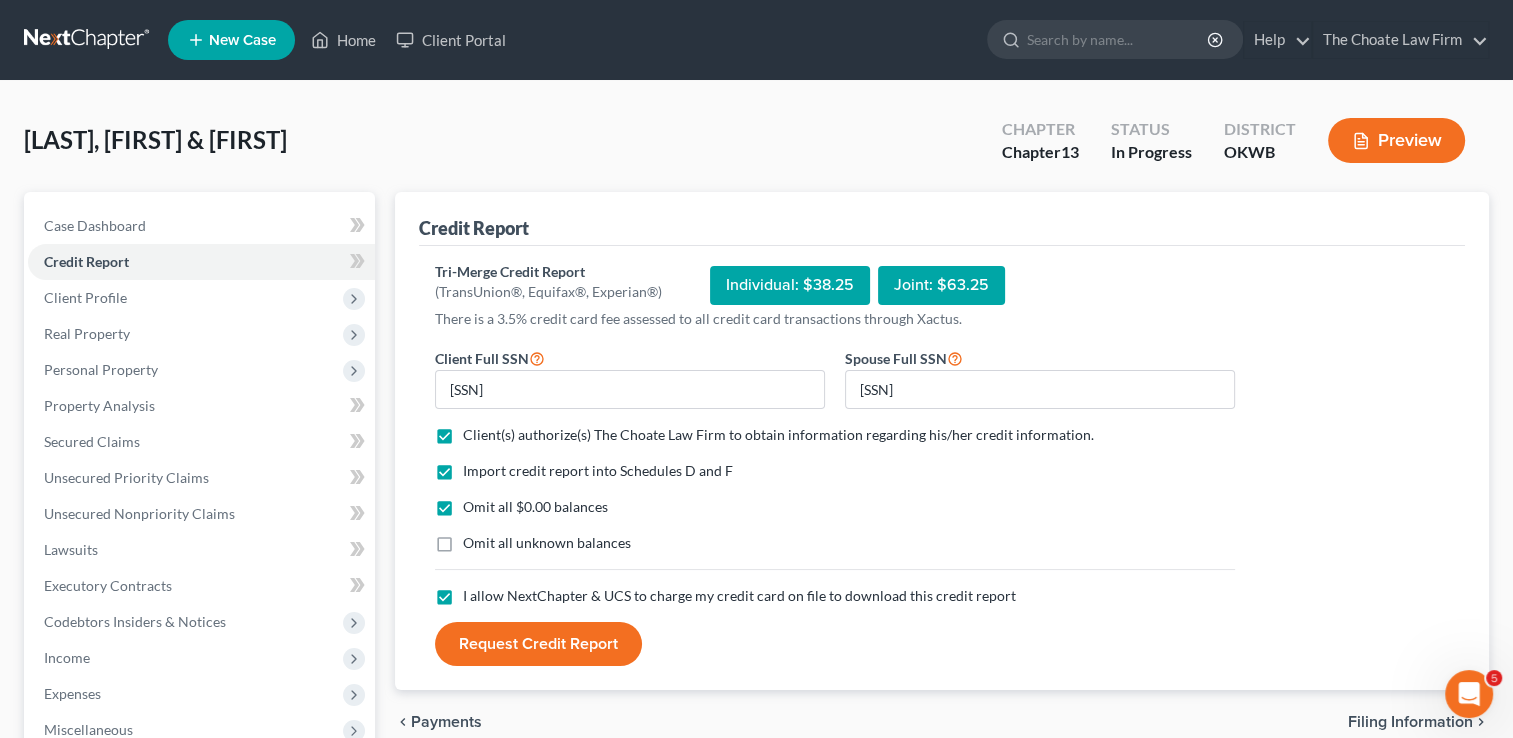 click on "Request Credit Report" at bounding box center (538, 644) 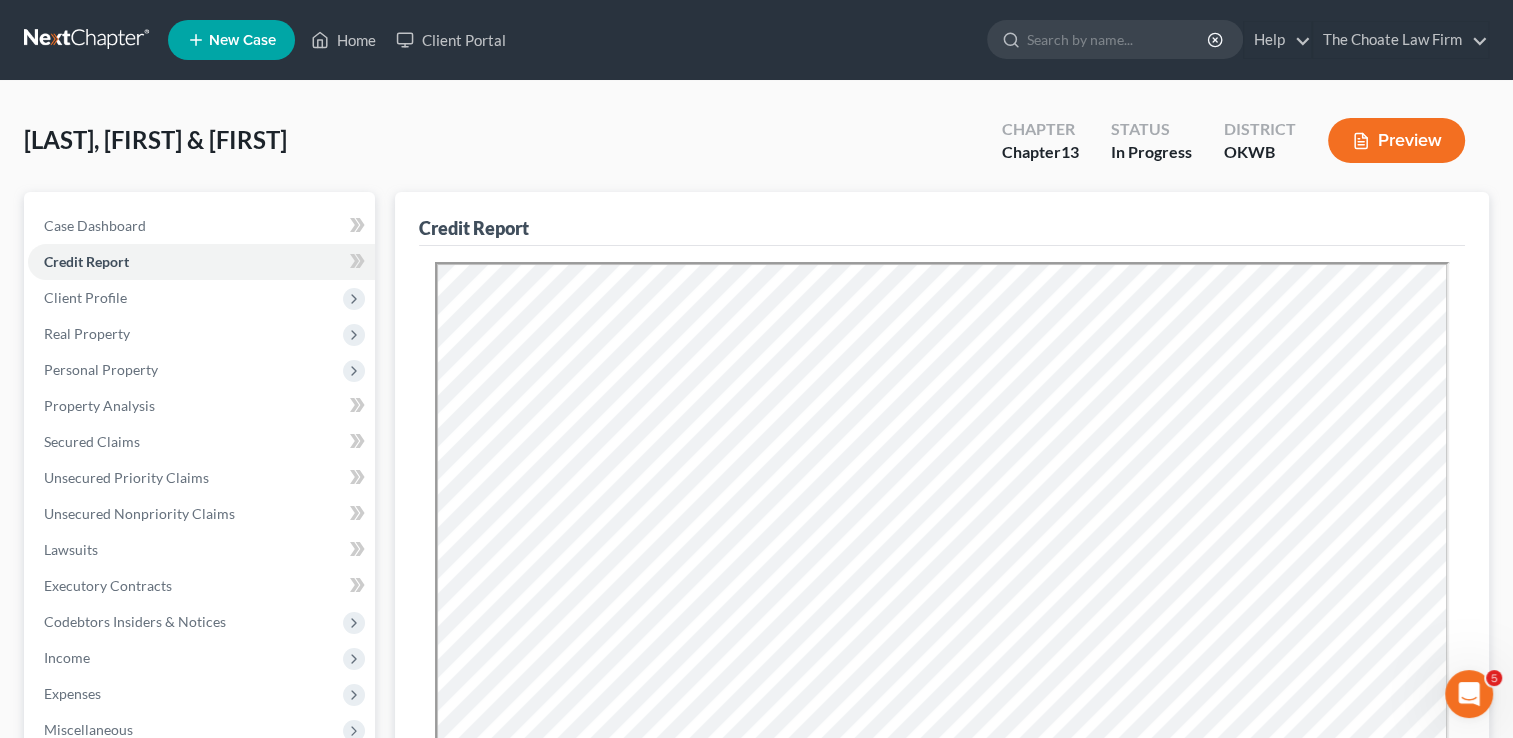 scroll, scrollTop: 0, scrollLeft: 0, axis: both 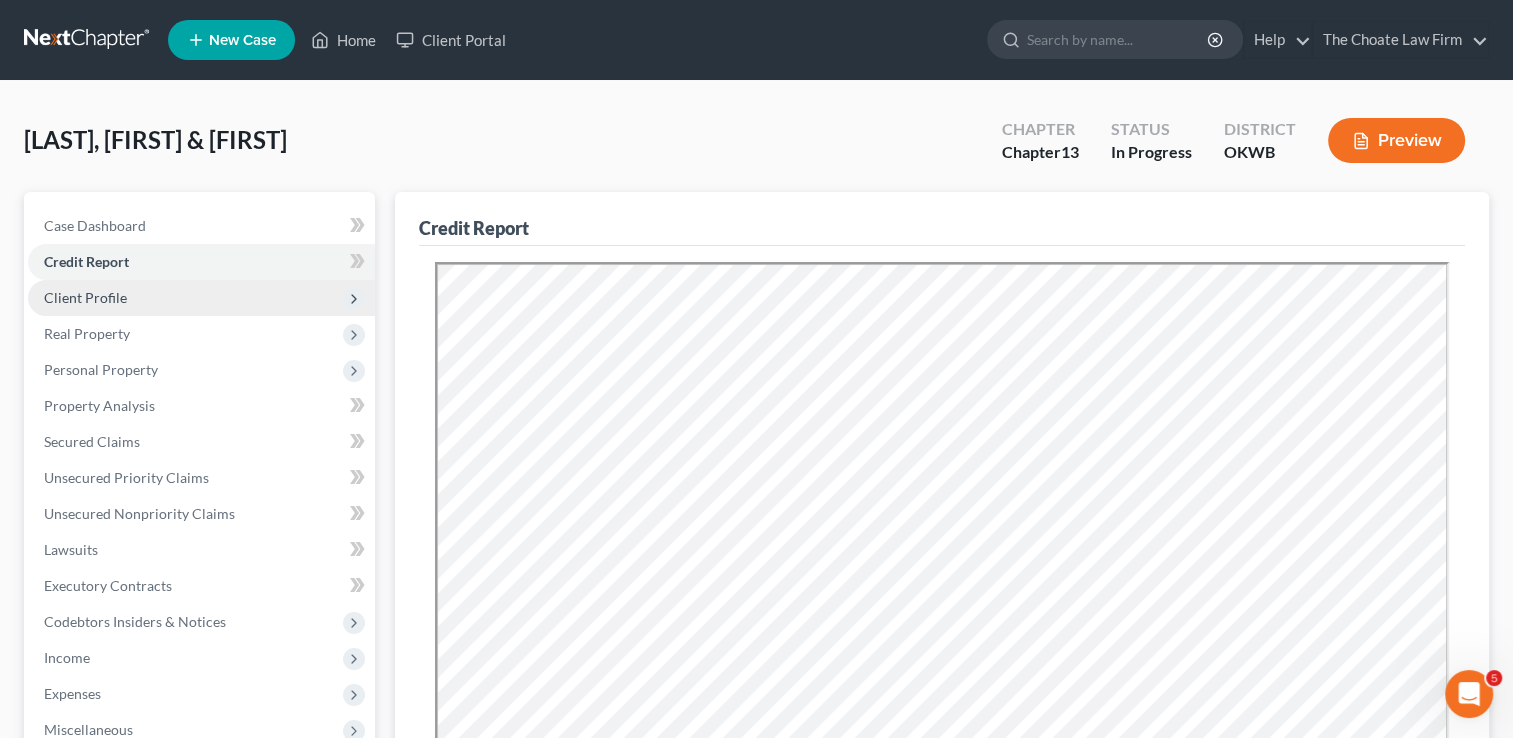 click on "Client Profile" at bounding box center (201, 298) 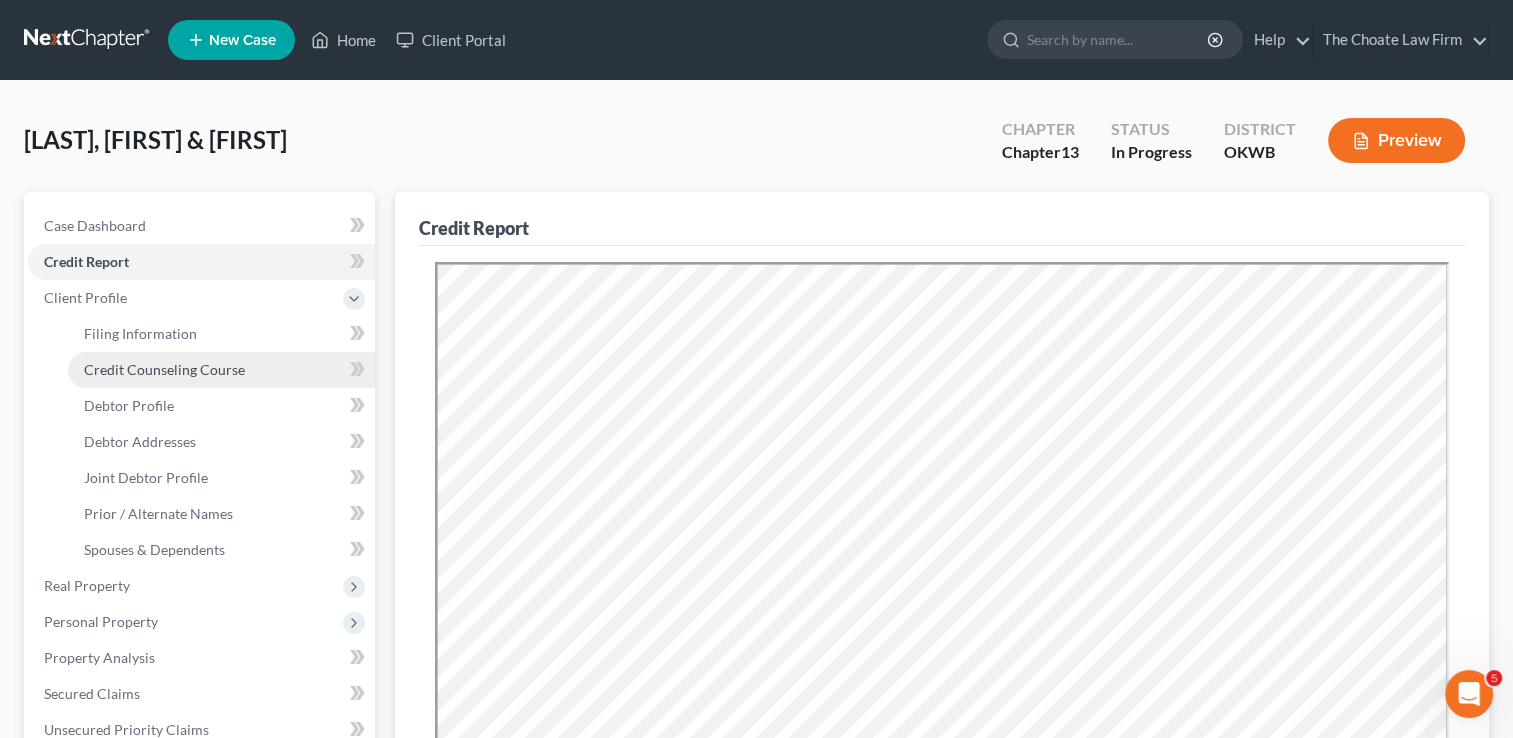 click on "Credit Counseling Course" at bounding box center [164, 369] 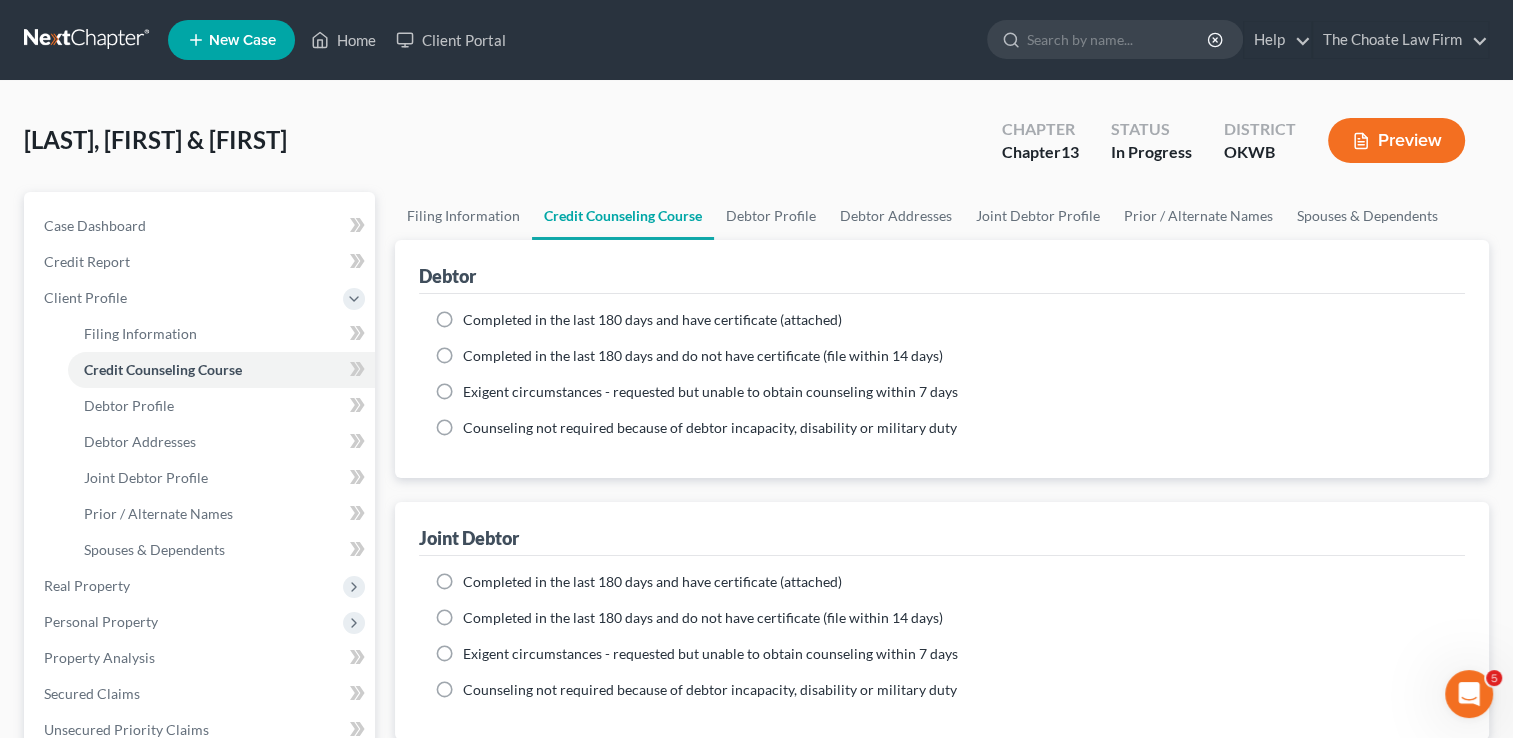 click on "Completed in the last 180 days and have certificate (attached)" at bounding box center (652, 320) 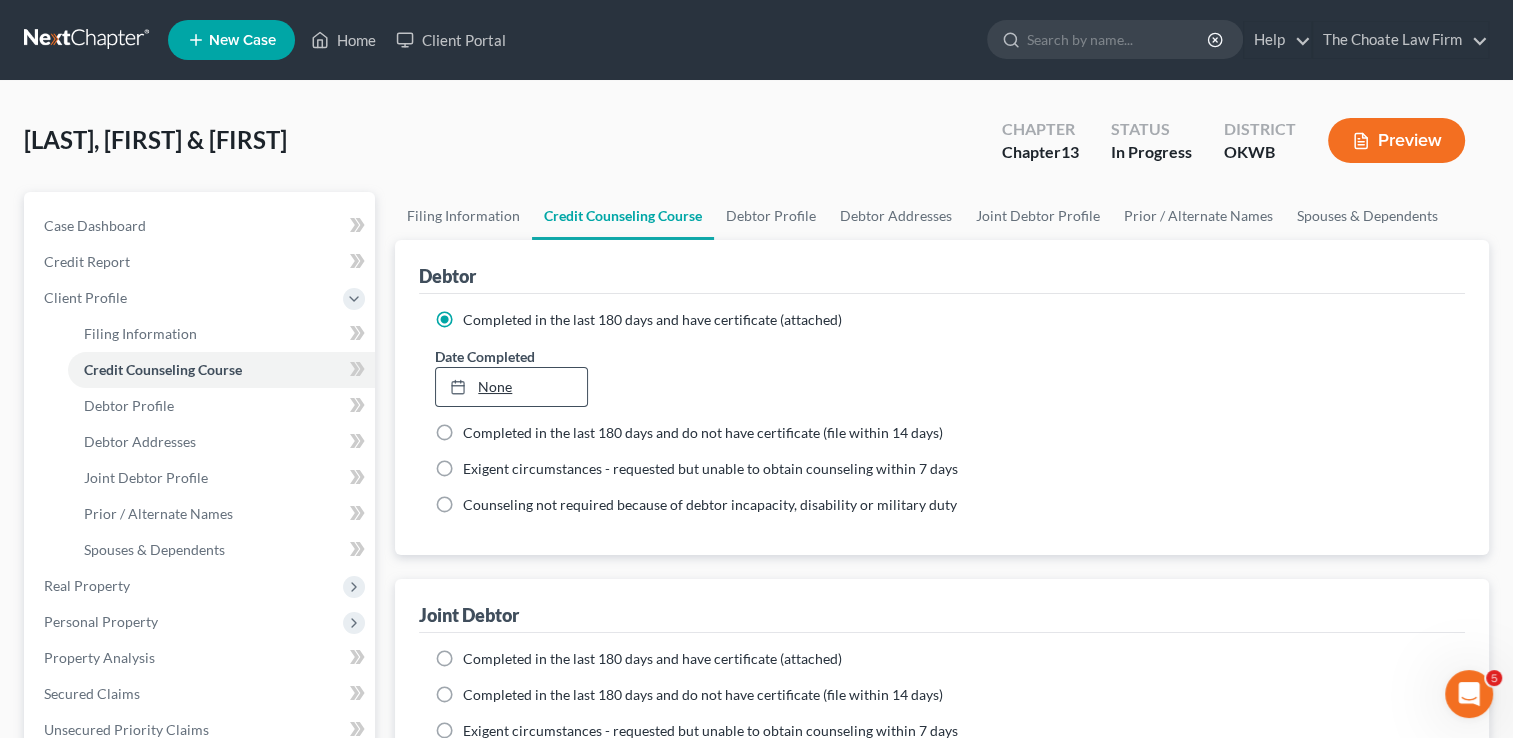 click on "None" at bounding box center [511, 387] 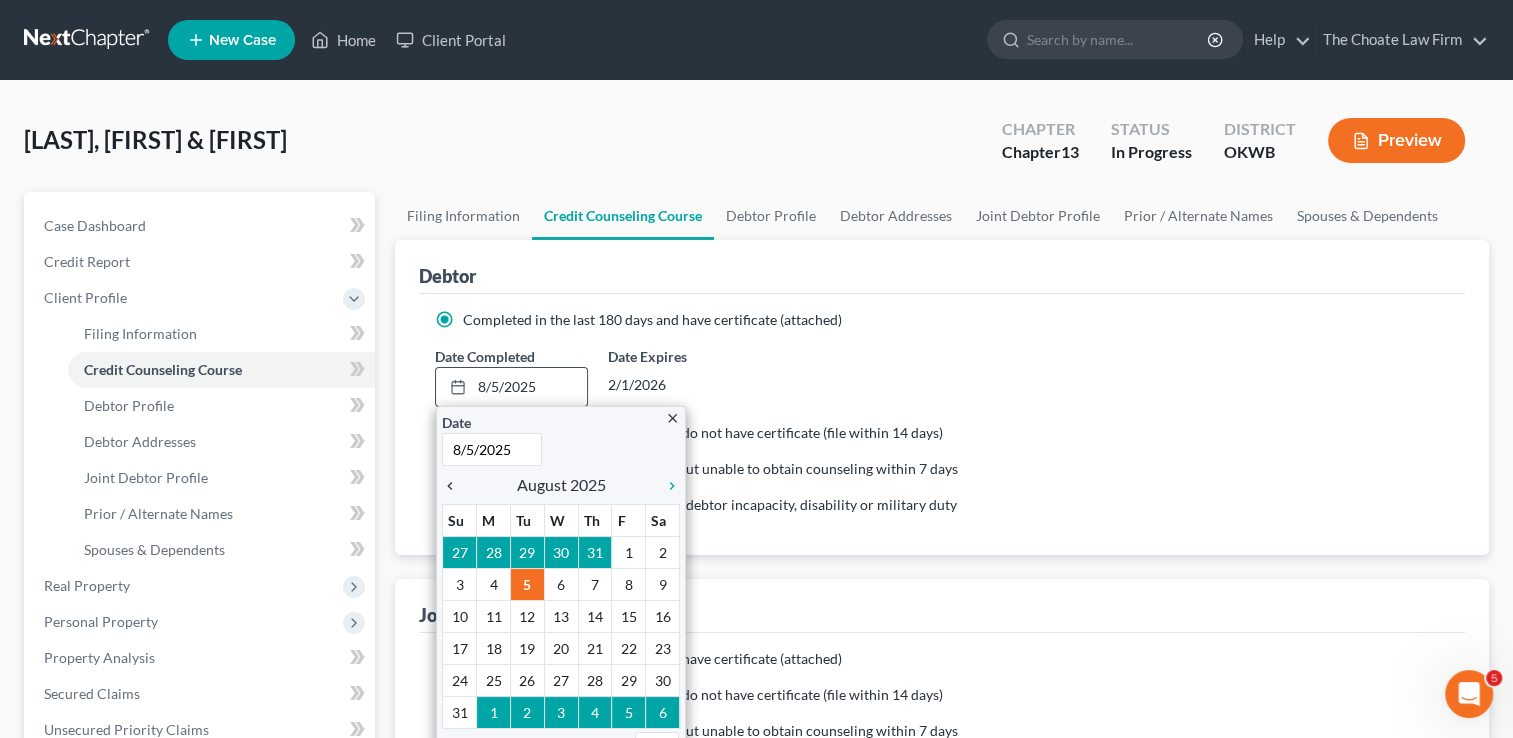 click on "chevron_left" at bounding box center [455, 486] 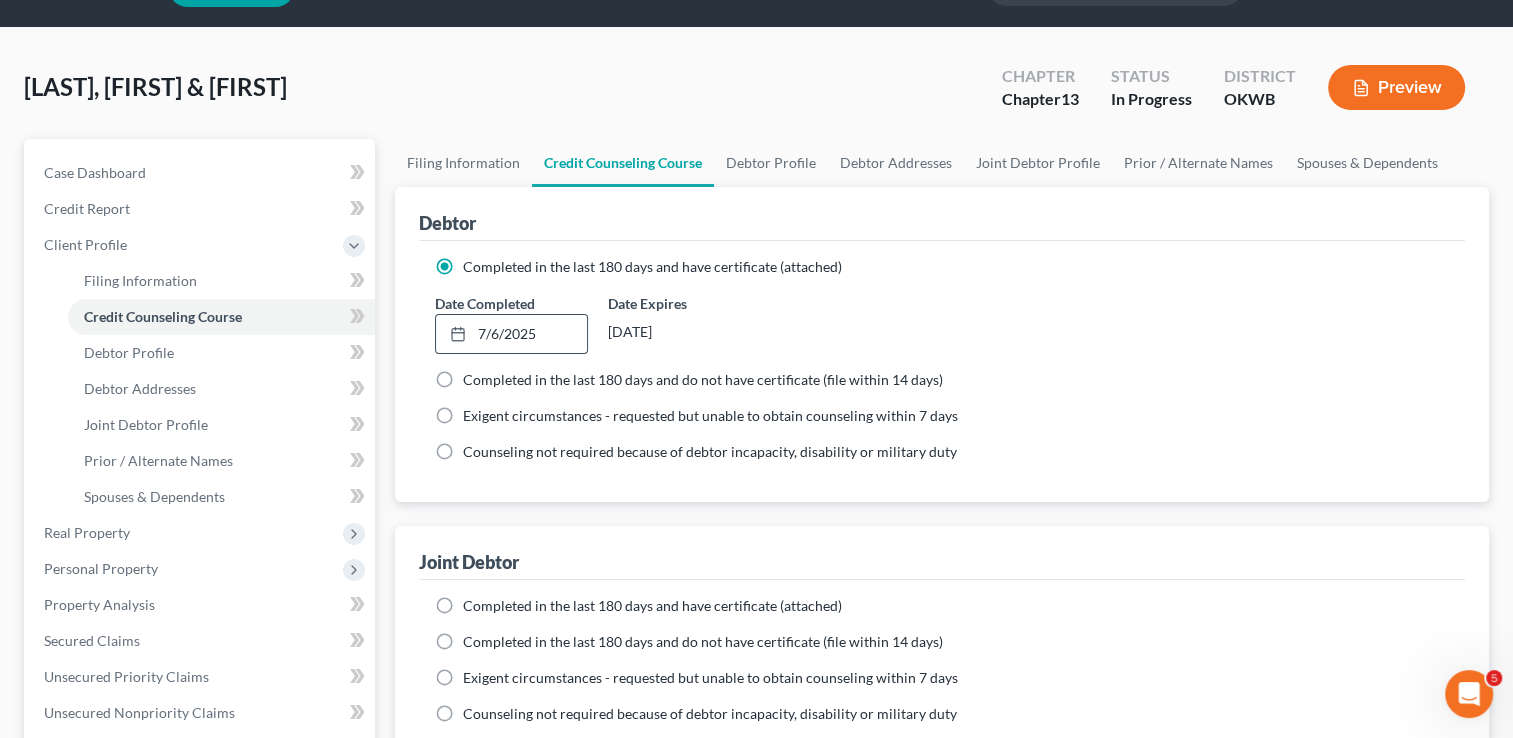 scroll, scrollTop: 100, scrollLeft: 0, axis: vertical 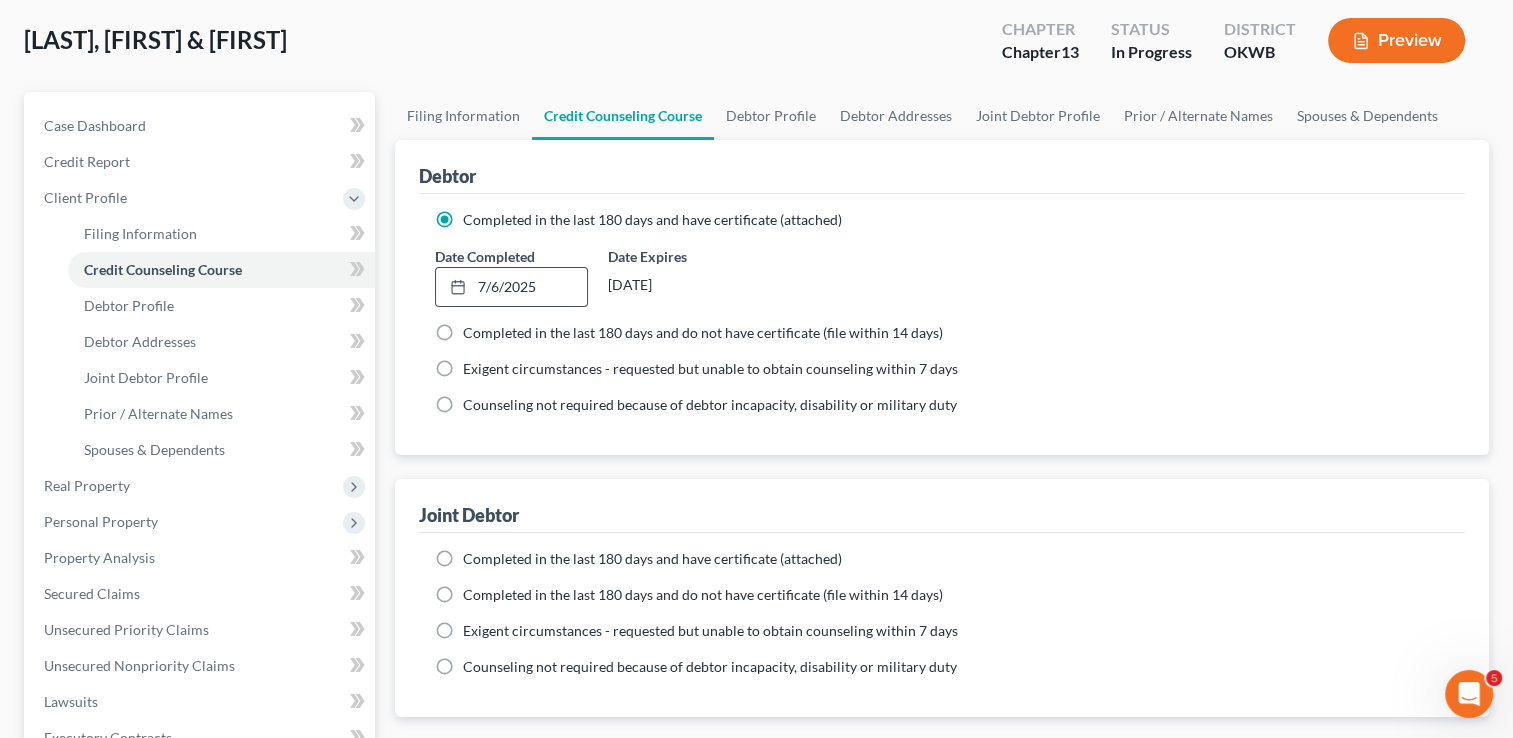 click on "Completed in the last 180 days and have certificate (attached)" at bounding box center [652, 559] 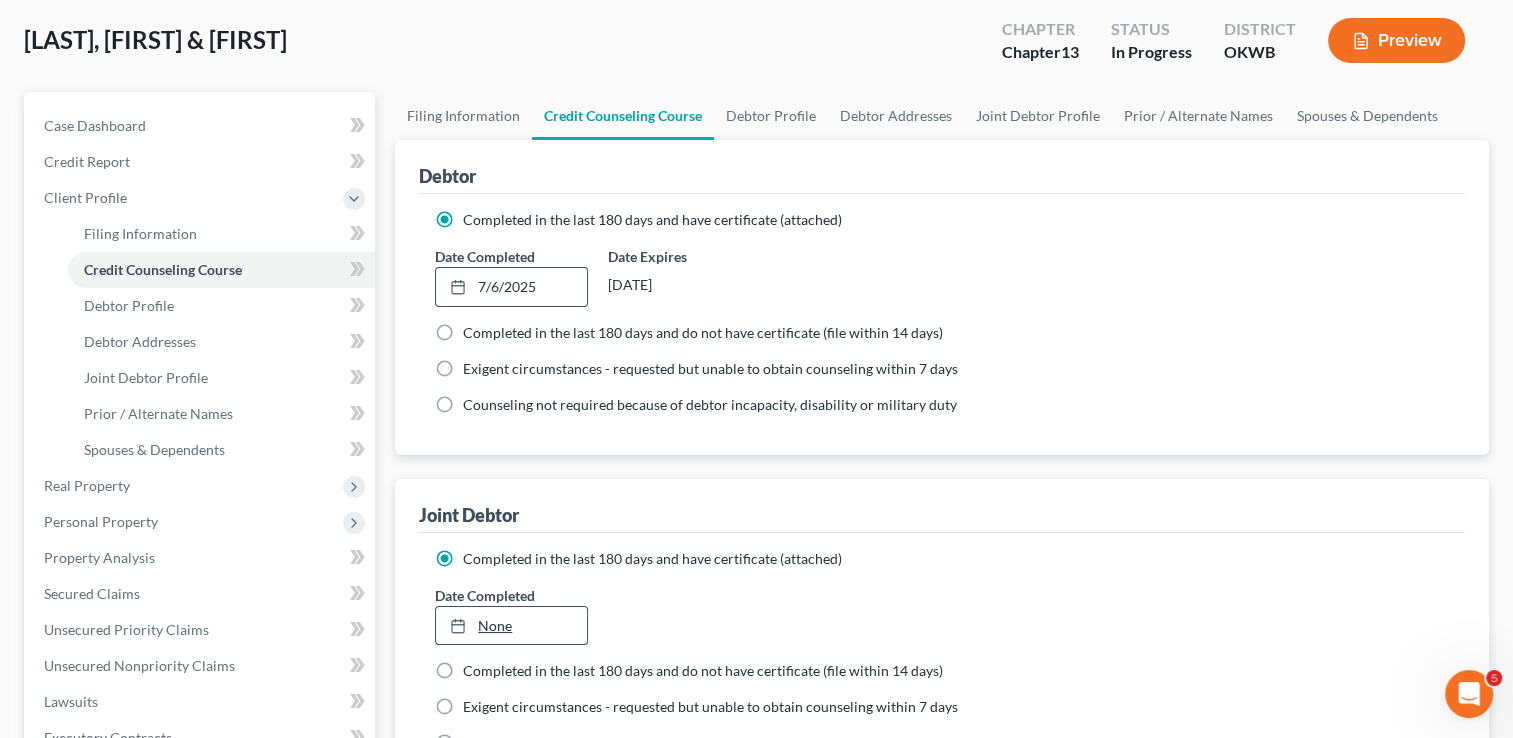 click on "None" at bounding box center [511, 626] 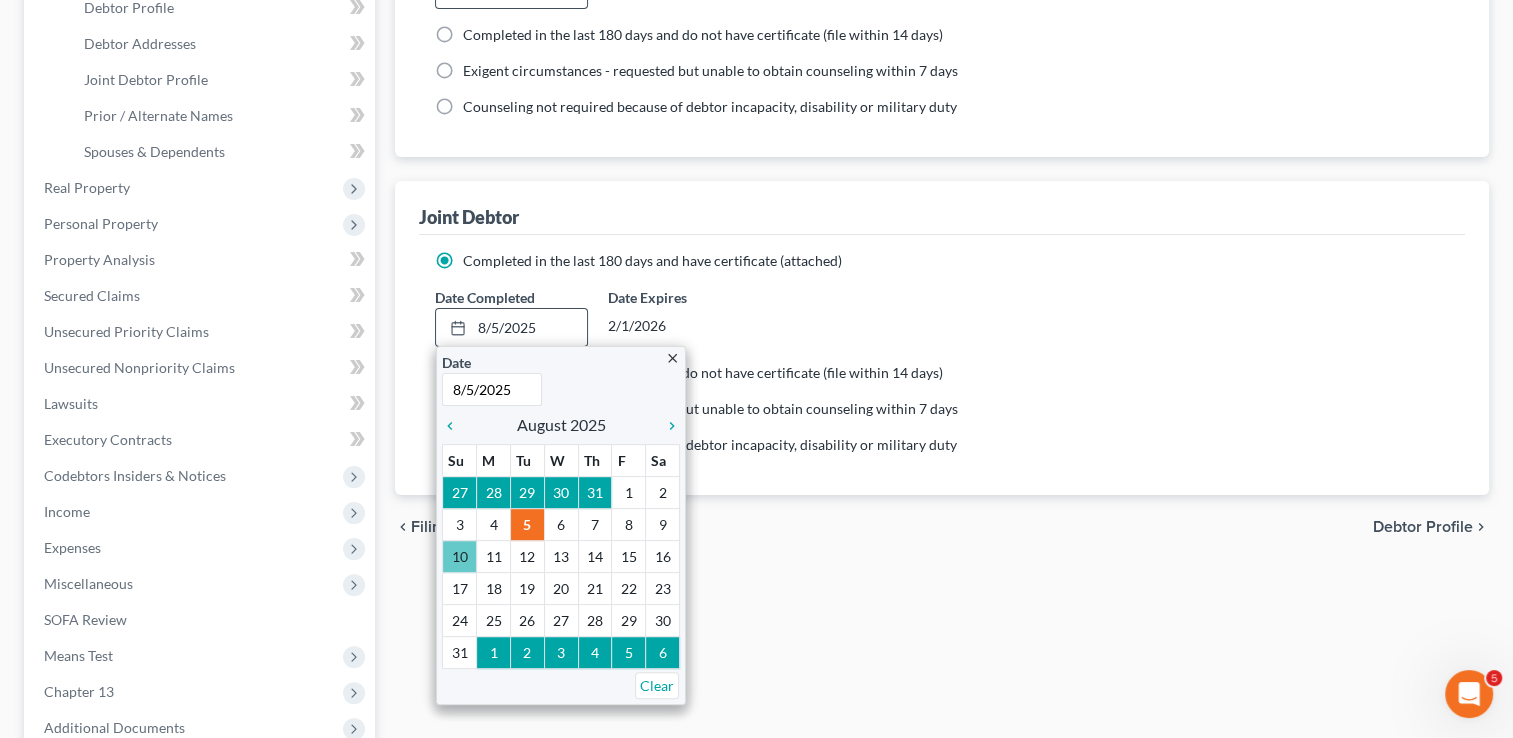 scroll, scrollTop: 400, scrollLeft: 0, axis: vertical 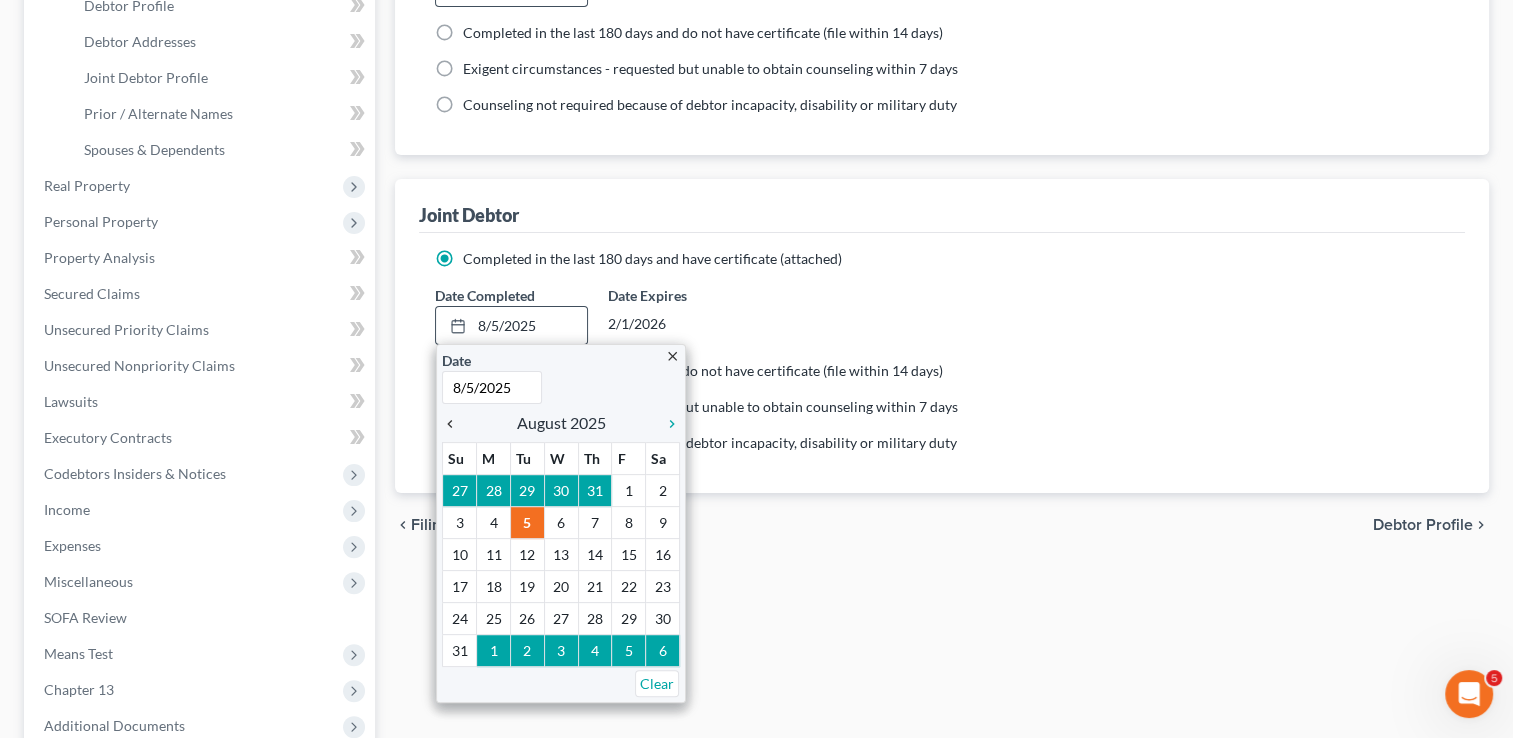 click on "chevron_left" at bounding box center (455, 424) 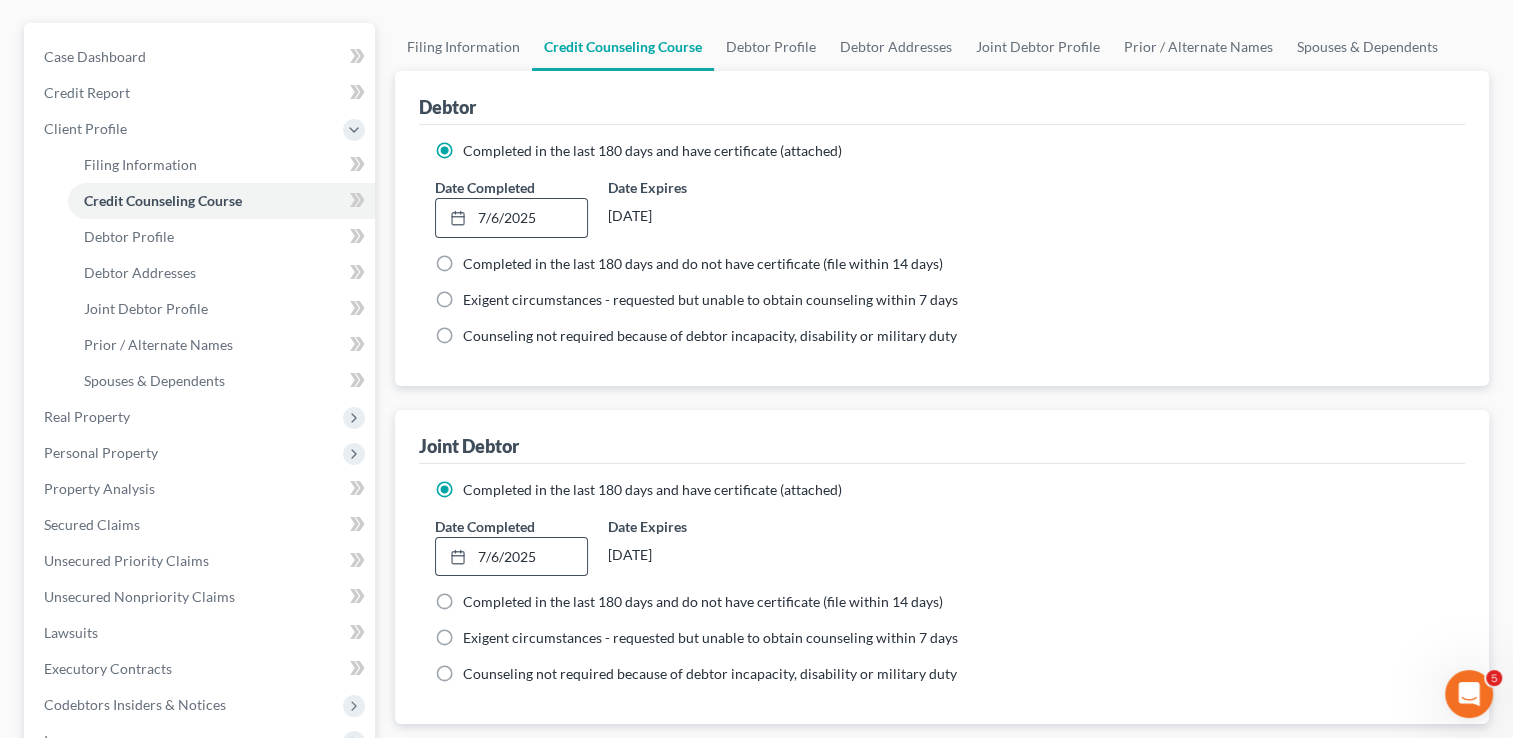 scroll, scrollTop: 200, scrollLeft: 0, axis: vertical 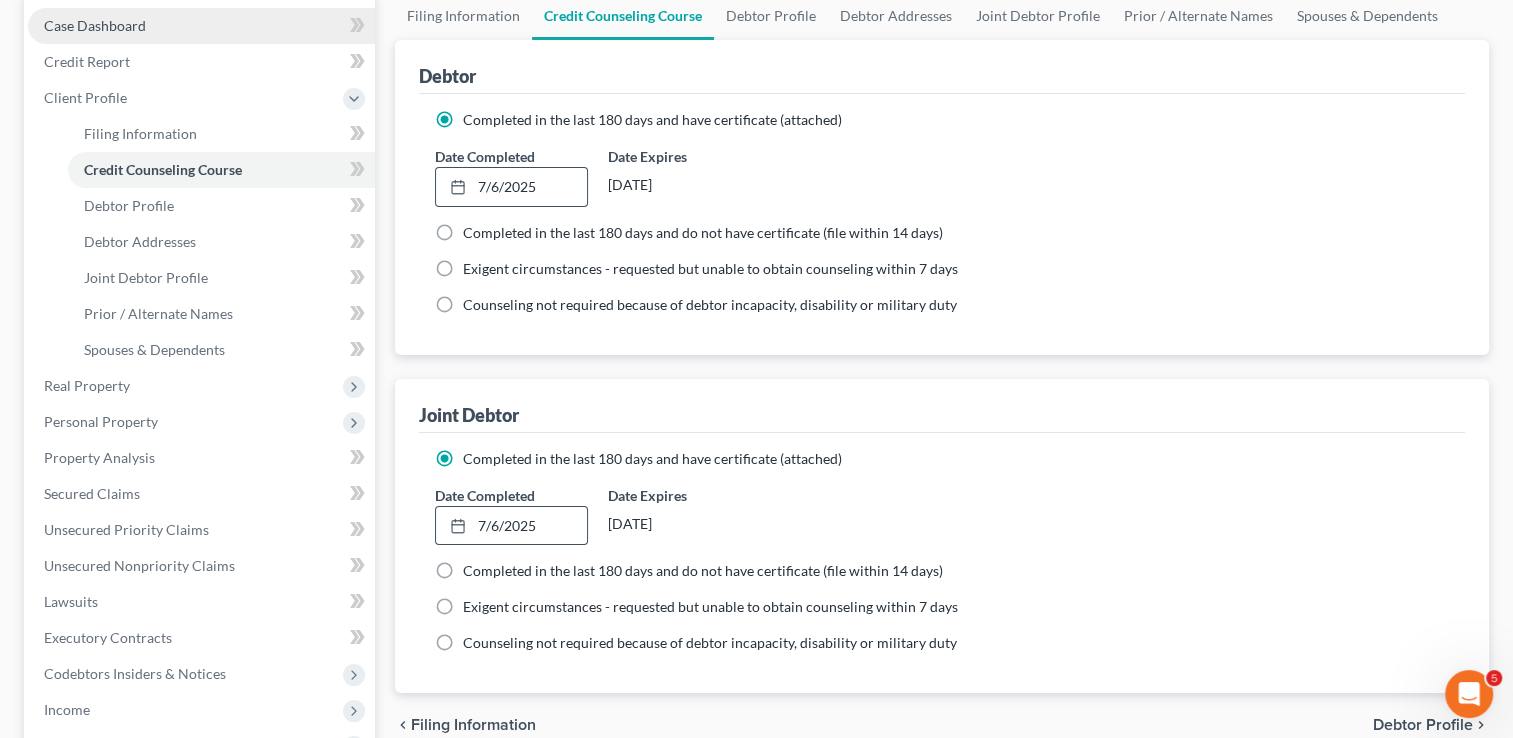 click on "Case Dashboard" at bounding box center [95, 25] 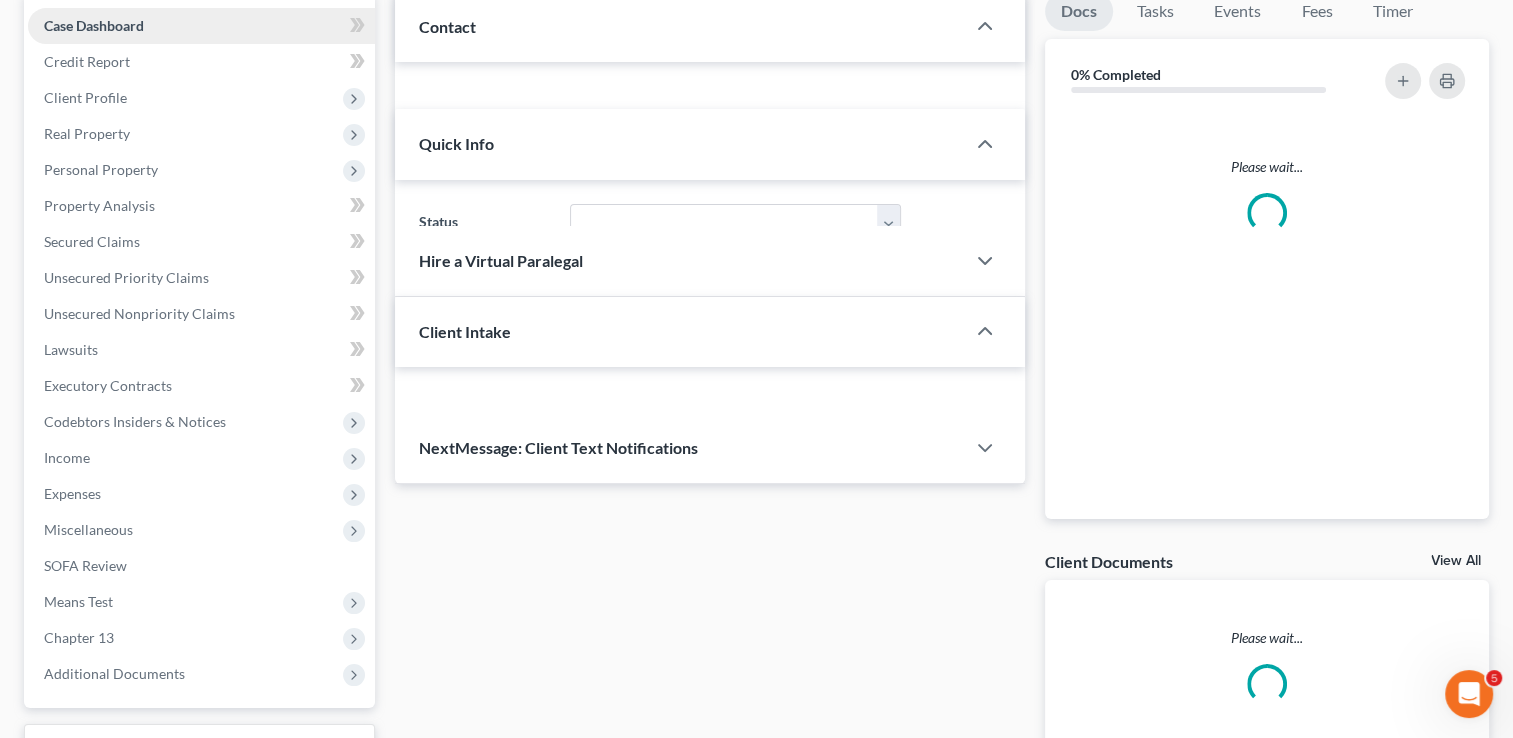 scroll, scrollTop: 0, scrollLeft: 0, axis: both 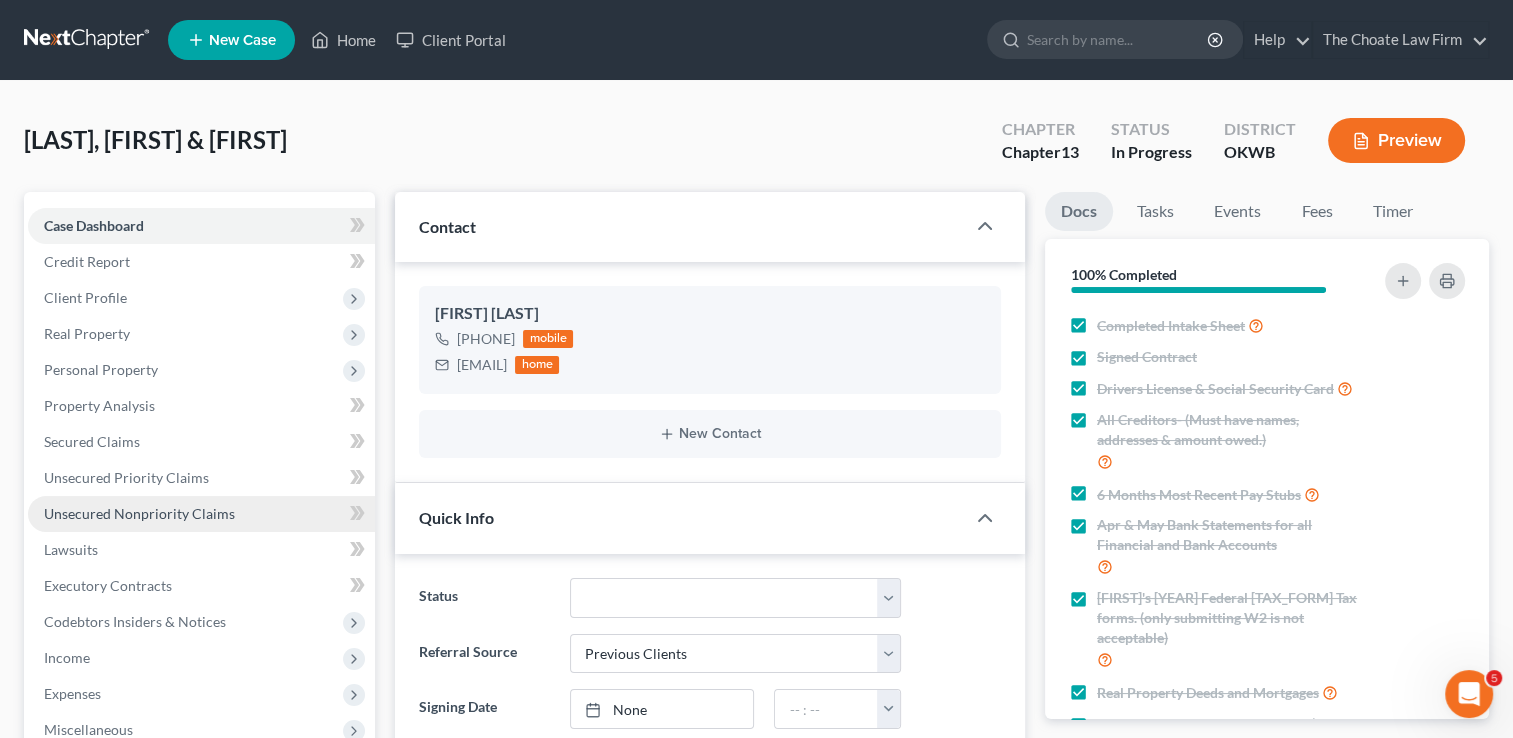 click on "Unsecured Nonpriority Claims" at bounding box center (139, 513) 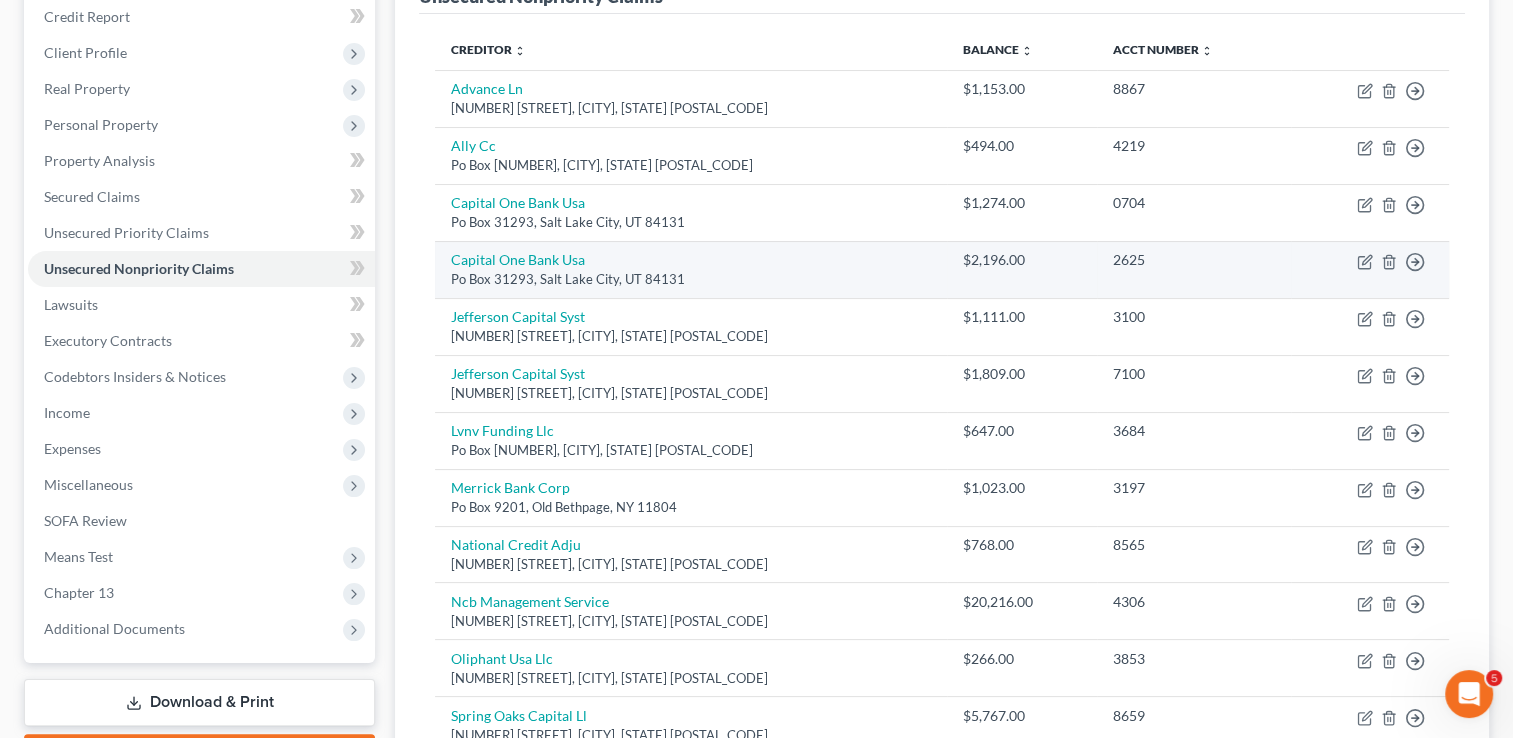 scroll, scrollTop: 0, scrollLeft: 0, axis: both 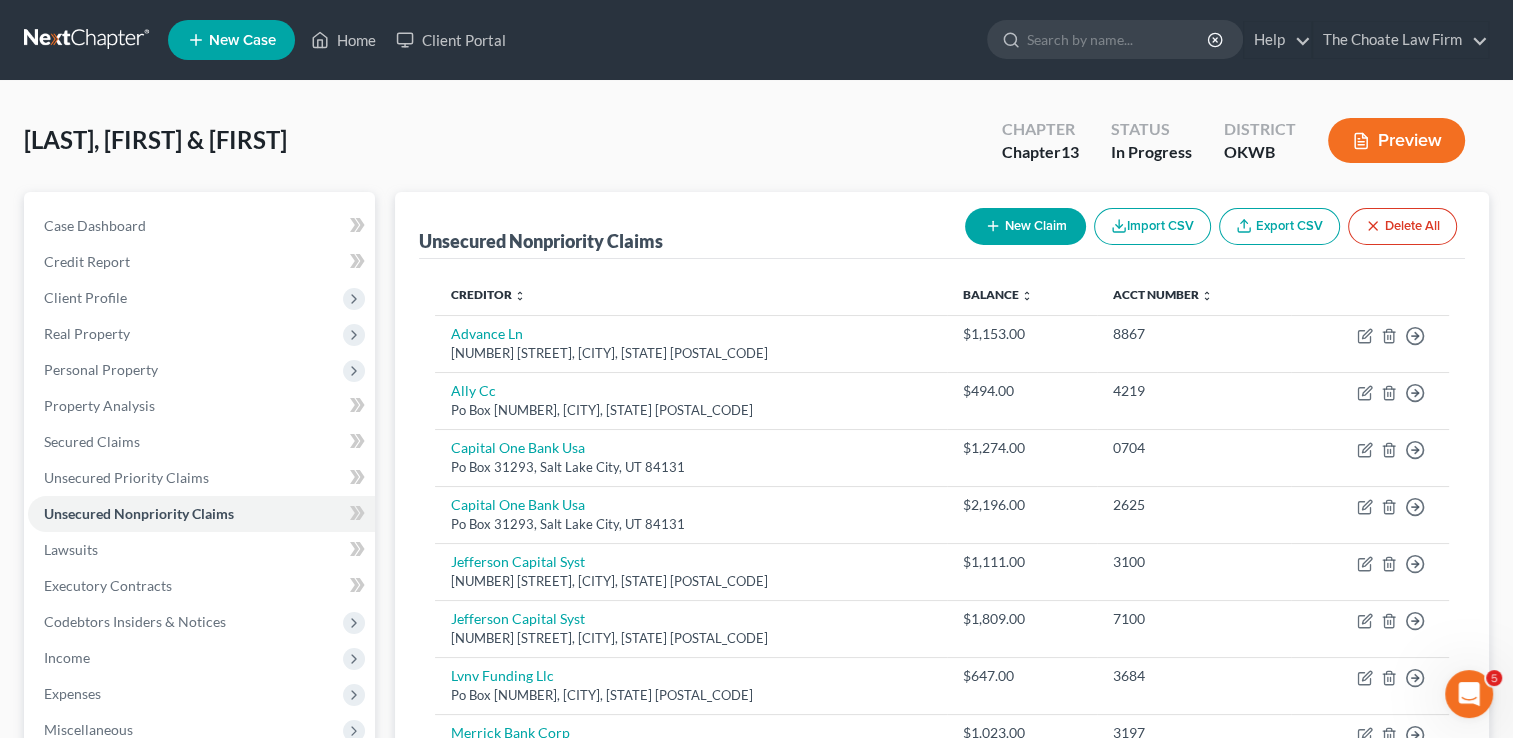 click on "New Claim" at bounding box center (1025, 226) 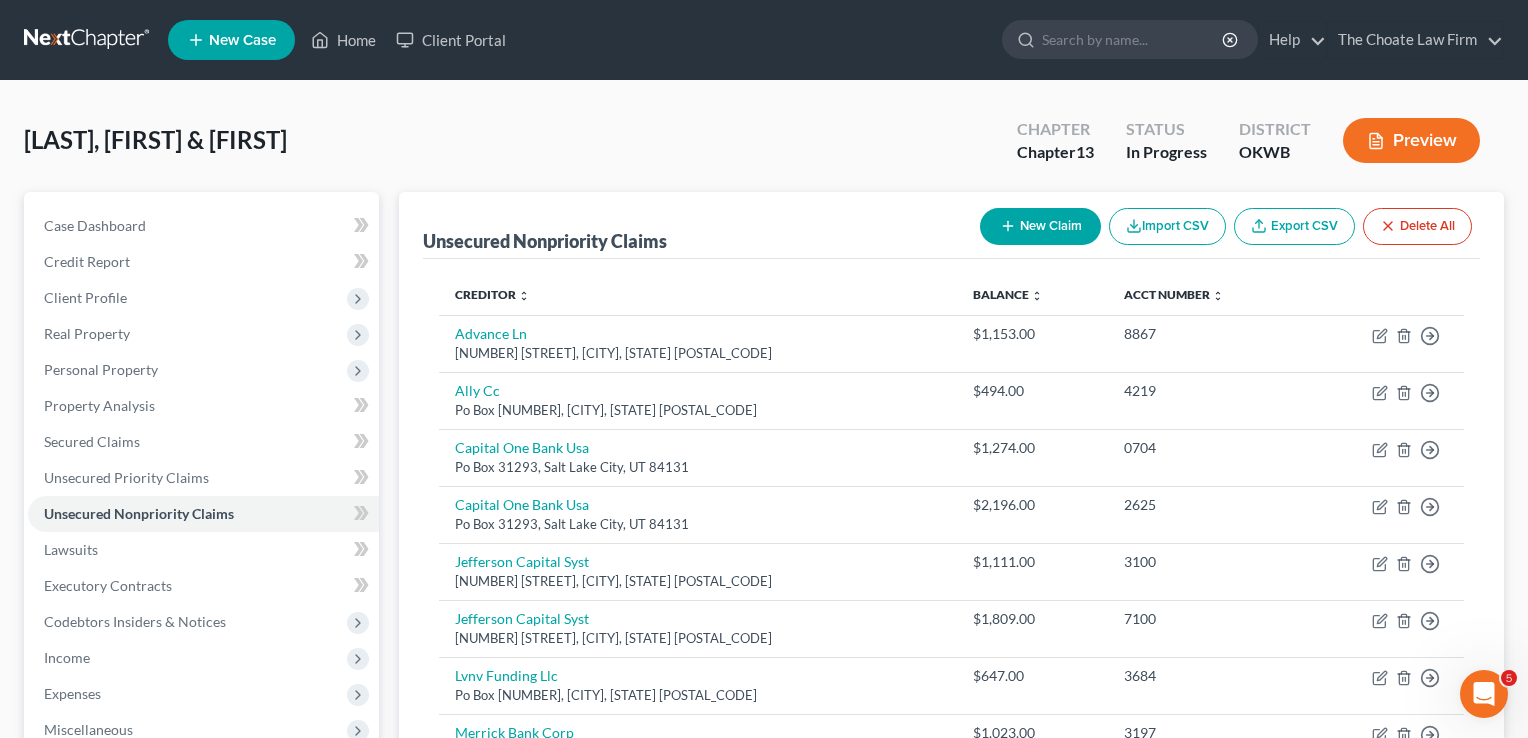 select on "2" 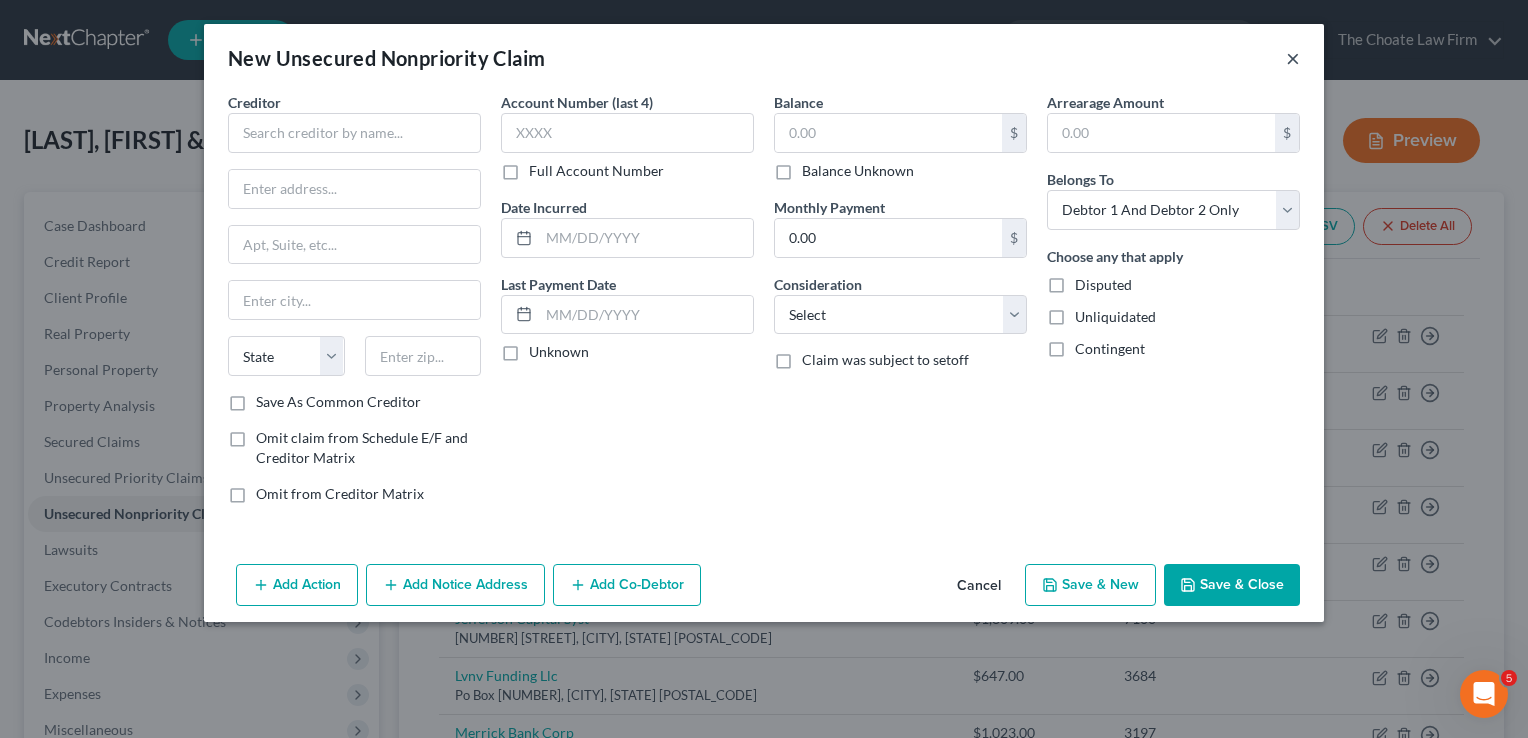 click on "×" at bounding box center (1293, 58) 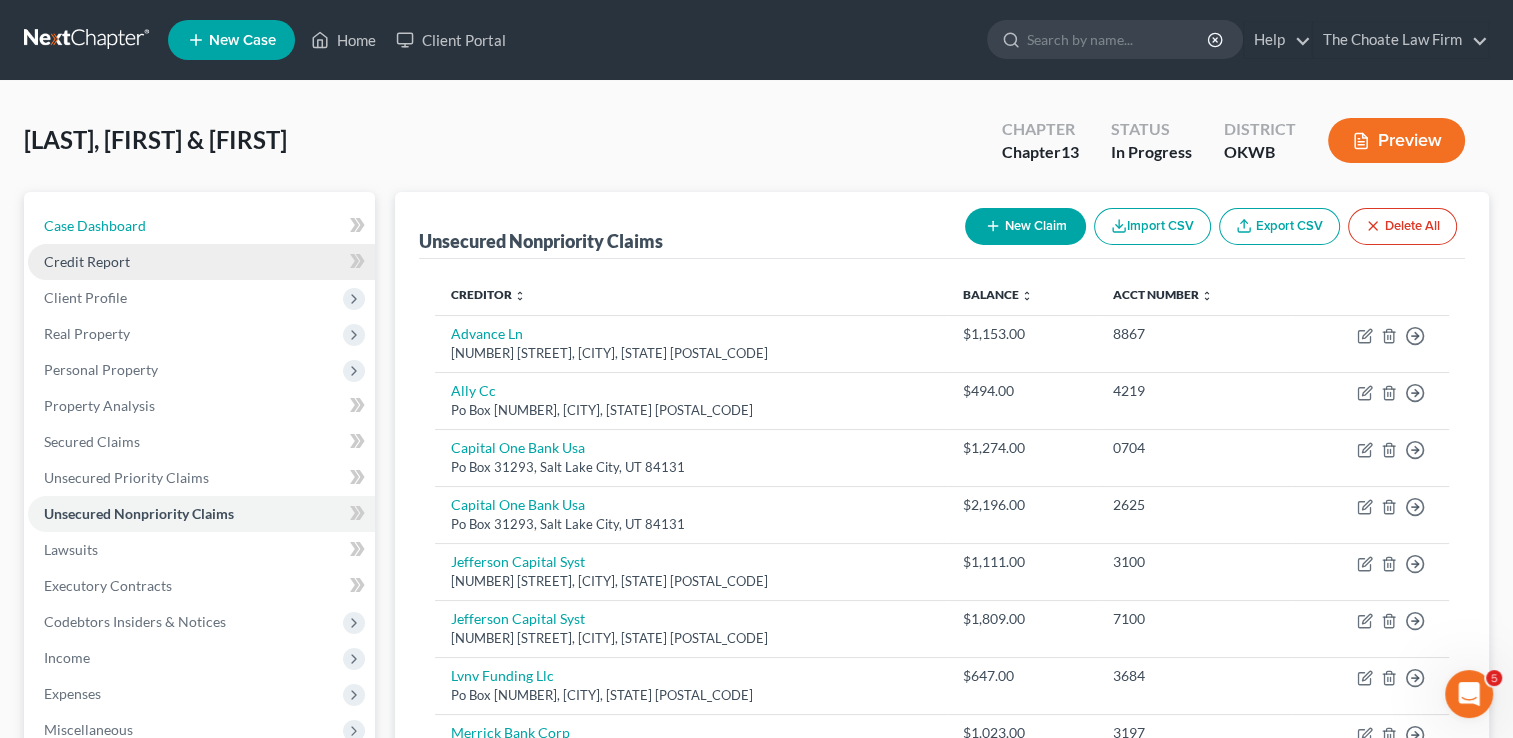 click on "Case Dashboard" at bounding box center (201, 226) 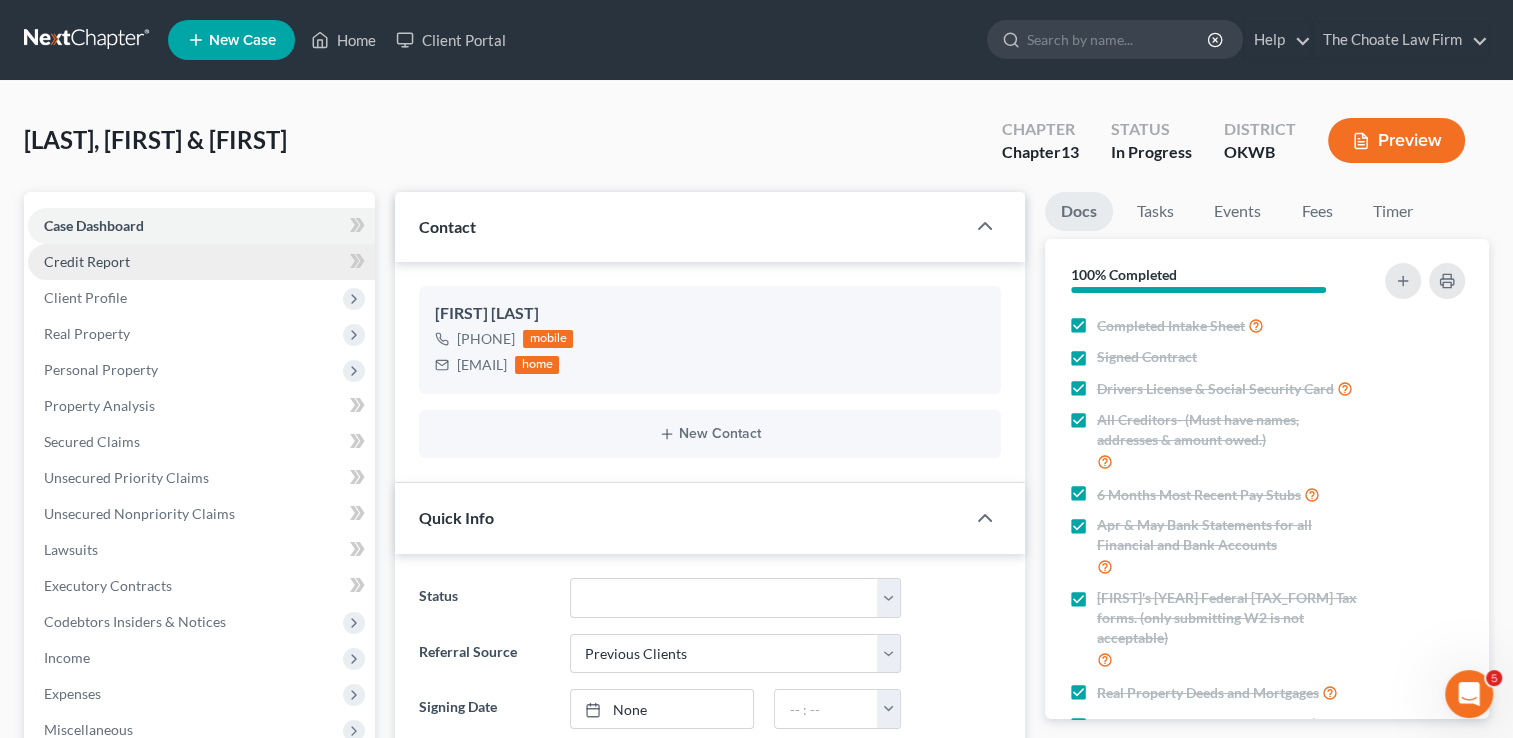 scroll, scrollTop: 2447, scrollLeft: 0, axis: vertical 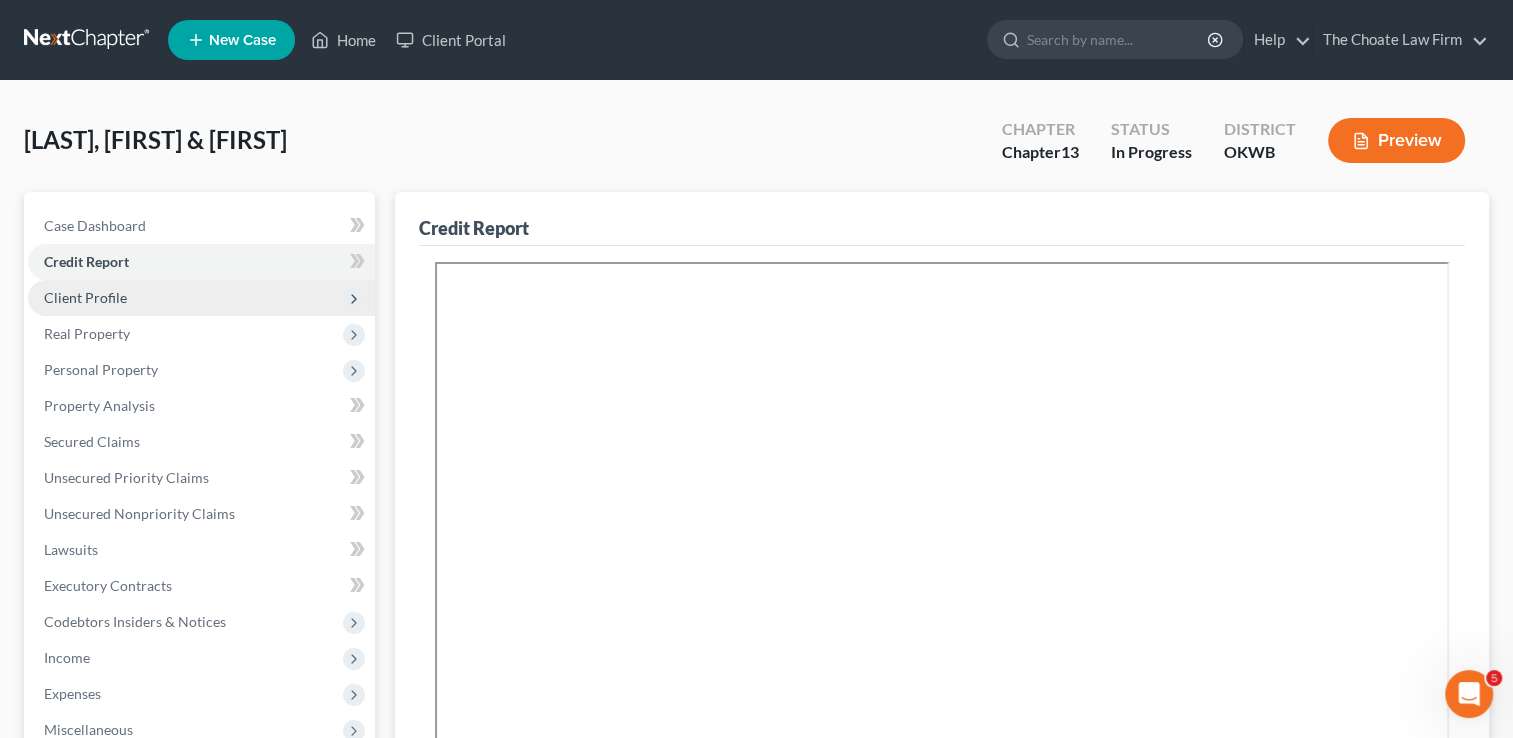 click on "Client Profile" at bounding box center (201, 298) 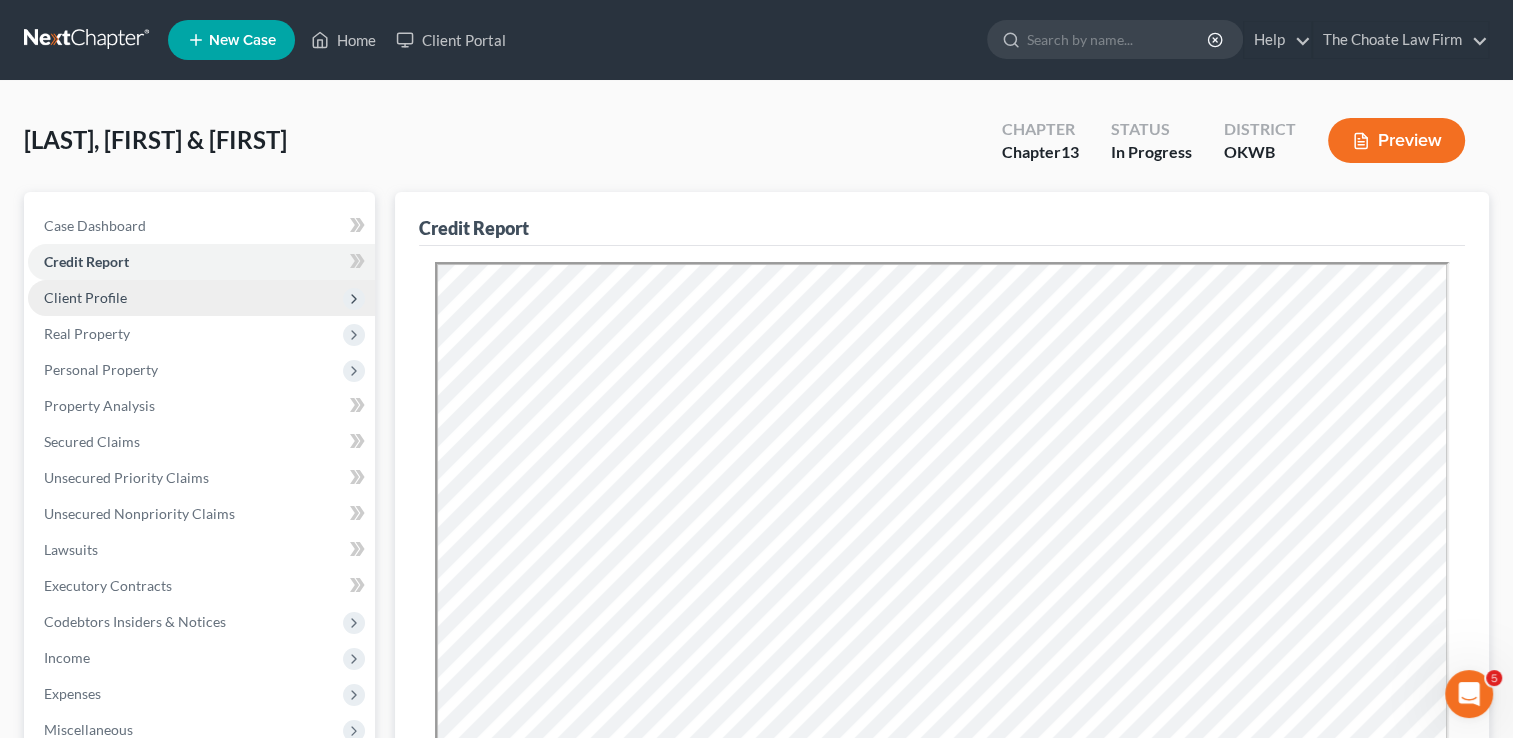 scroll, scrollTop: 0, scrollLeft: 0, axis: both 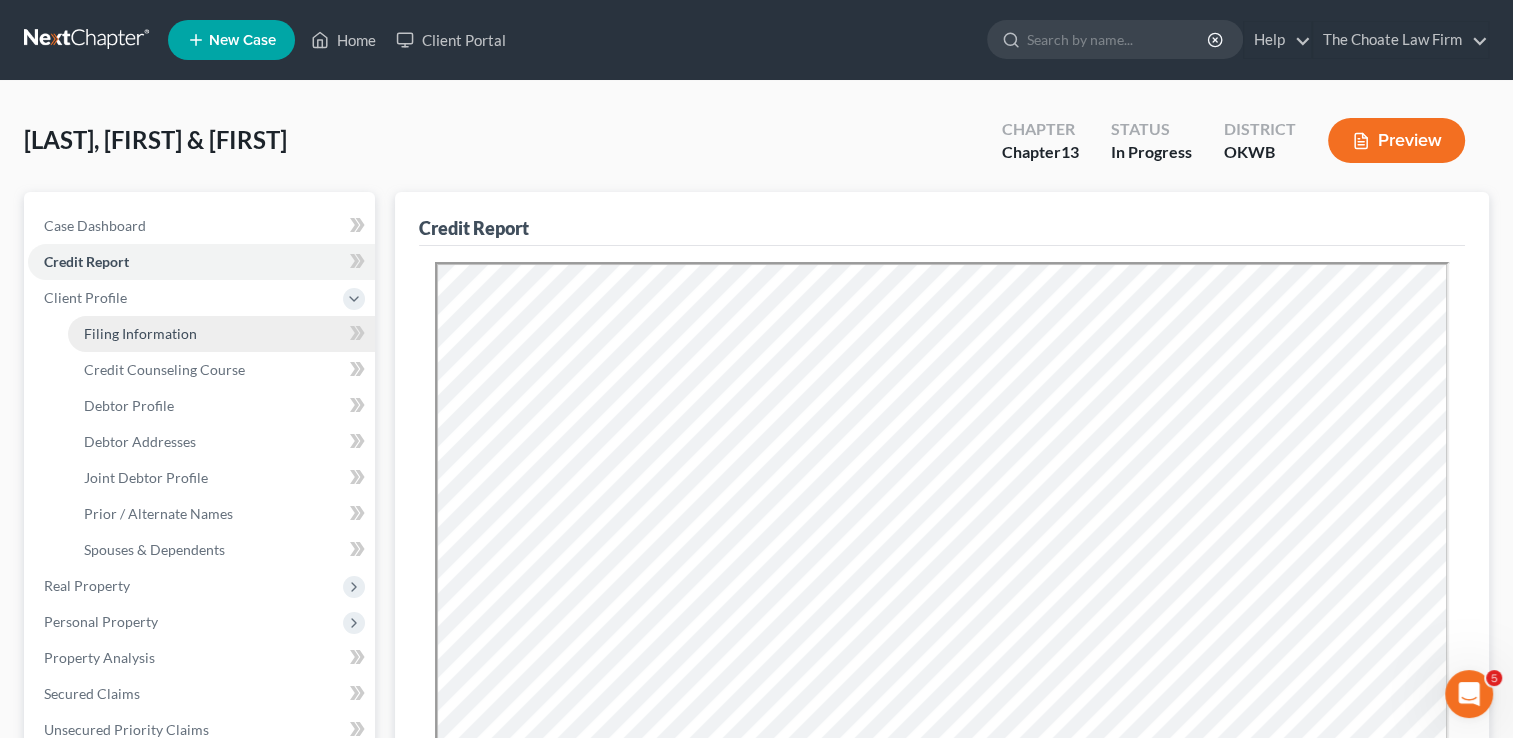 click on "Filing Information" at bounding box center (140, 333) 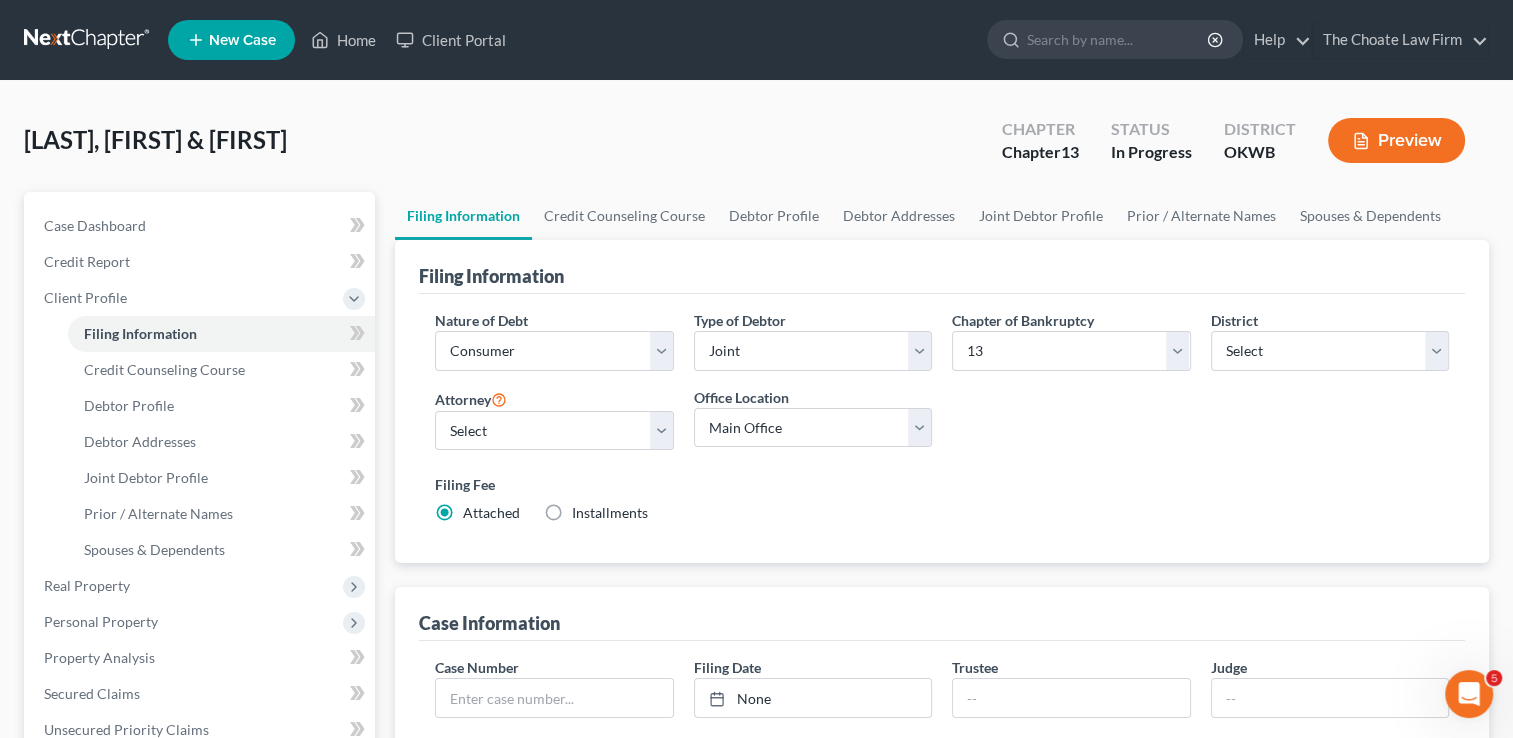 scroll, scrollTop: 0, scrollLeft: 0, axis: both 